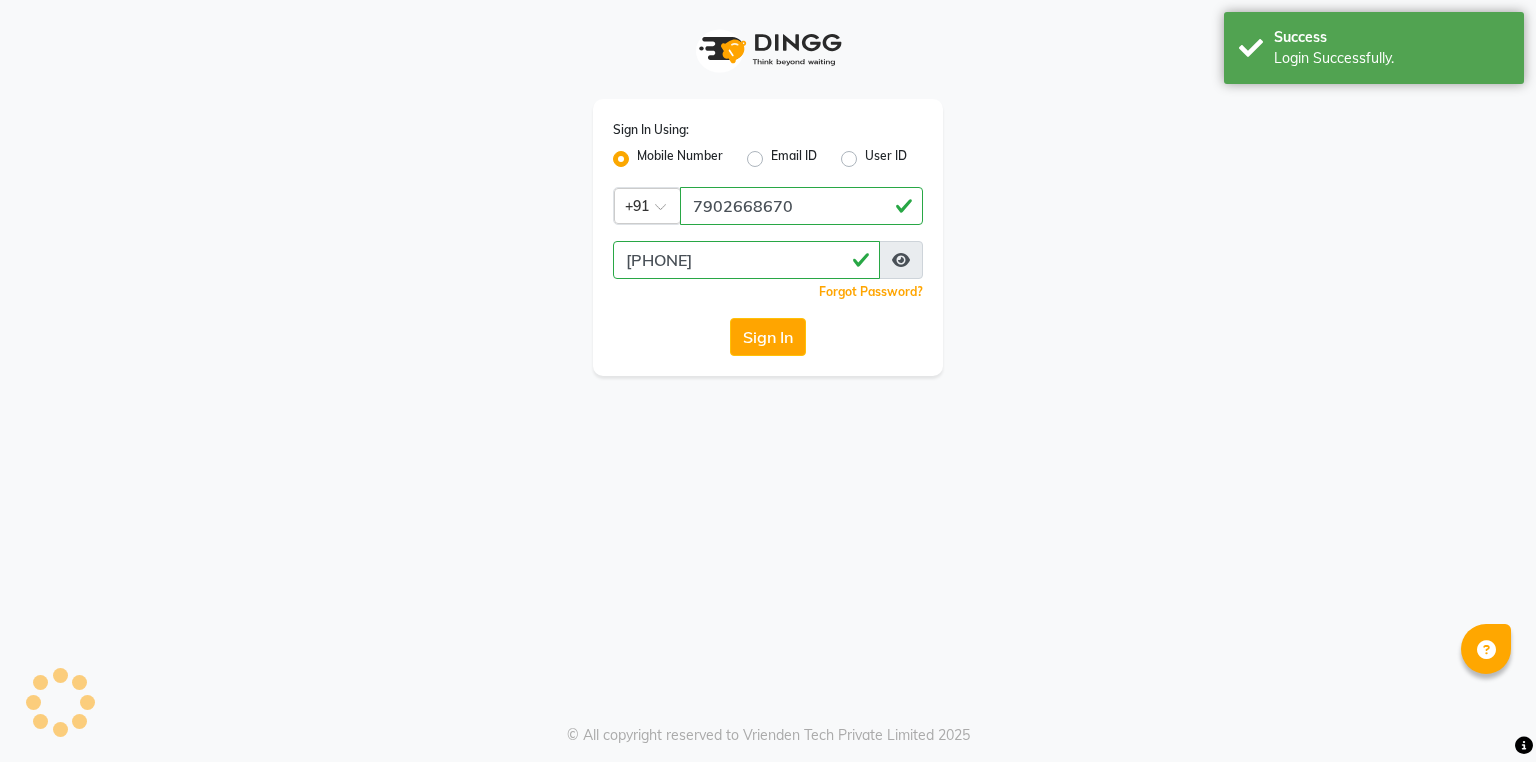 scroll, scrollTop: 0, scrollLeft: 0, axis: both 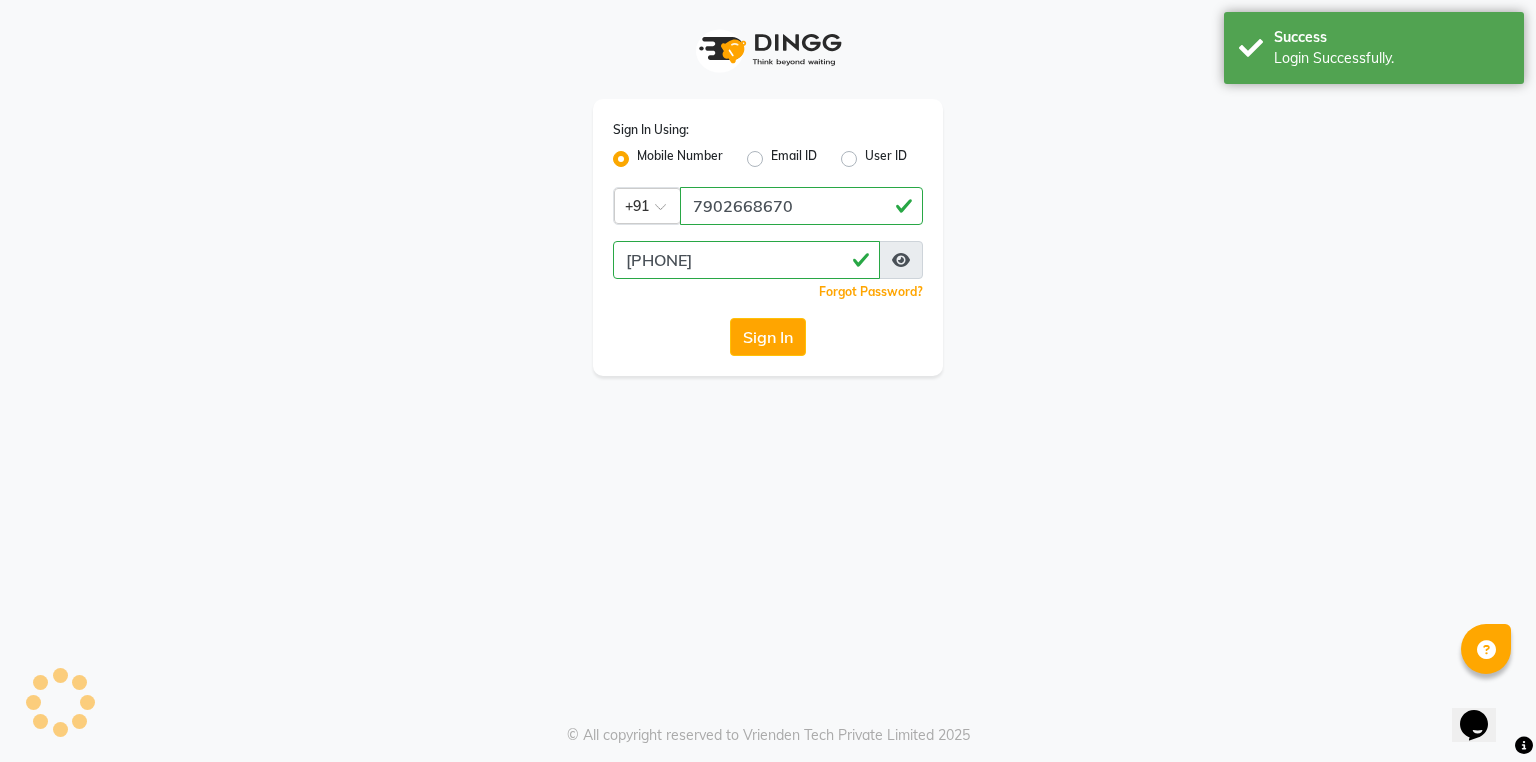 select on "service" 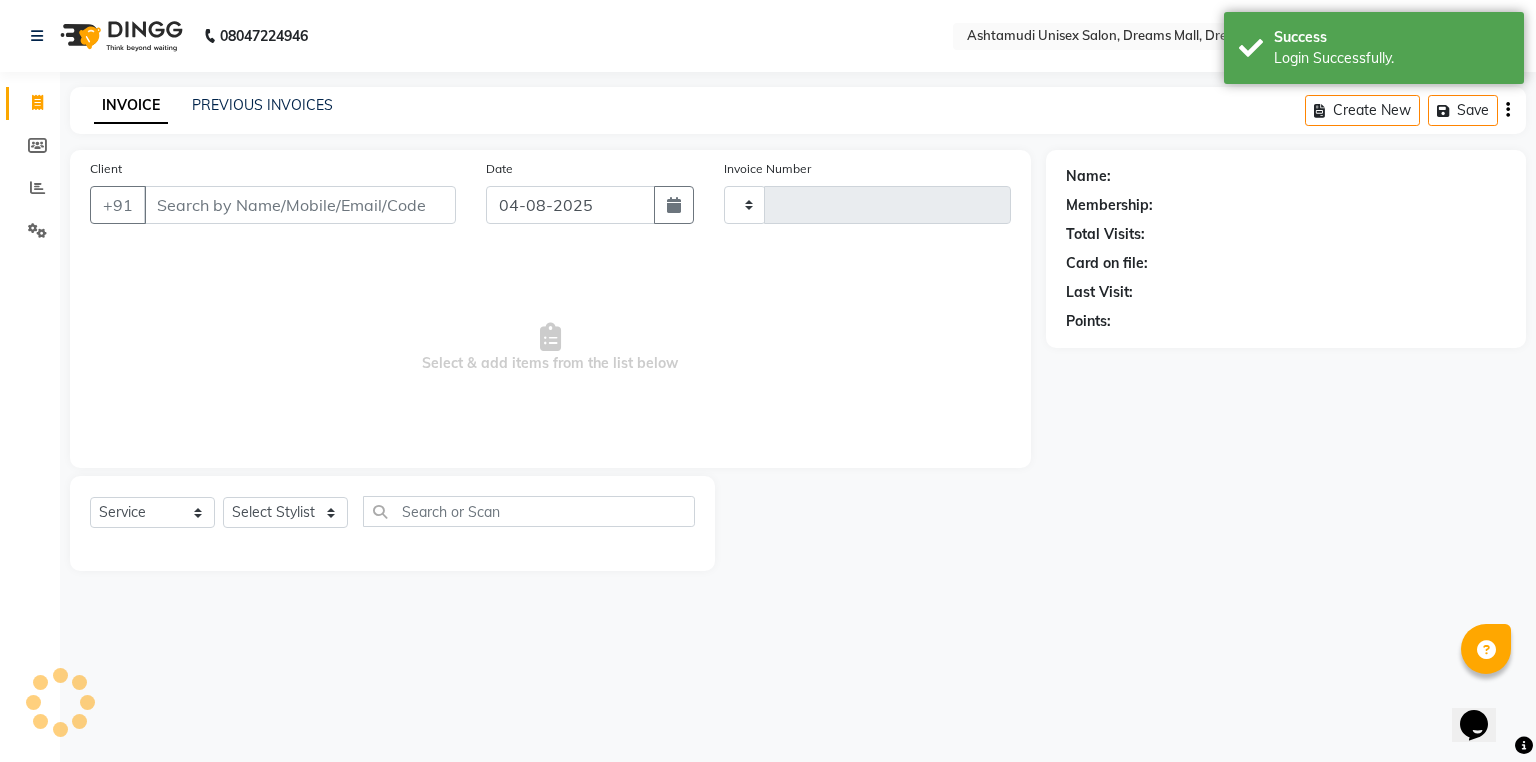 select on "en" 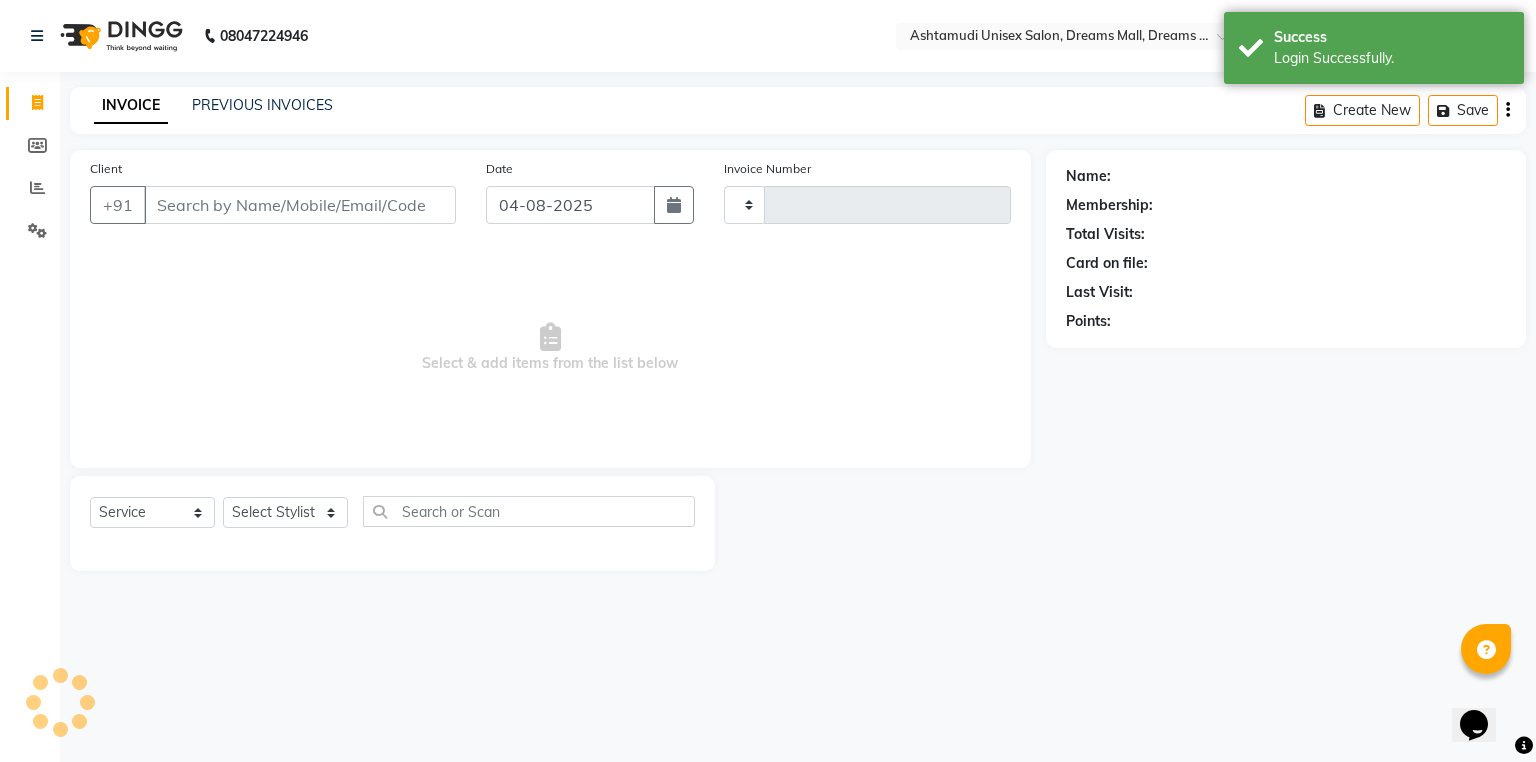 type on "2993" 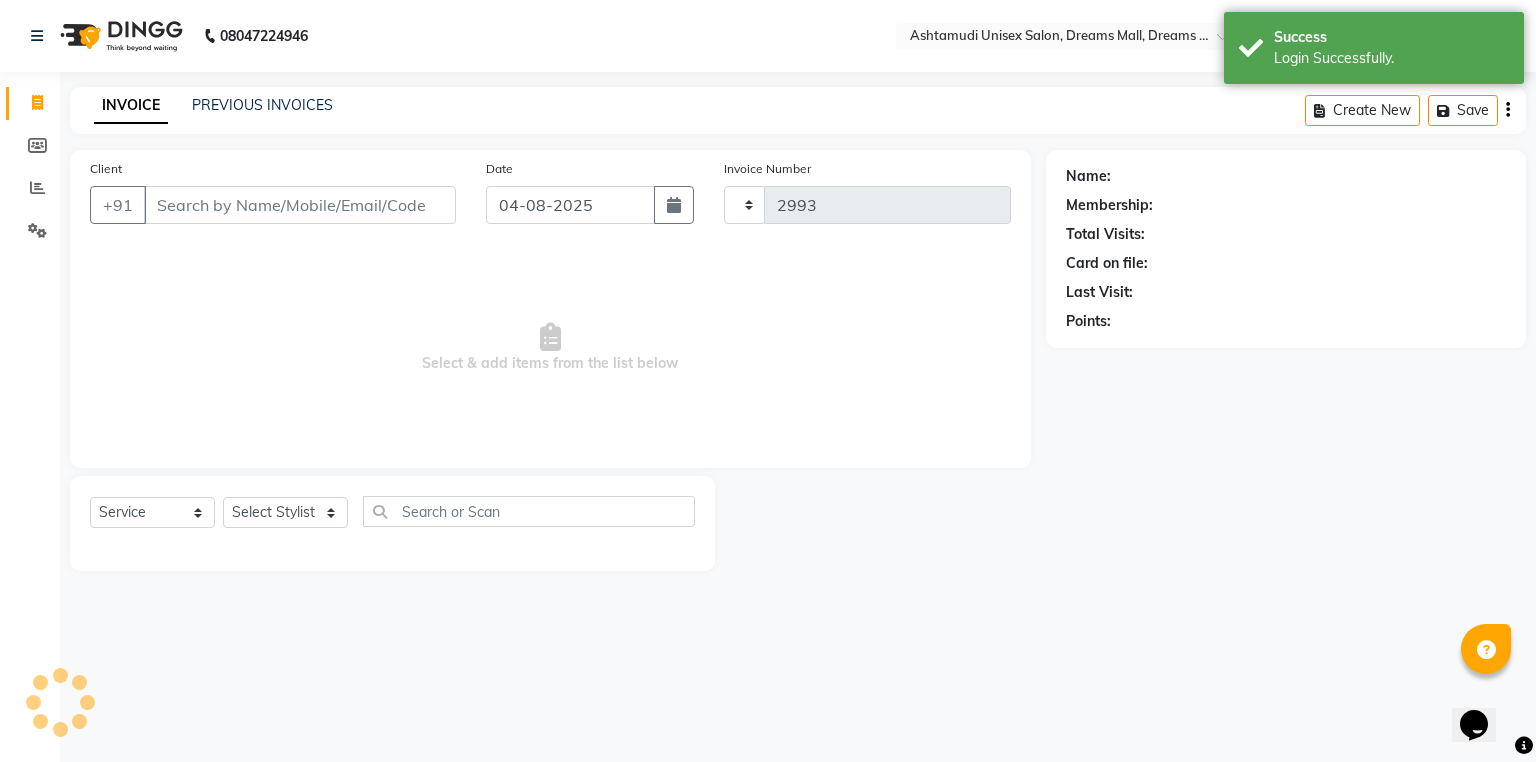 select on "7264" 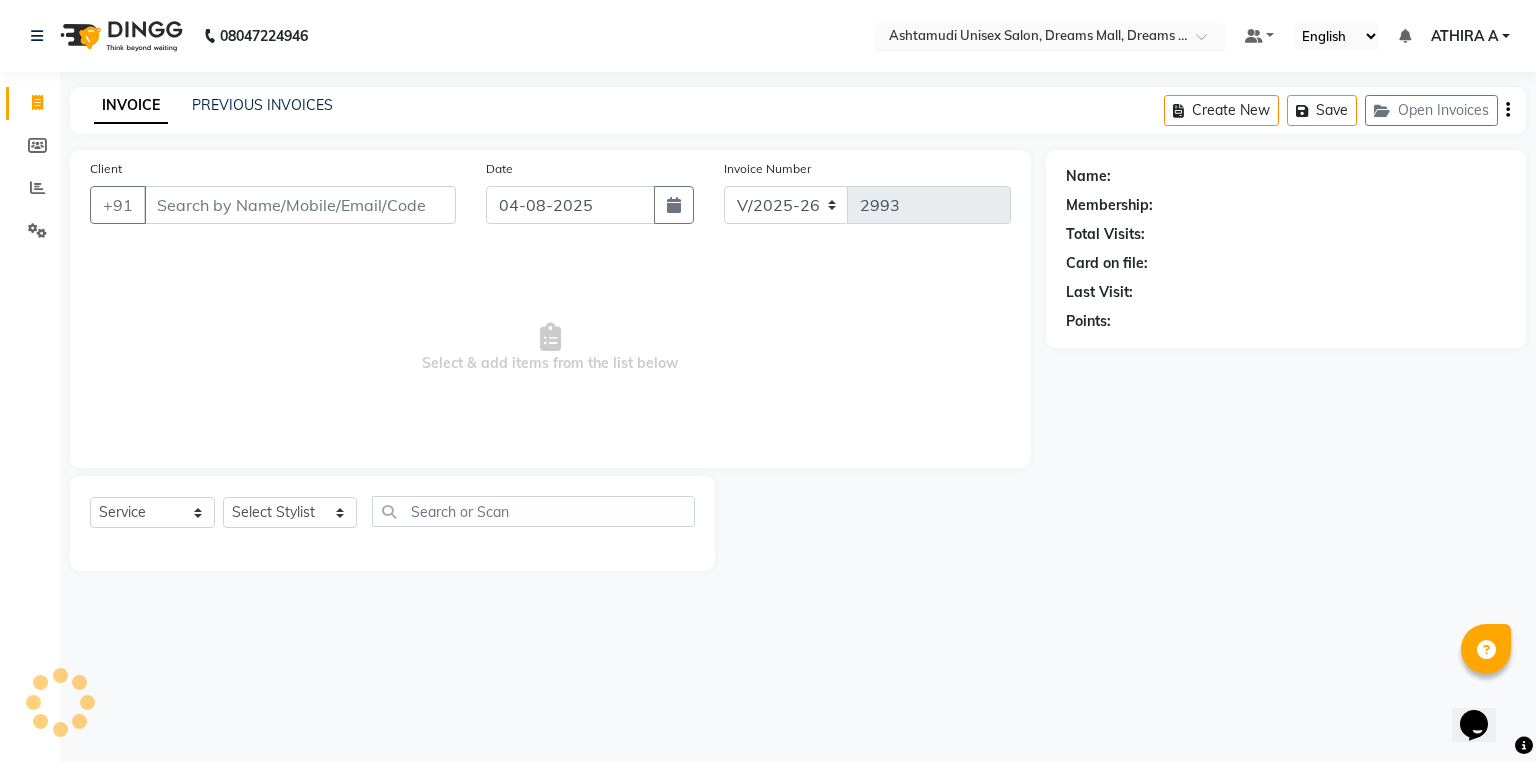 drag, startPoint x: 1084, startPoint y: 26, endPoint x: 1088, endPoint y: 36, distance: 10.770329 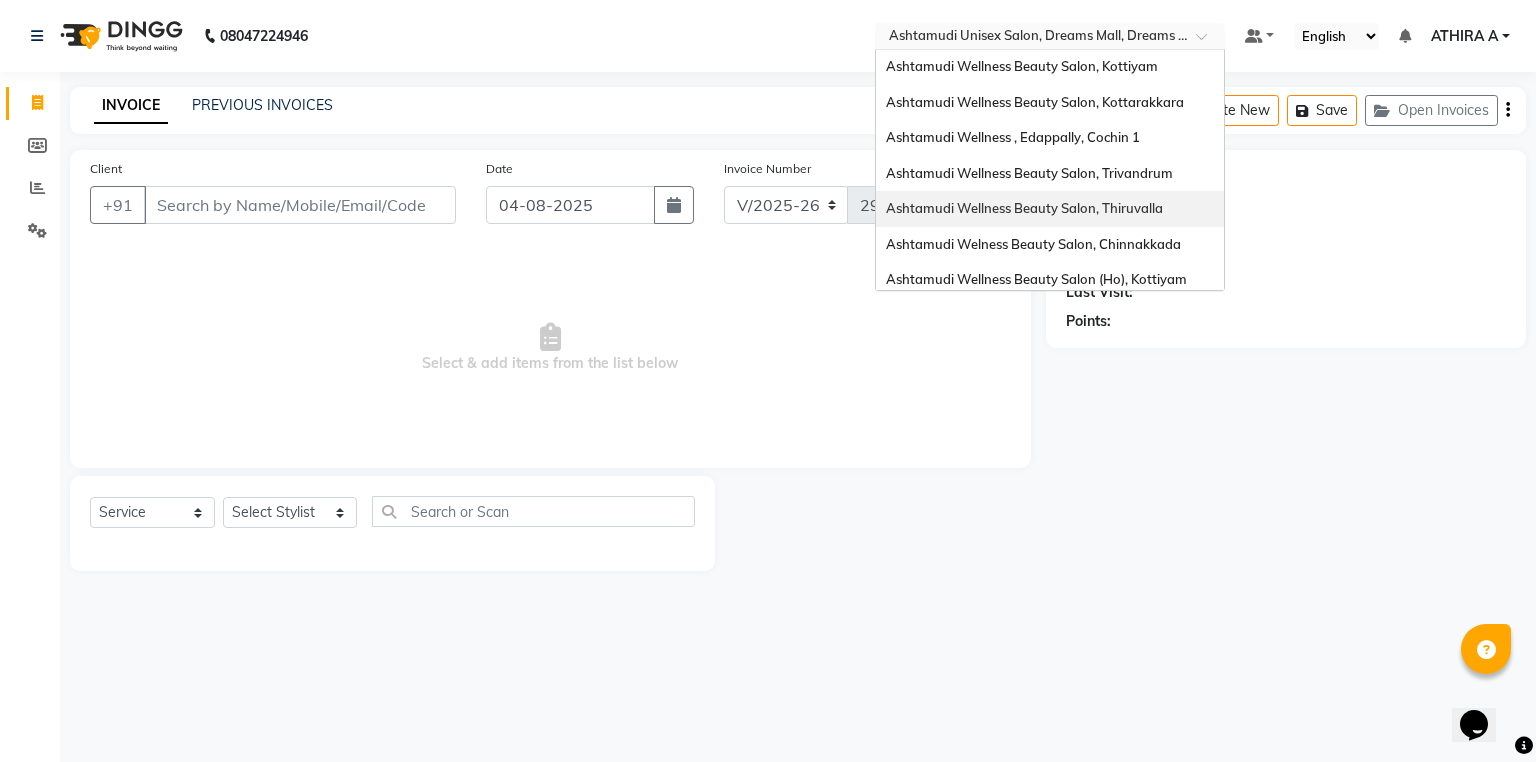 scroll, scrollTop: 0, scrollLeft: 0, axis: both 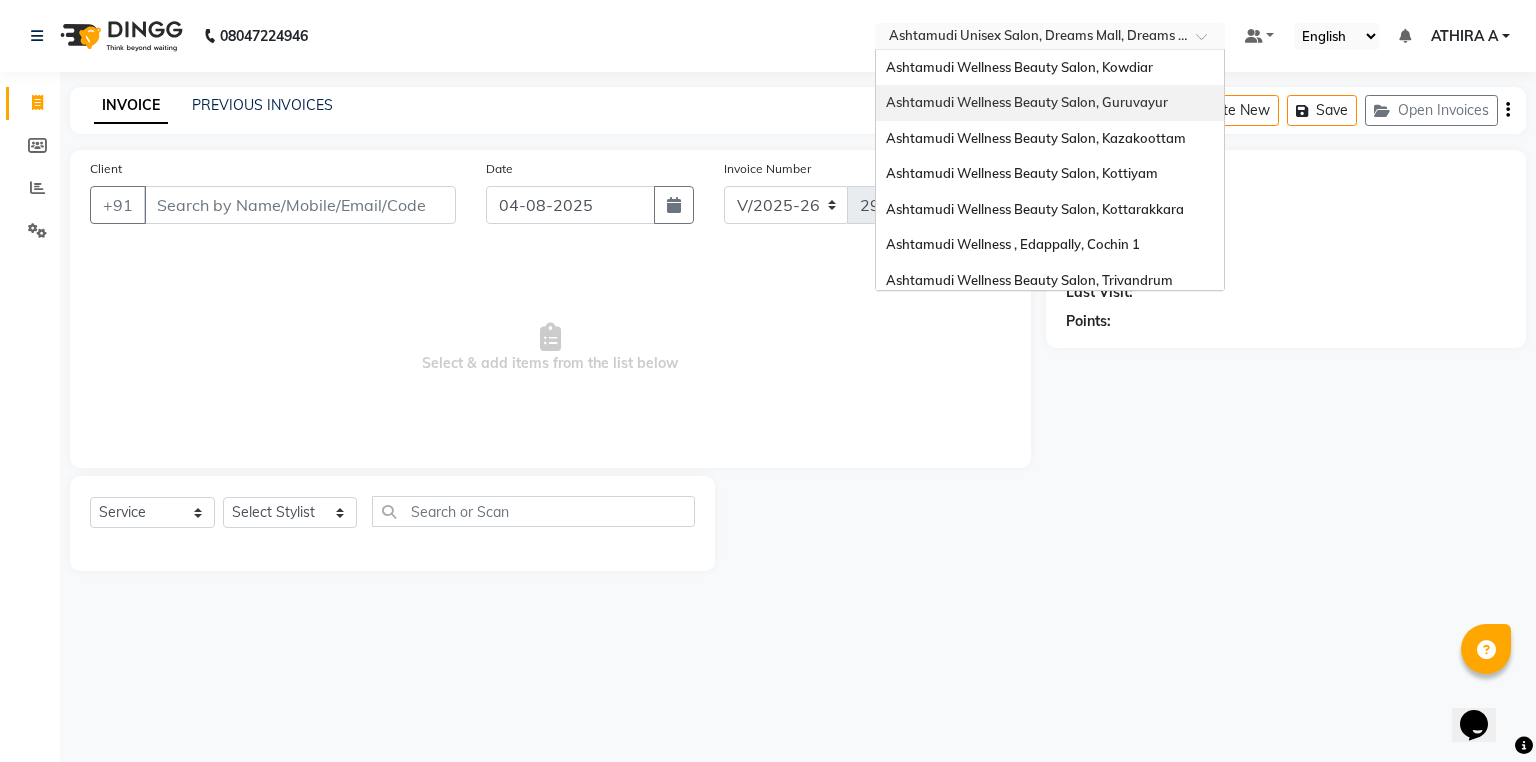 click on "Ashtamudi Wellness Beauty Salon, Guruvayur" at bounding box center (1050, 103) 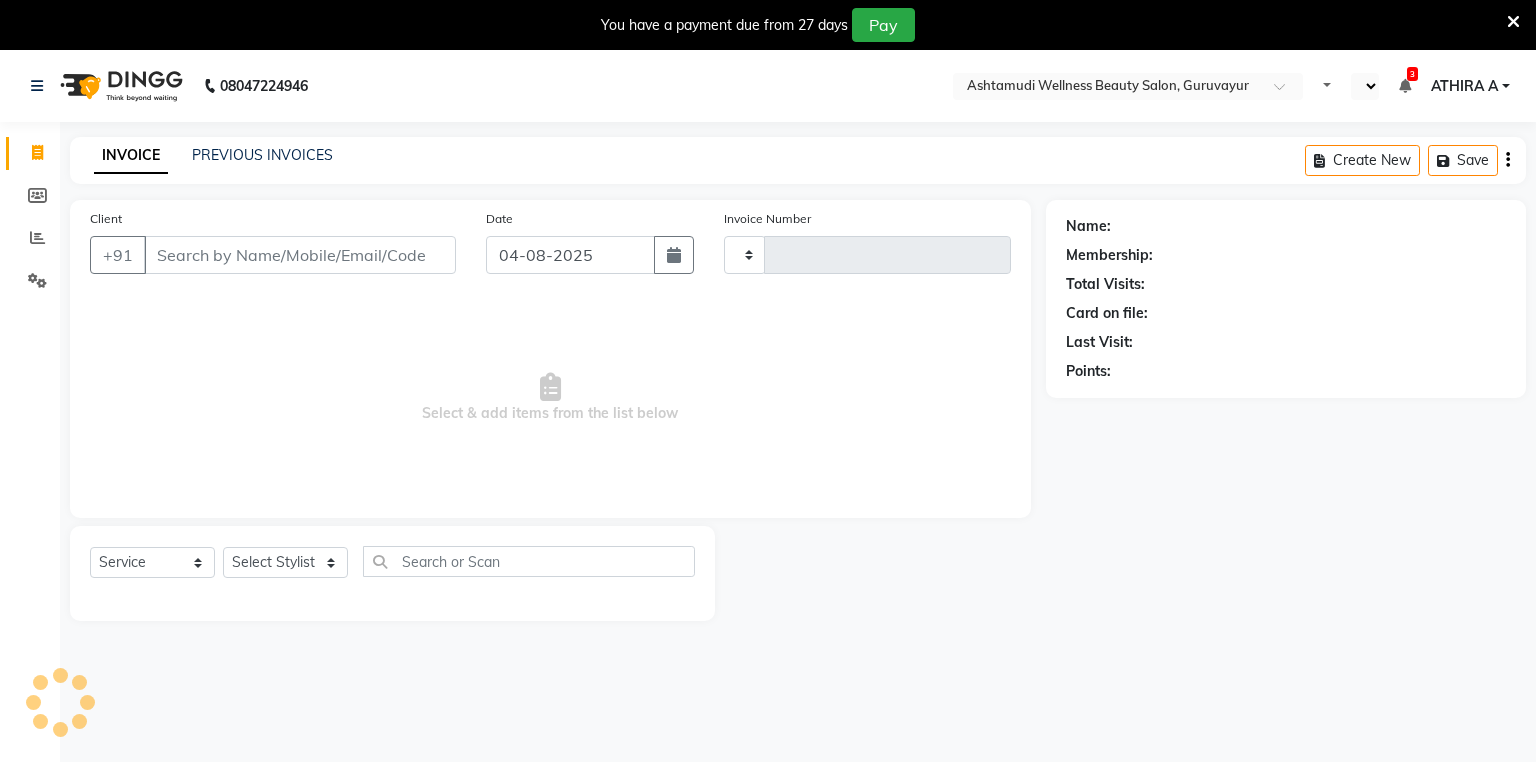 select on "service" 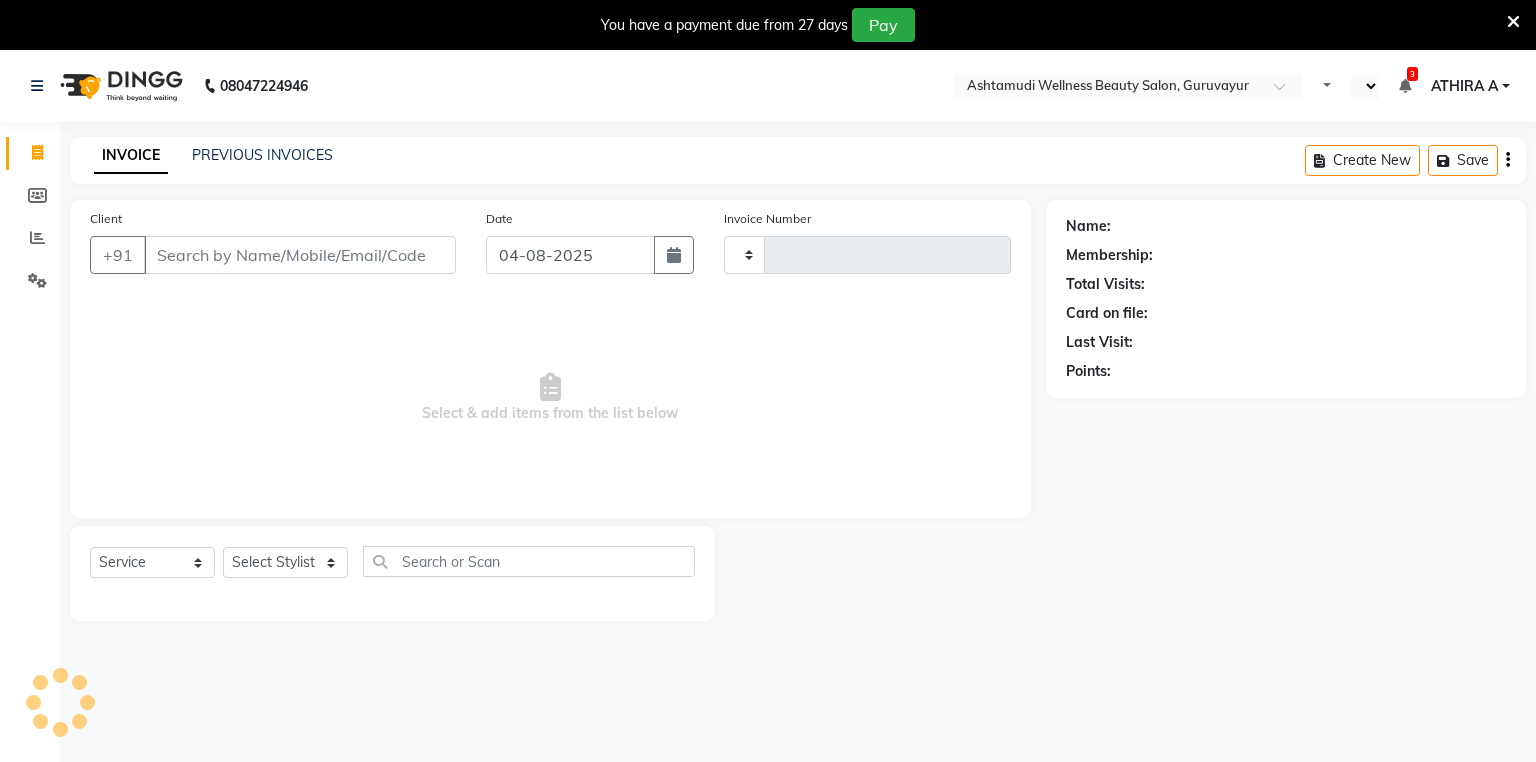 type on "1617" 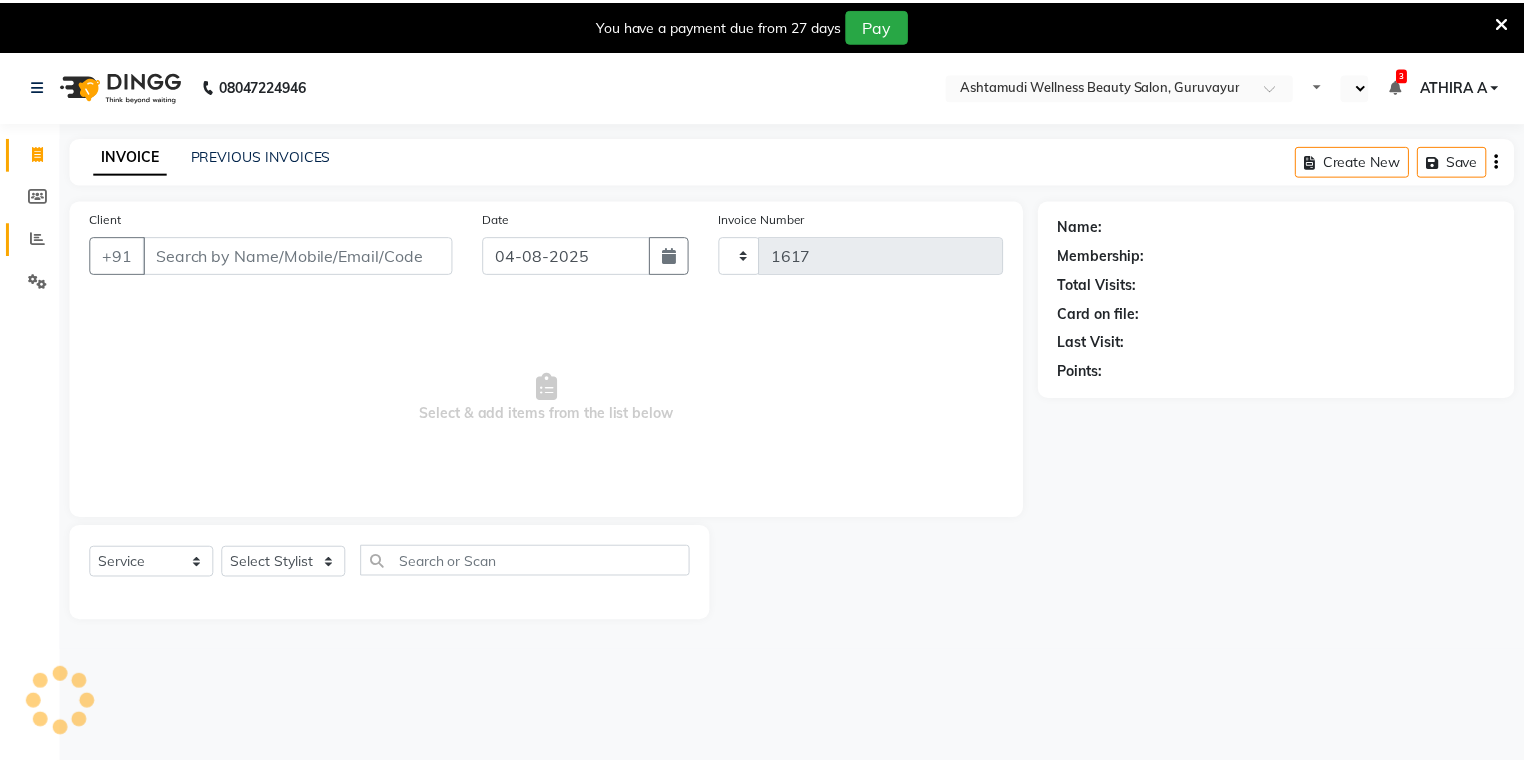 scroll, scrollTop: 0, scrollLeft: 0, axis: both 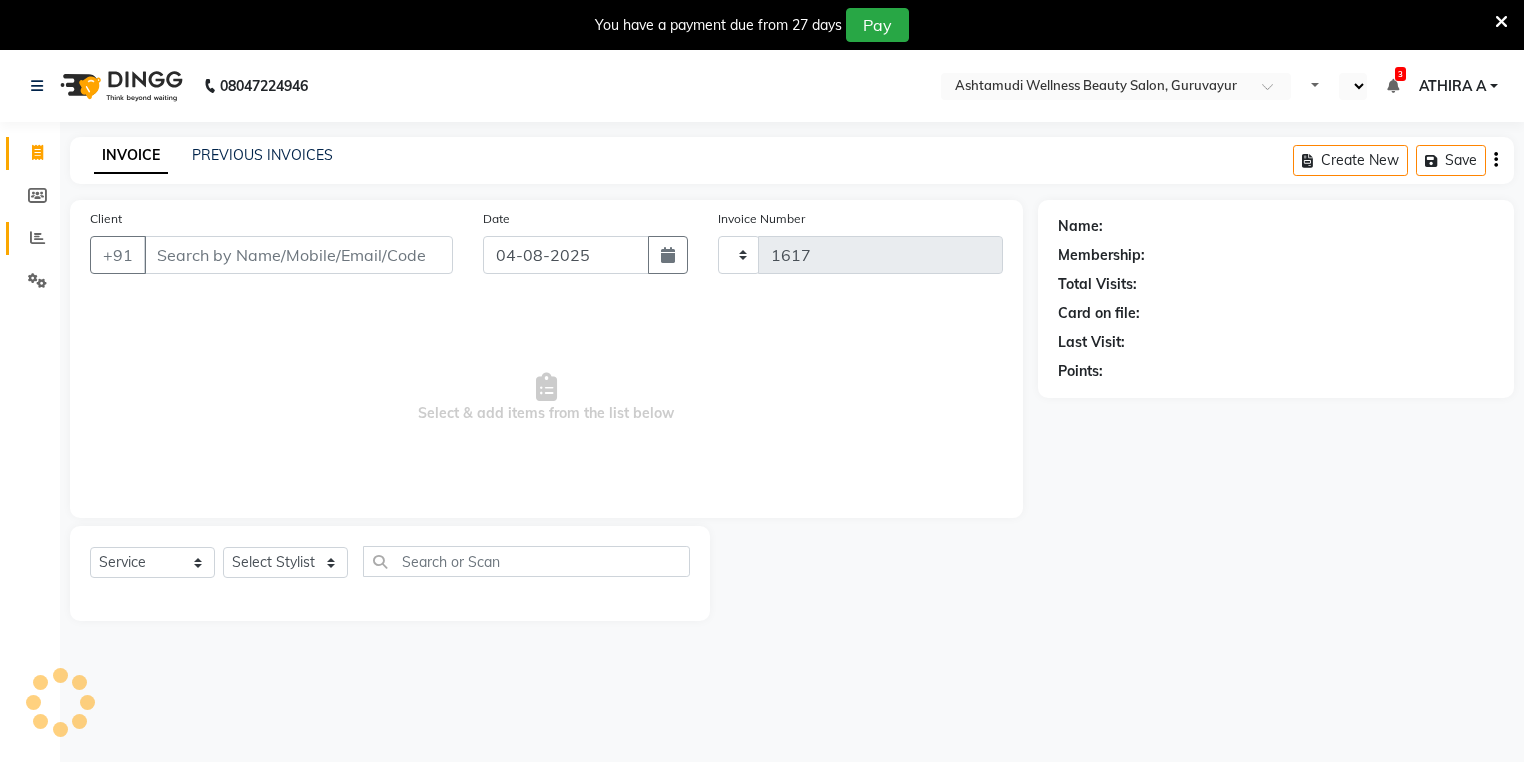 select on "en" 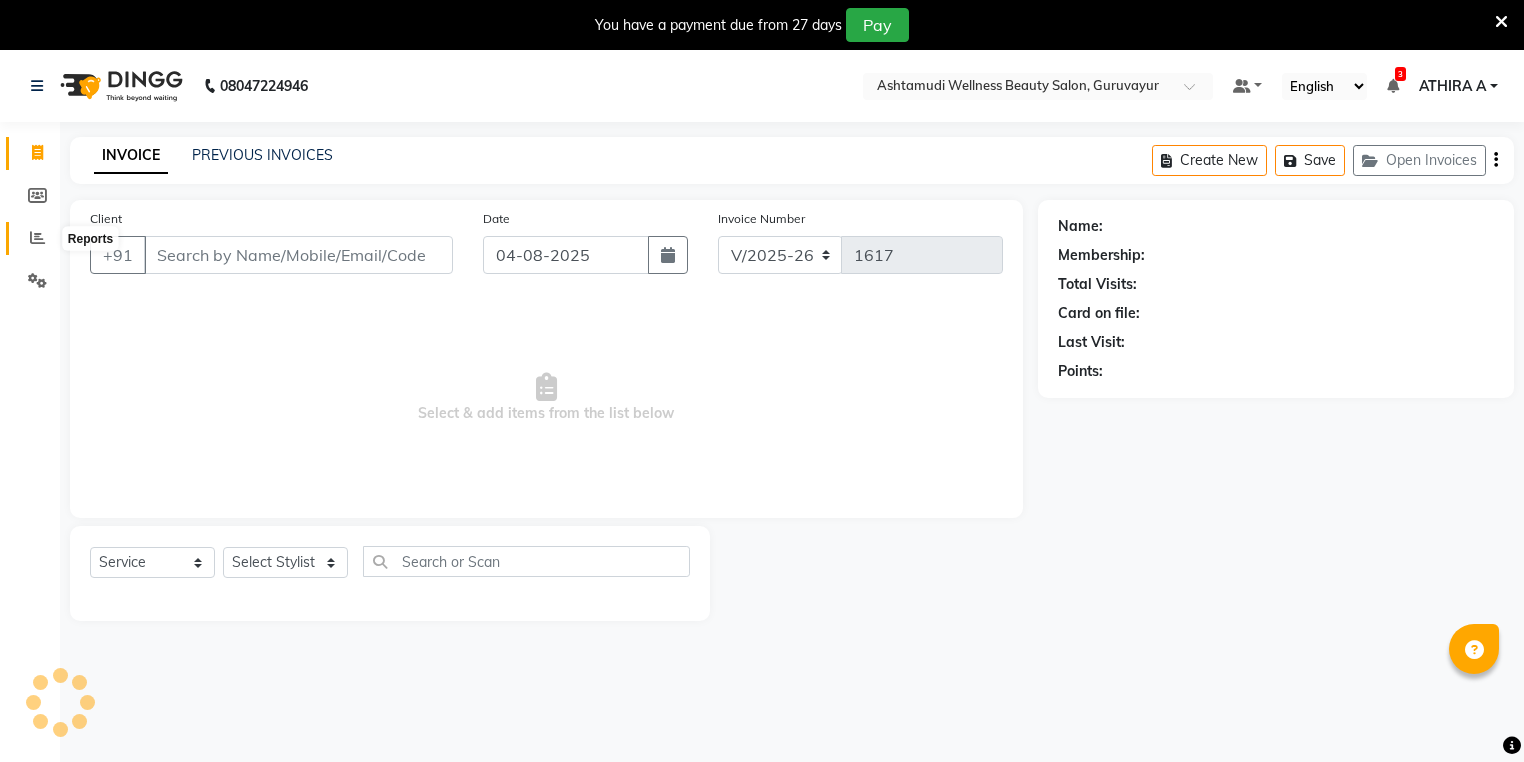 click 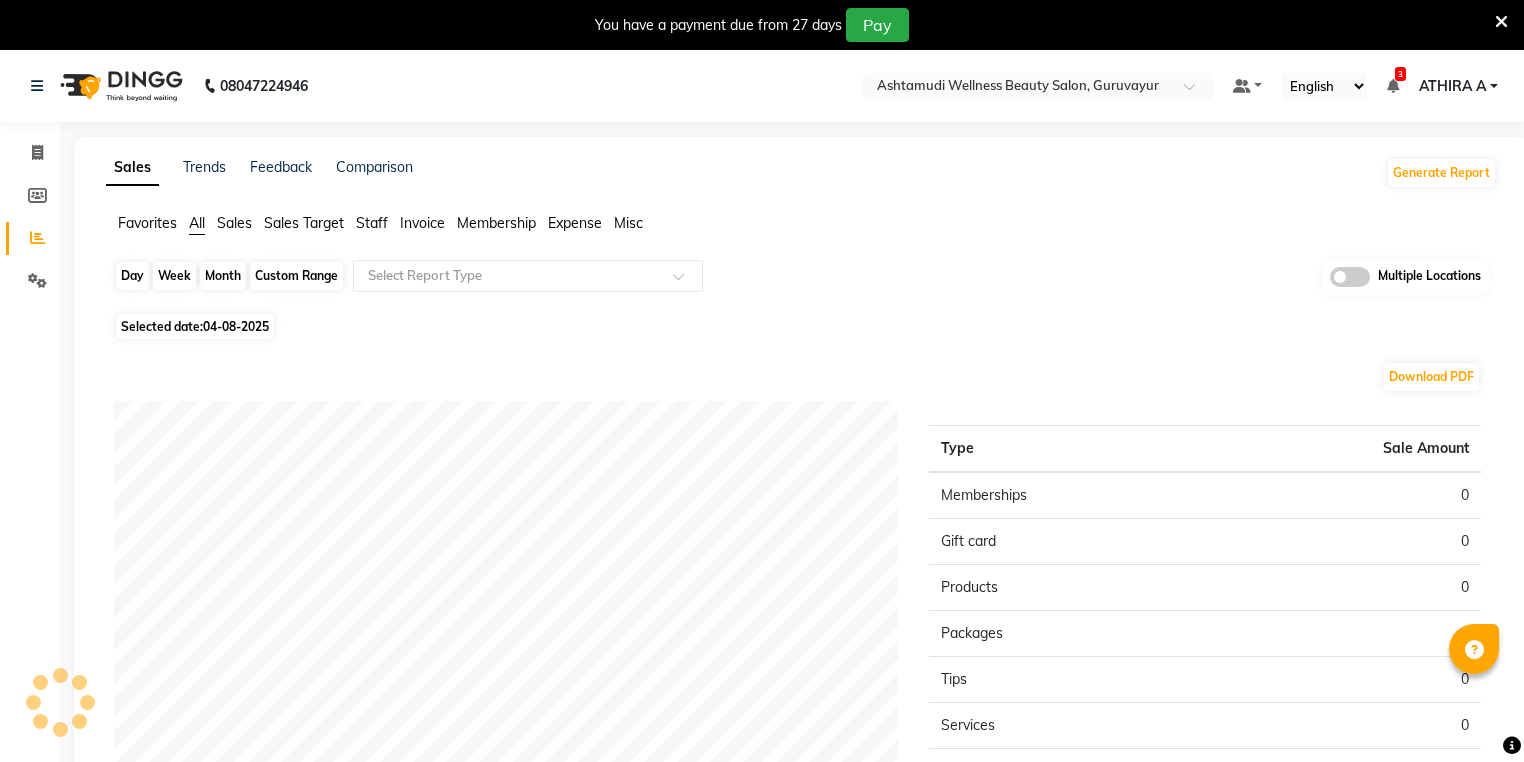 click on "Day" 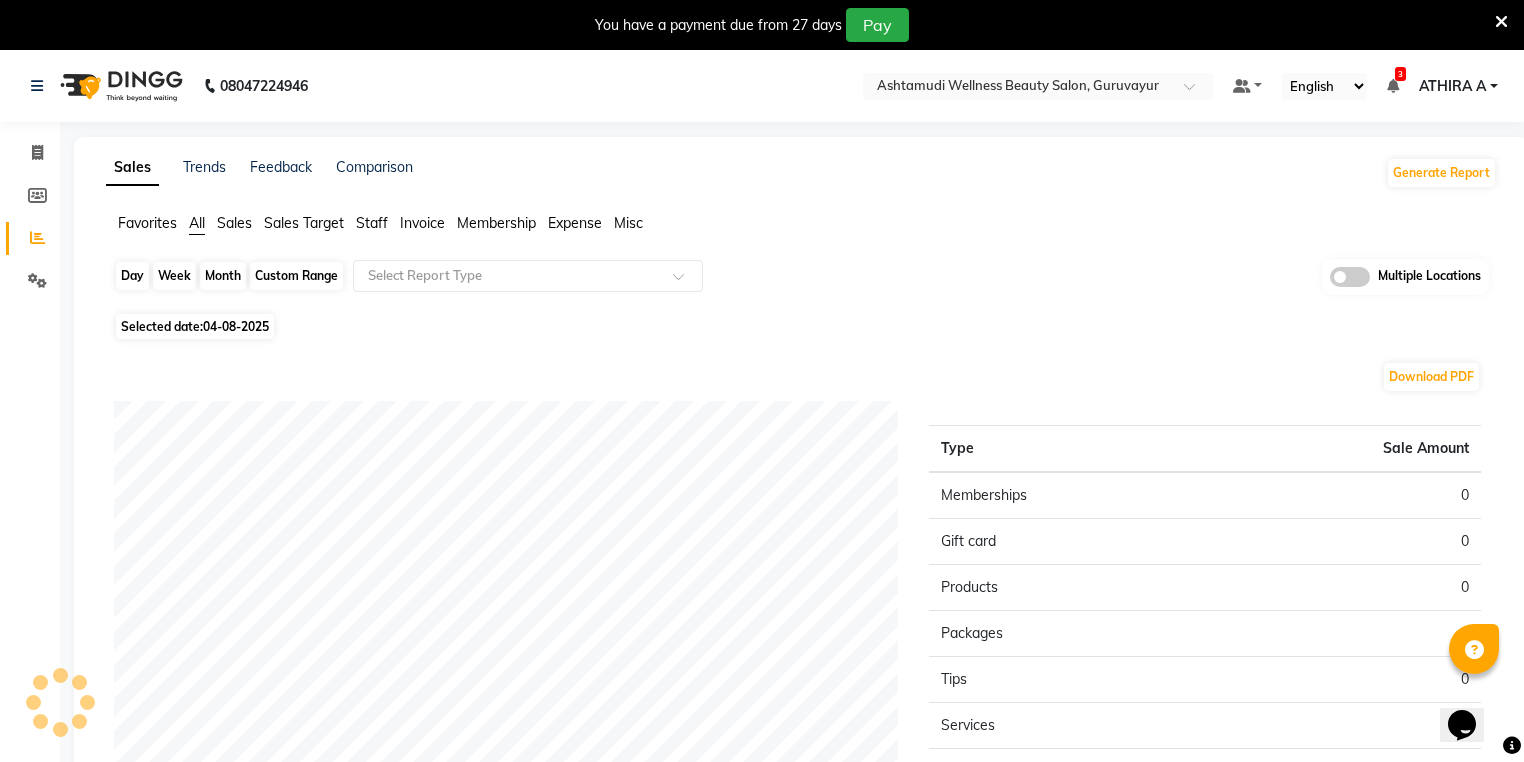 scroll, scrollTop: 0, scrollLeft: 0, axis: both 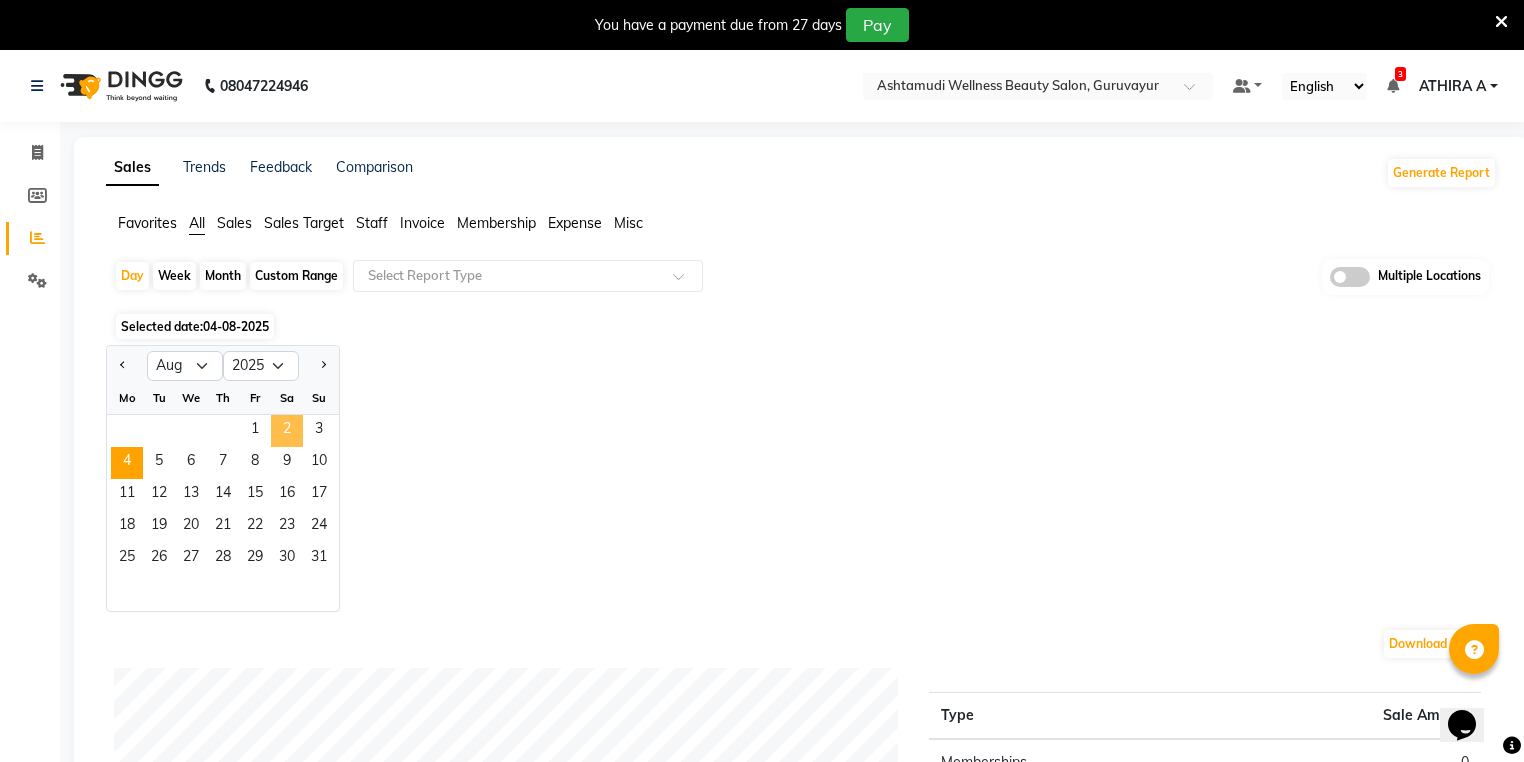 click on "2" 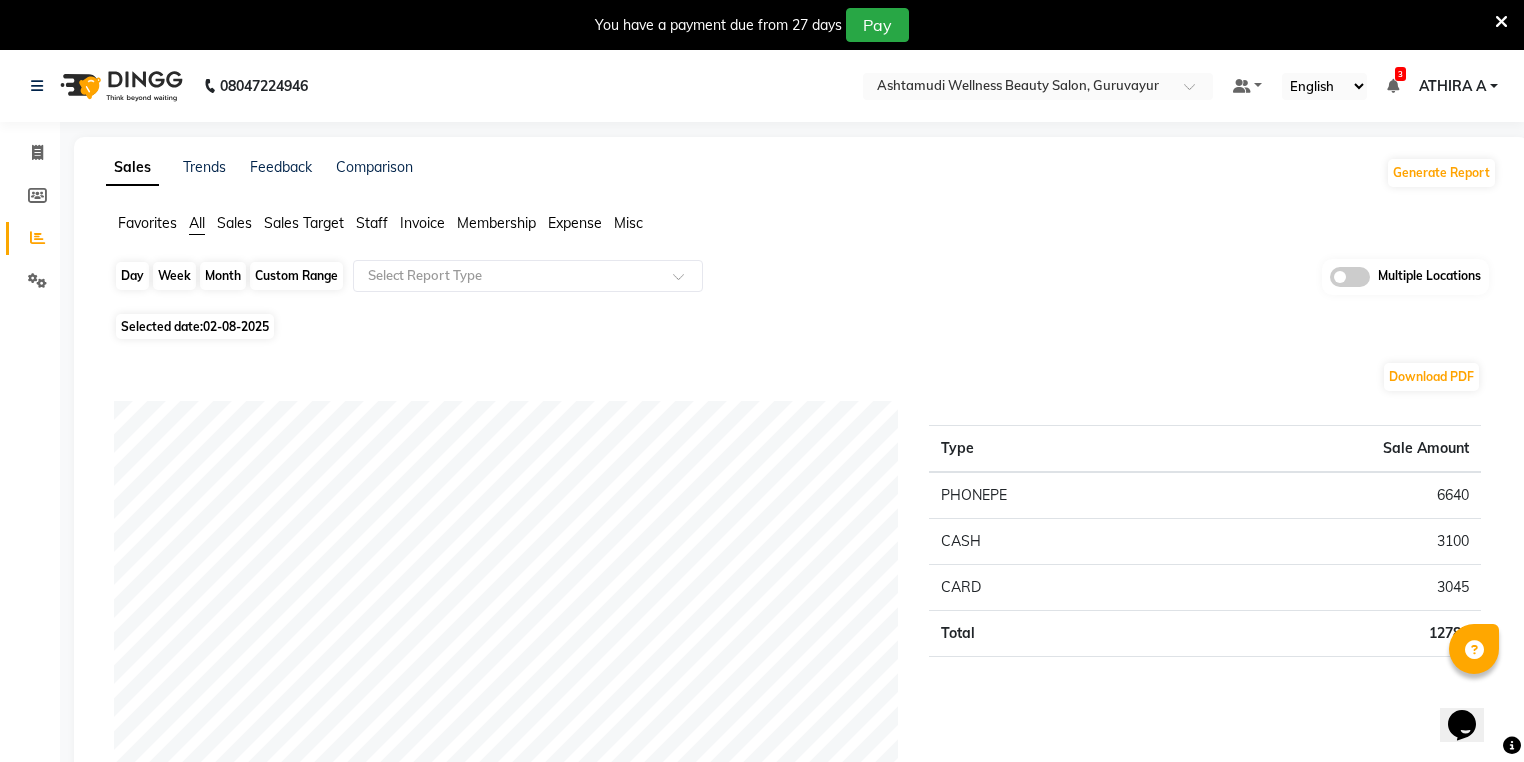 click on "Day" 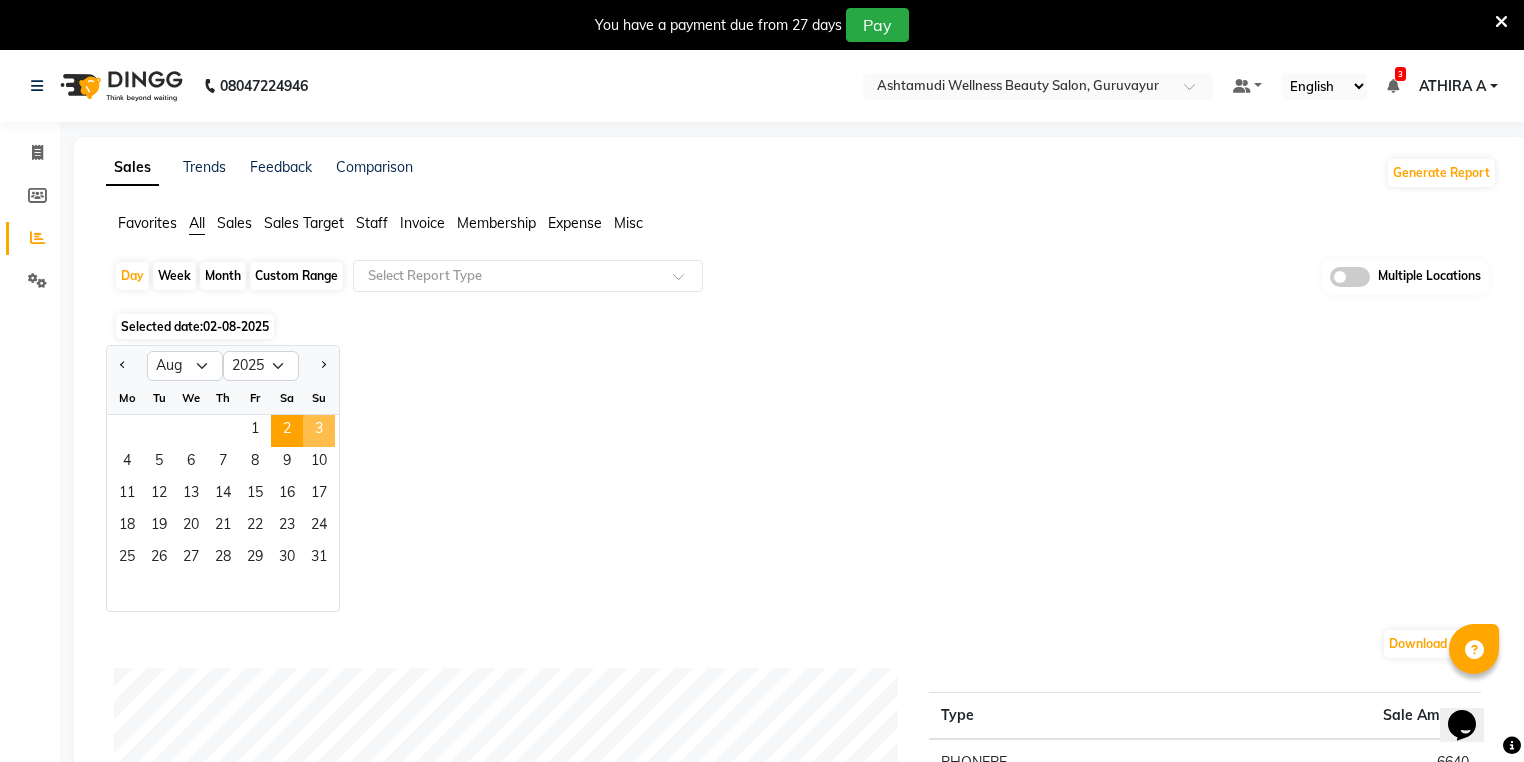 click on "3" 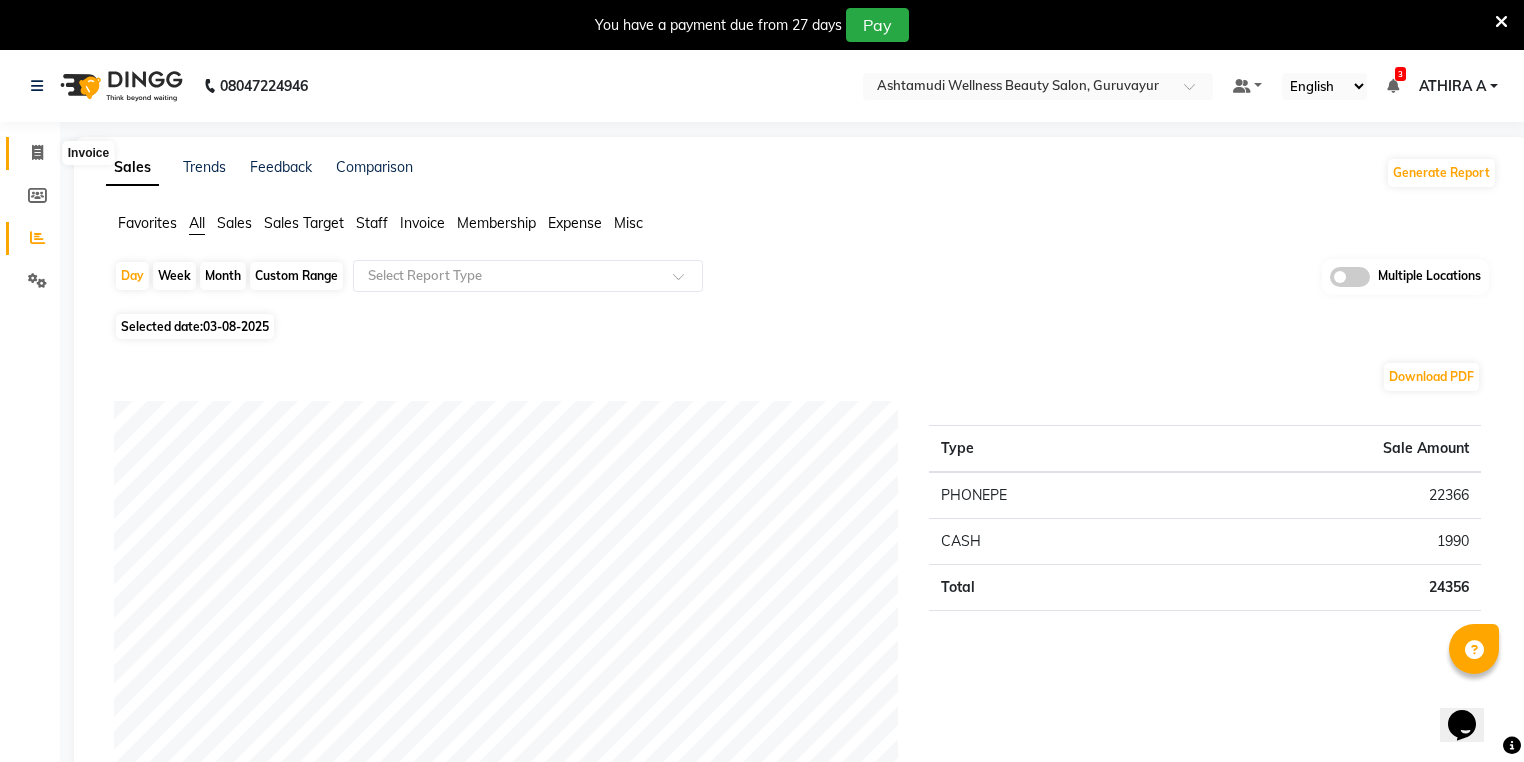 click 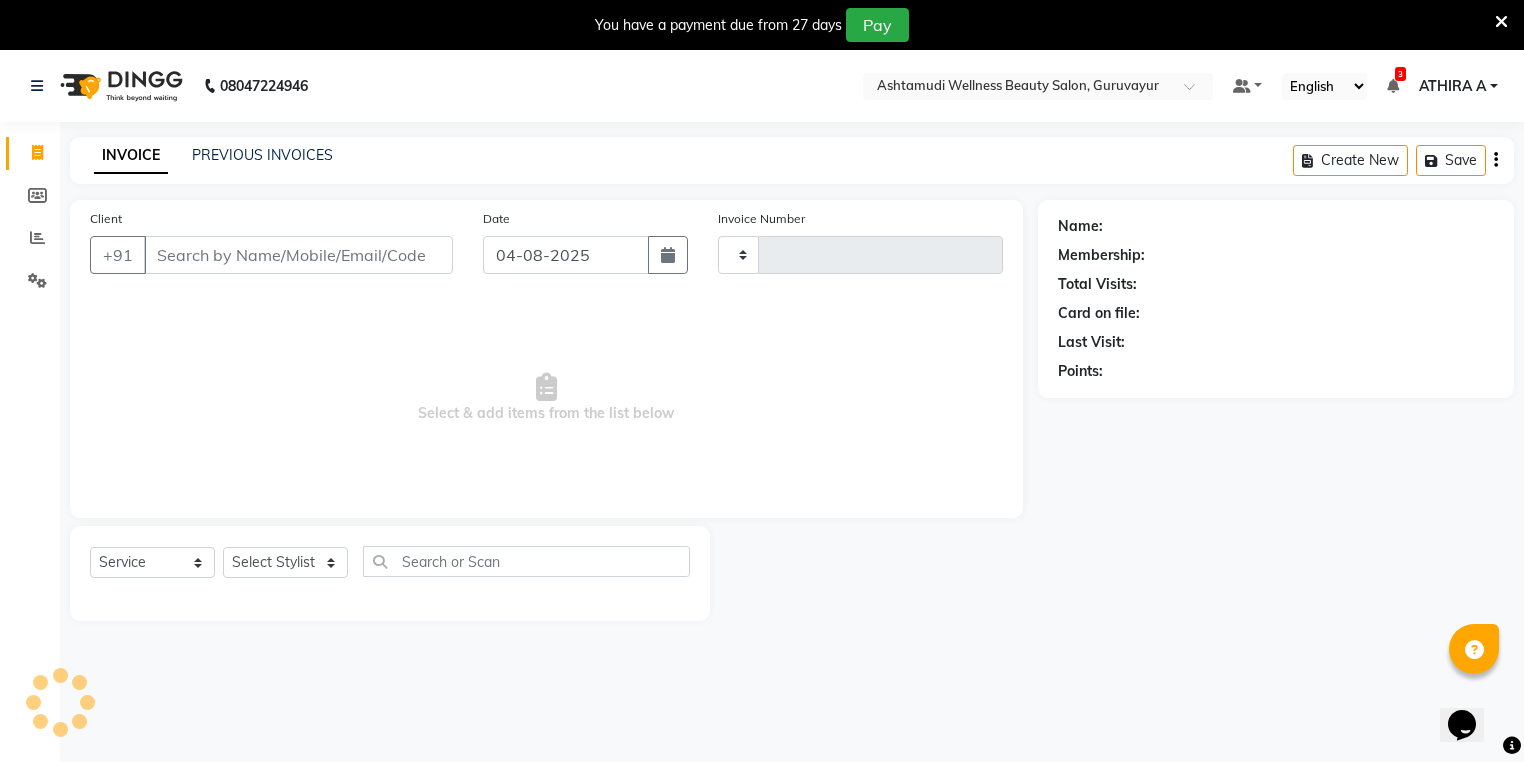 scroll, scrollTop: 50, scrollLeft: 0, axis: vertical 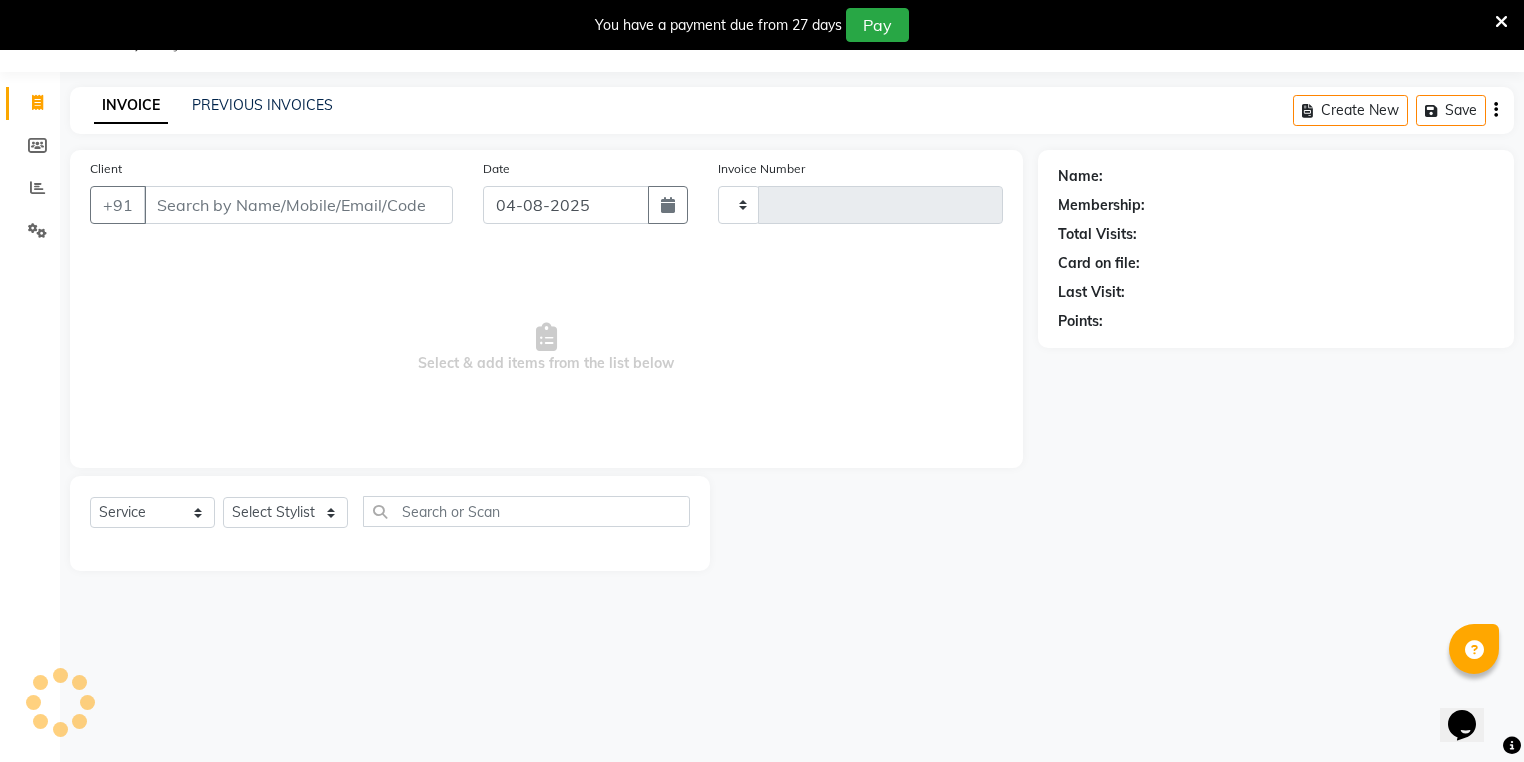 type on "1617" 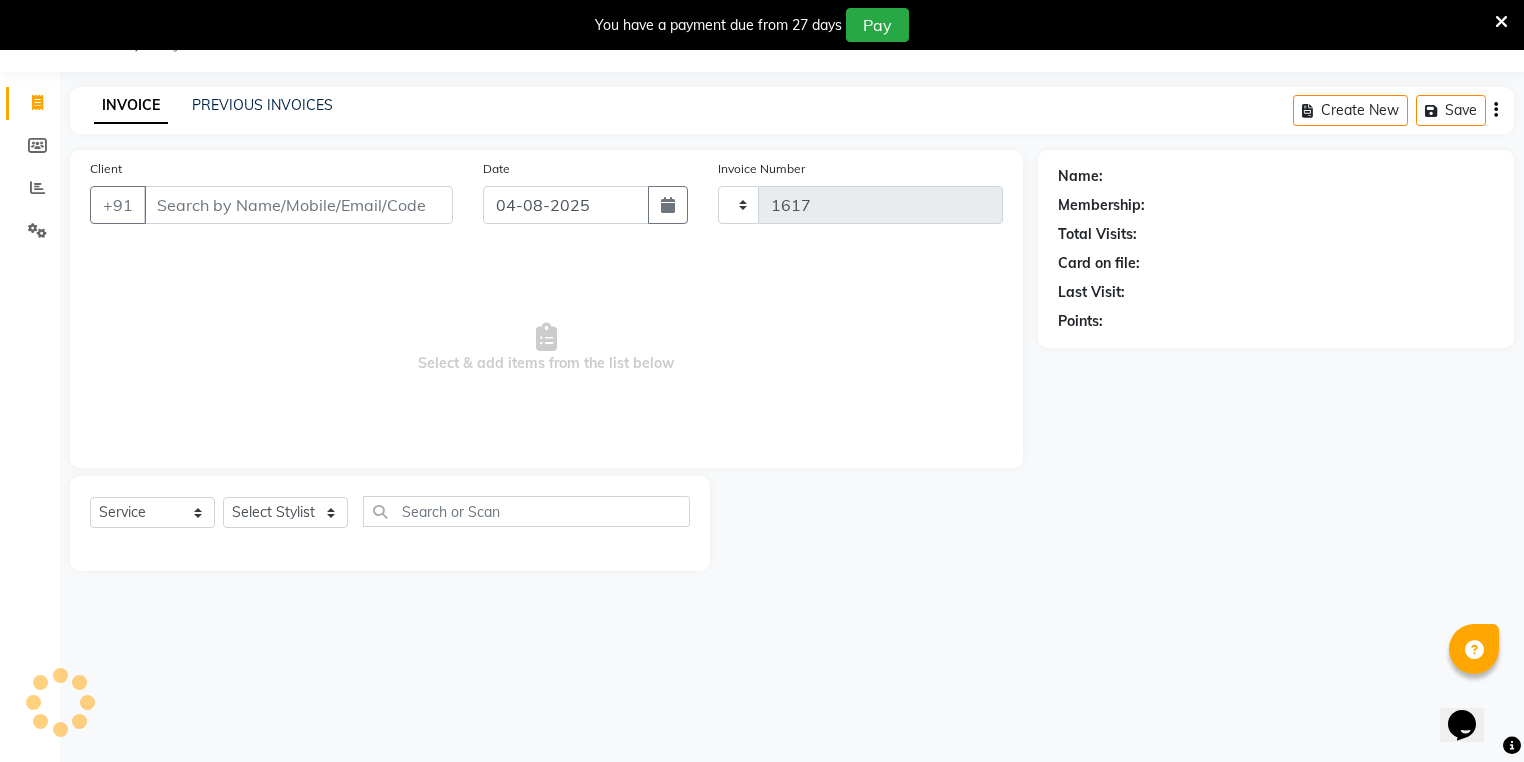 select on "4660" 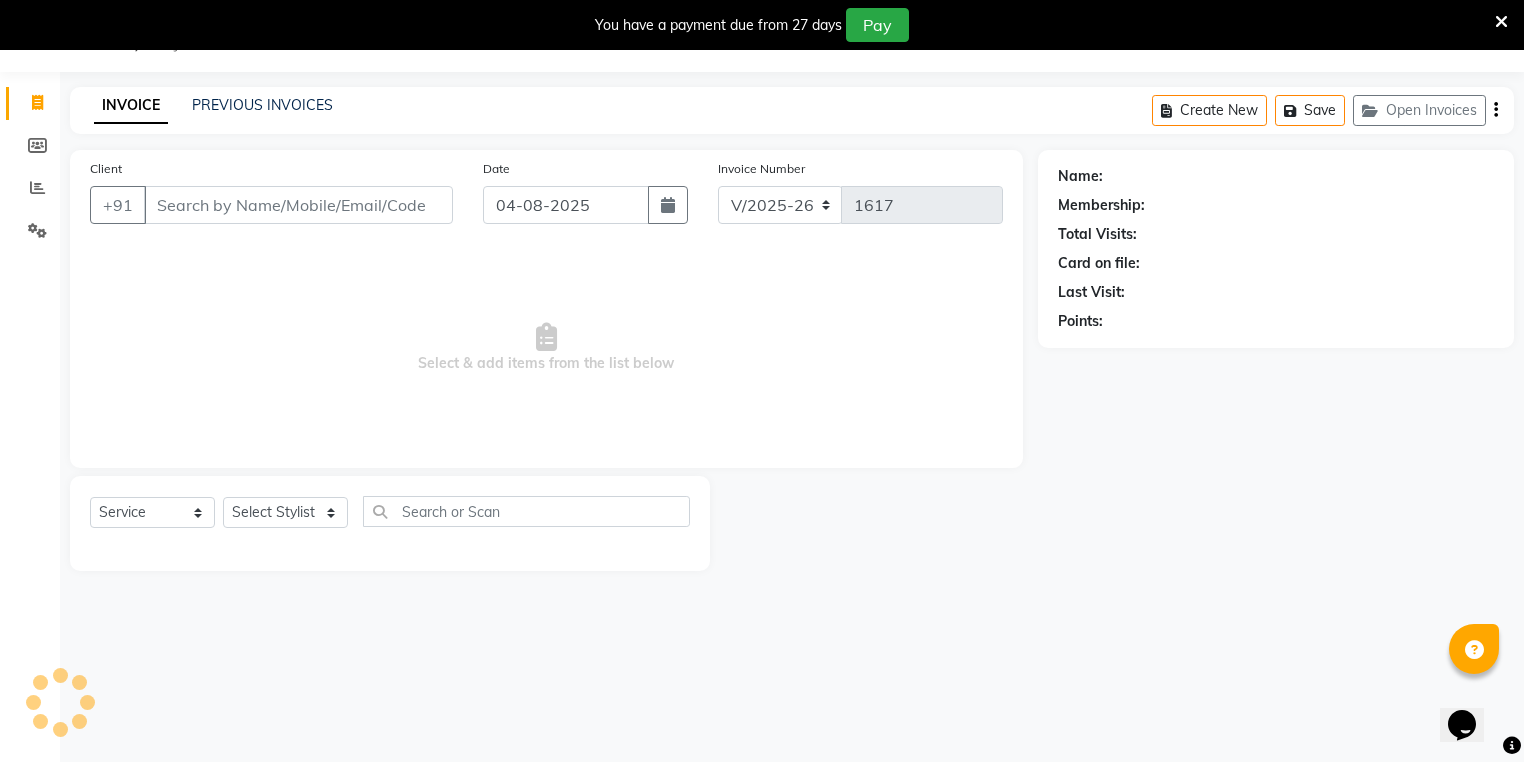 click on "You have a payment due from 27 days   Pay" at bounding box center (762, 25) 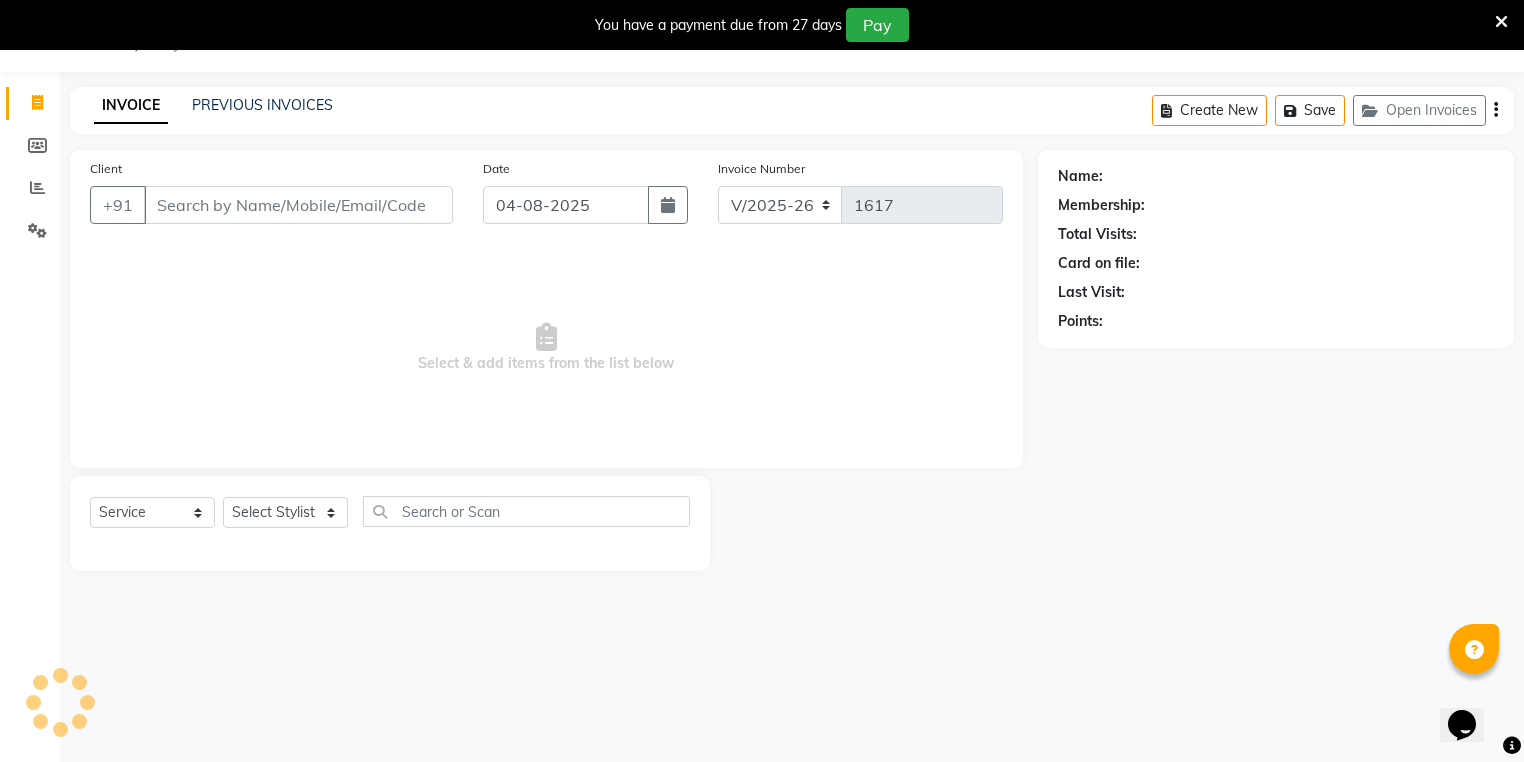 click on "You have a payment due from 27 days   Pay" at bounding box center [762, 25] 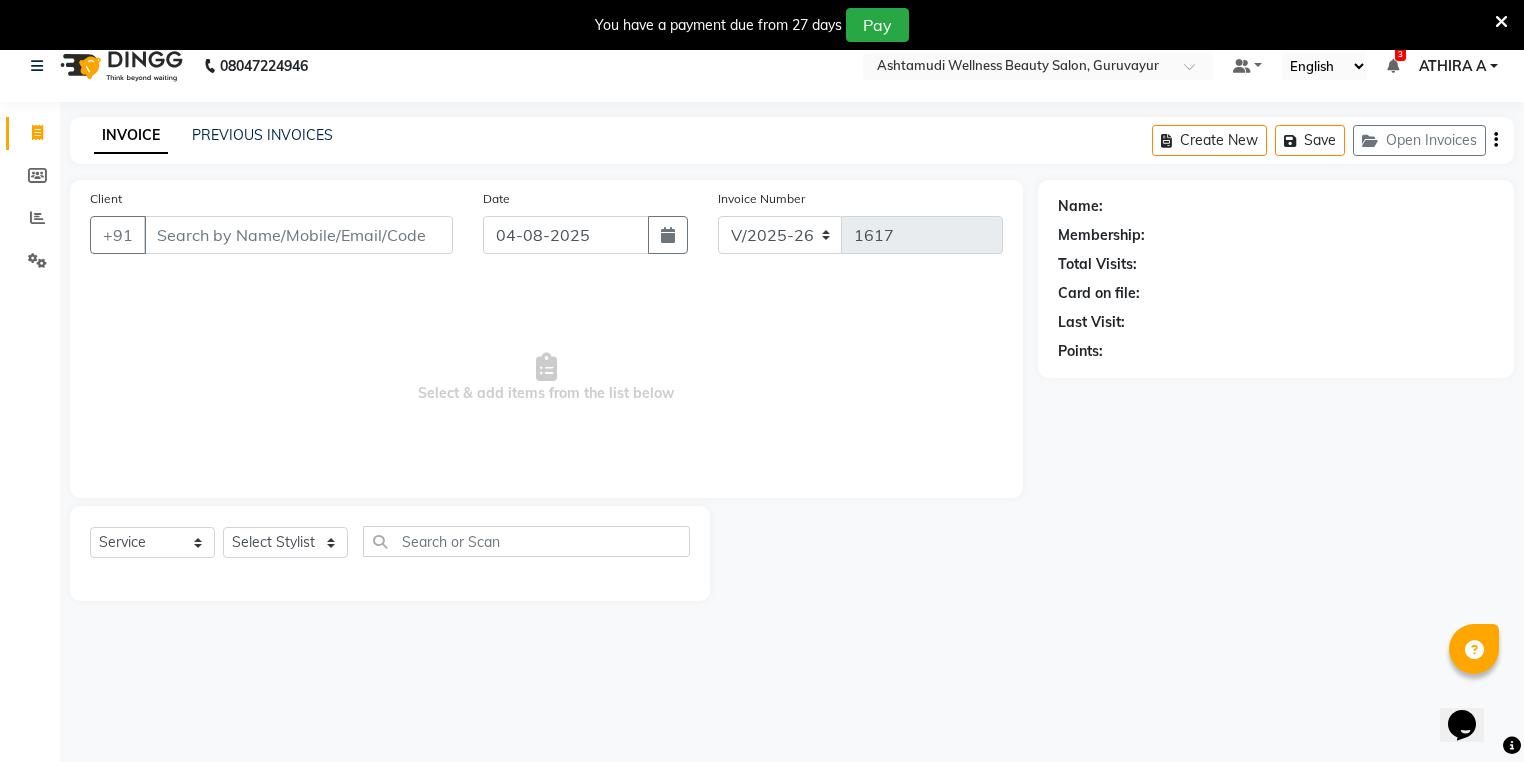 scroll, scrollTop: 0, scrollLeft: 0, axis: both 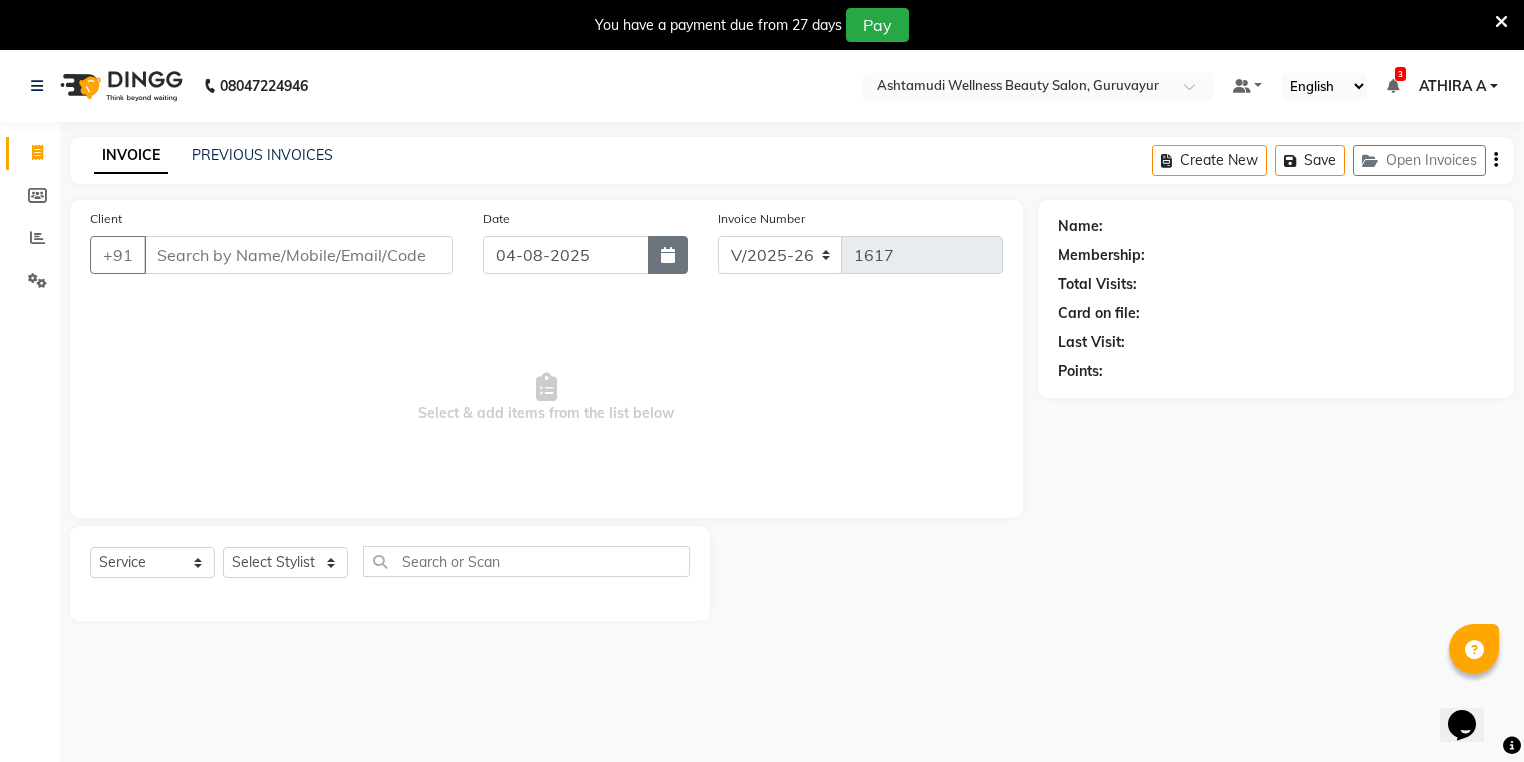 click 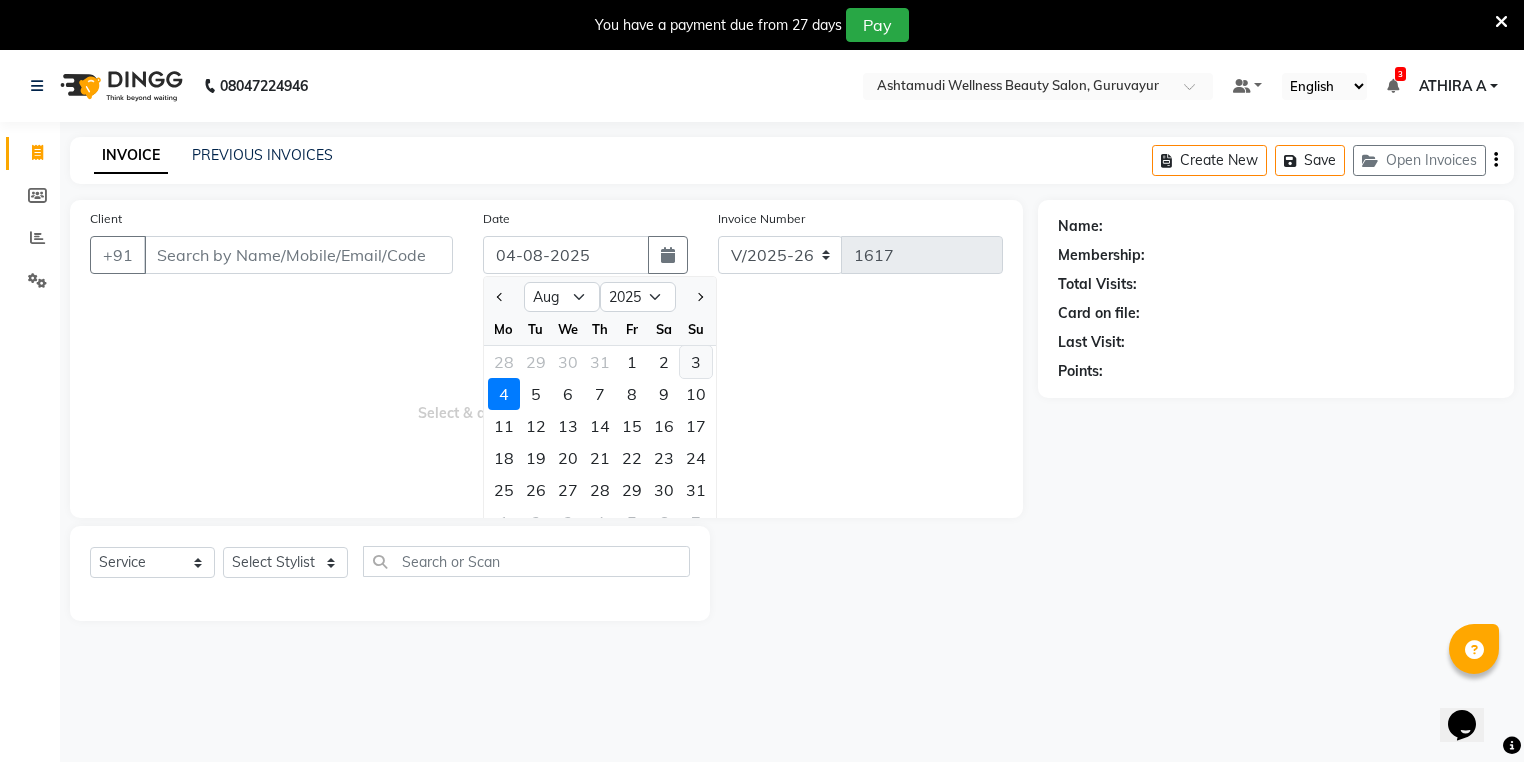 click on "3" 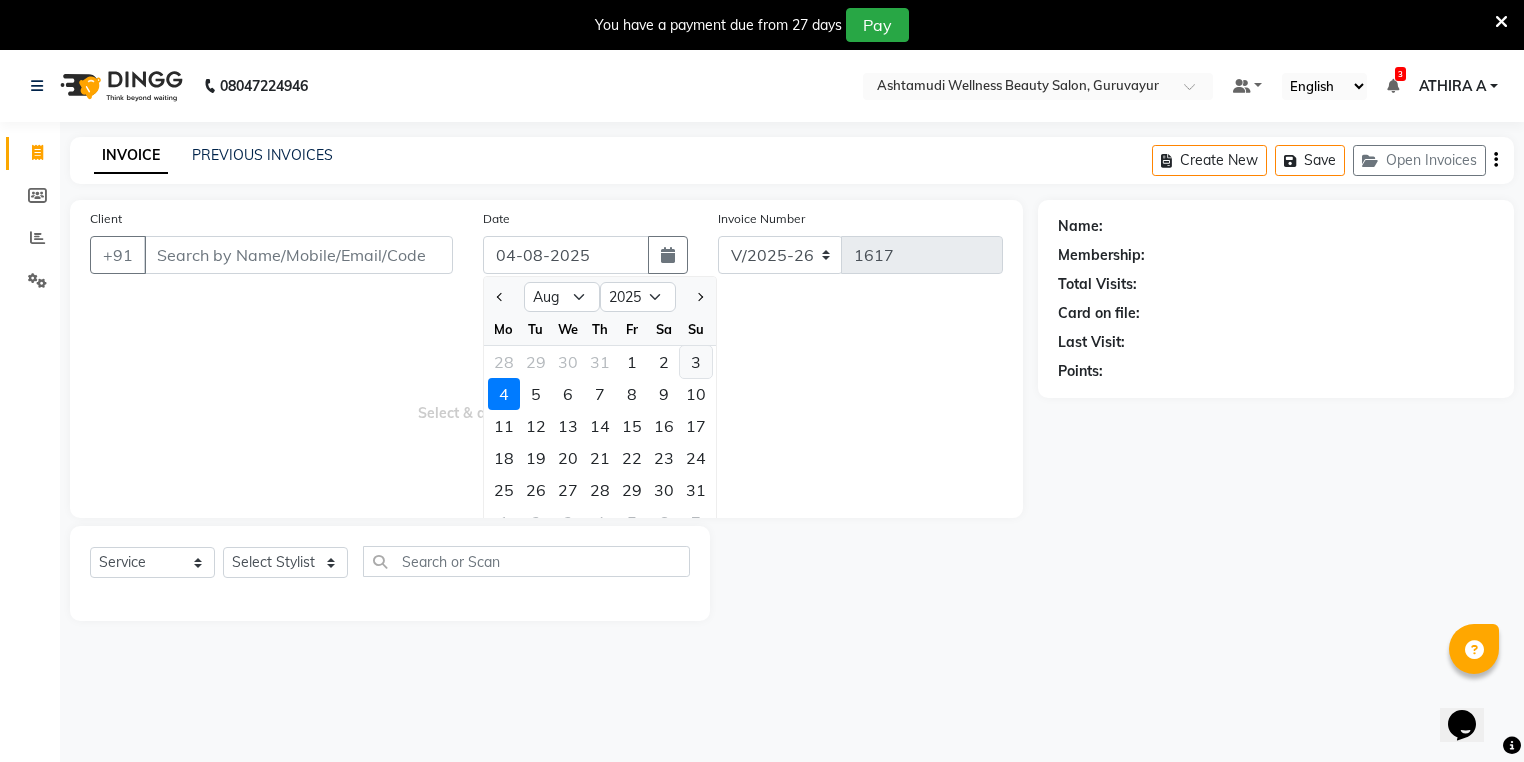 type on "03-08-2025" 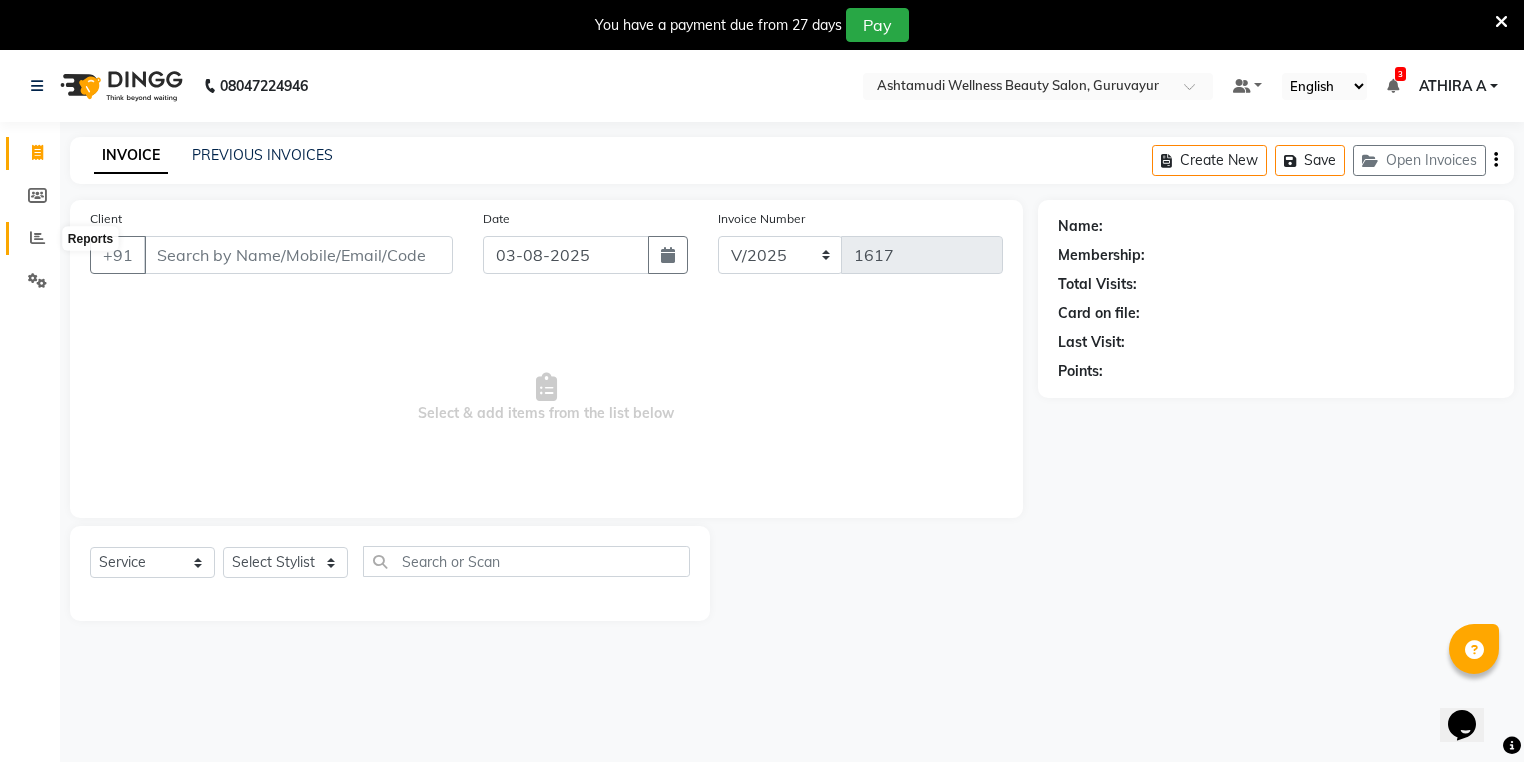 click 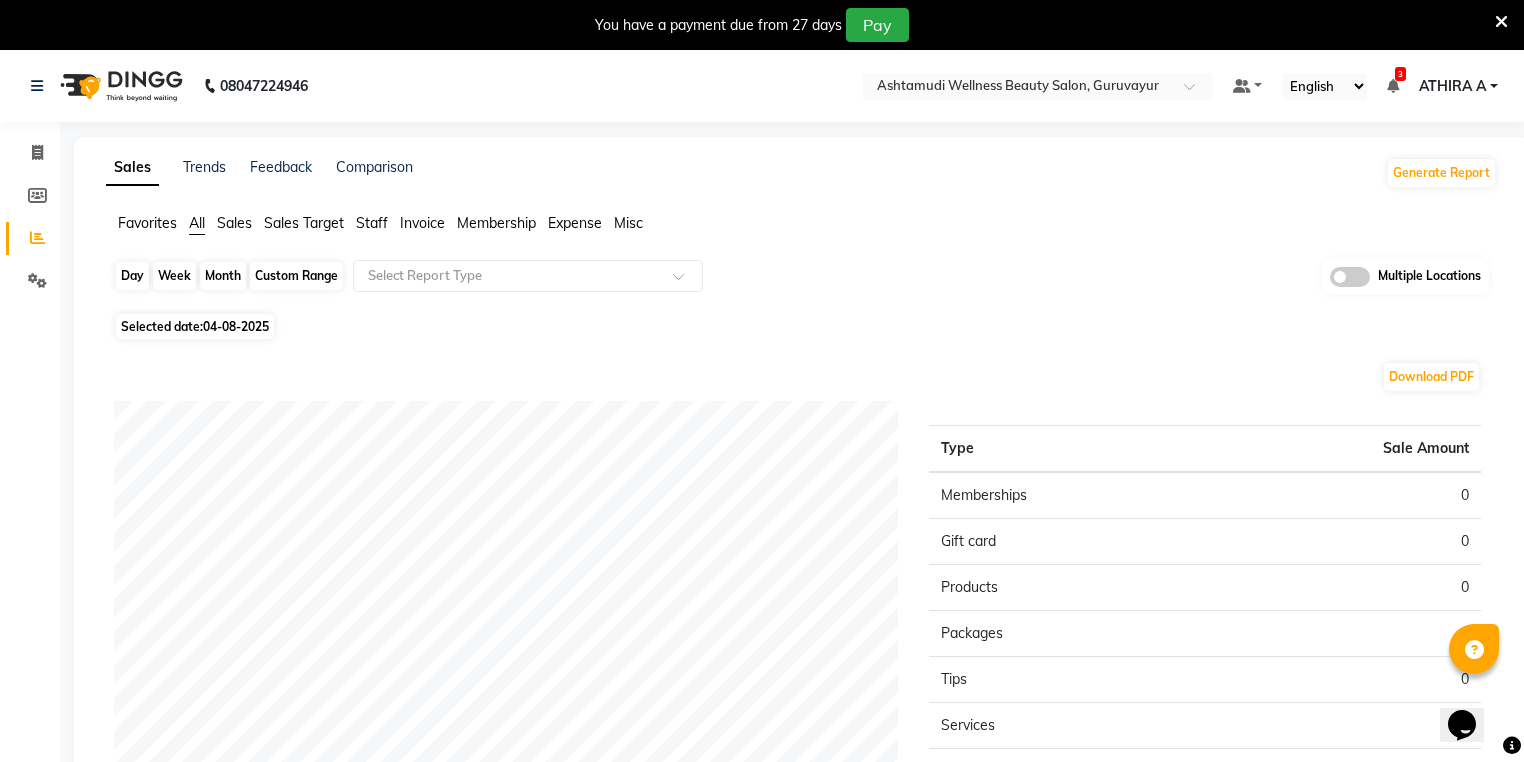 click on "Day" 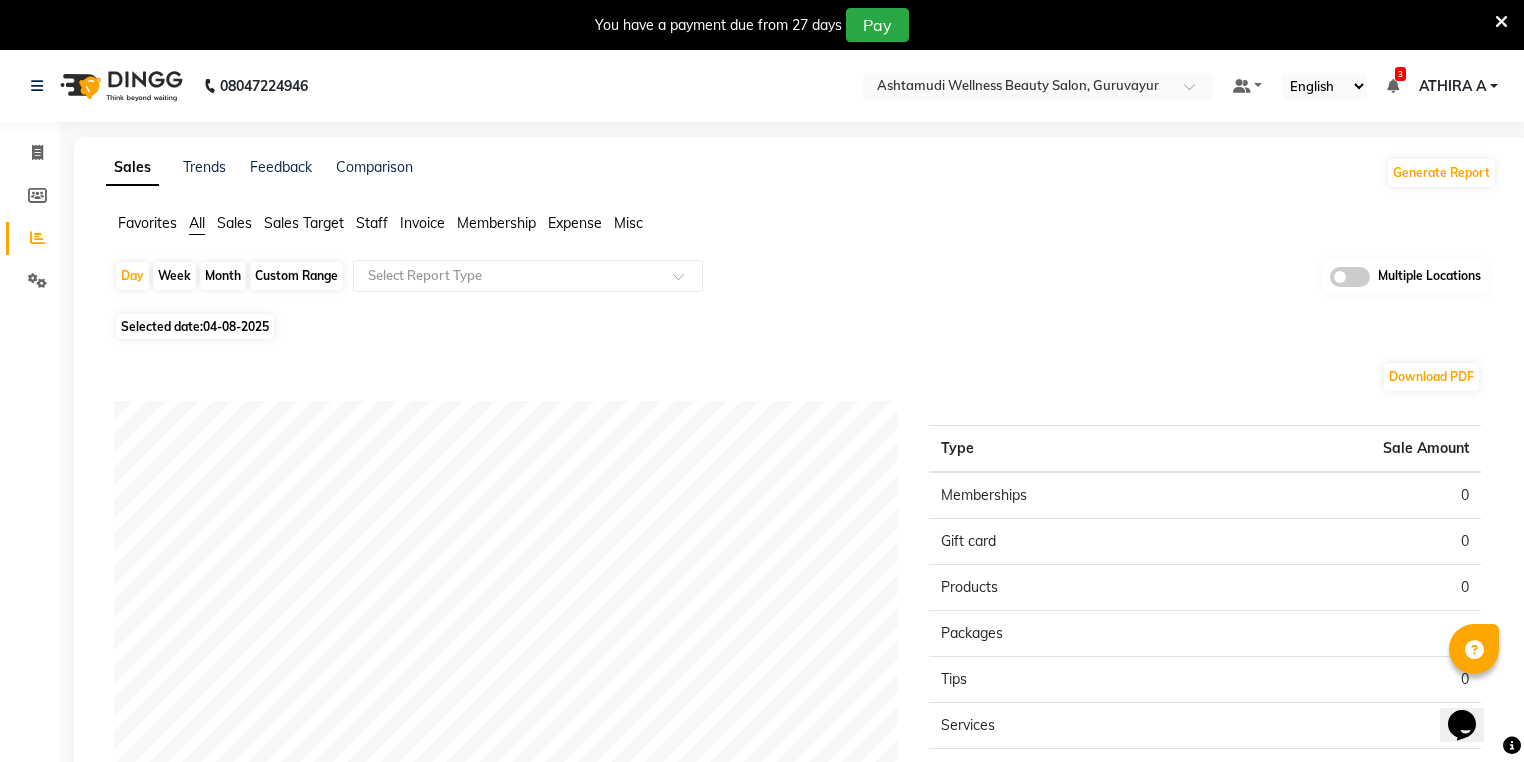 select on "8" 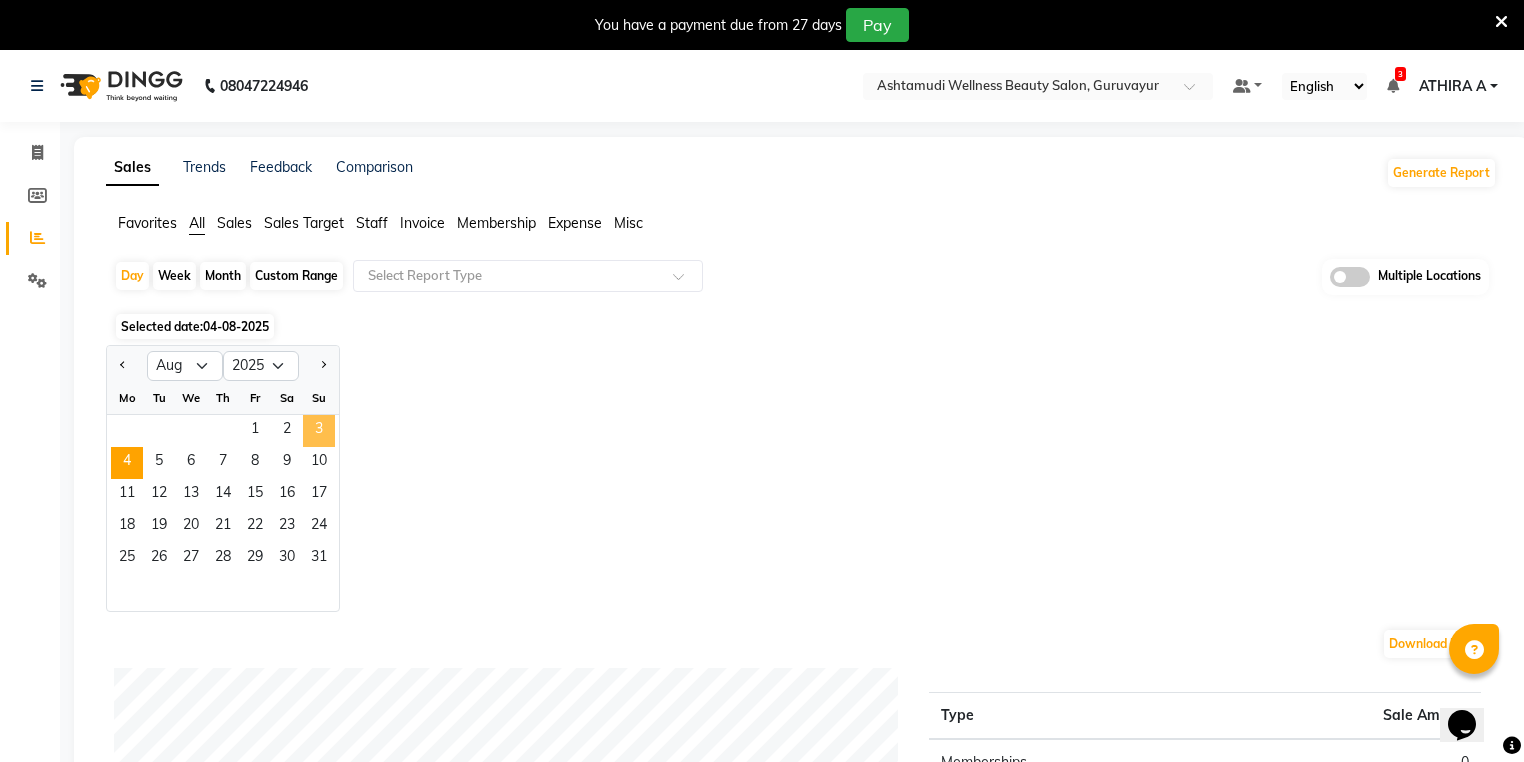 click on "3" 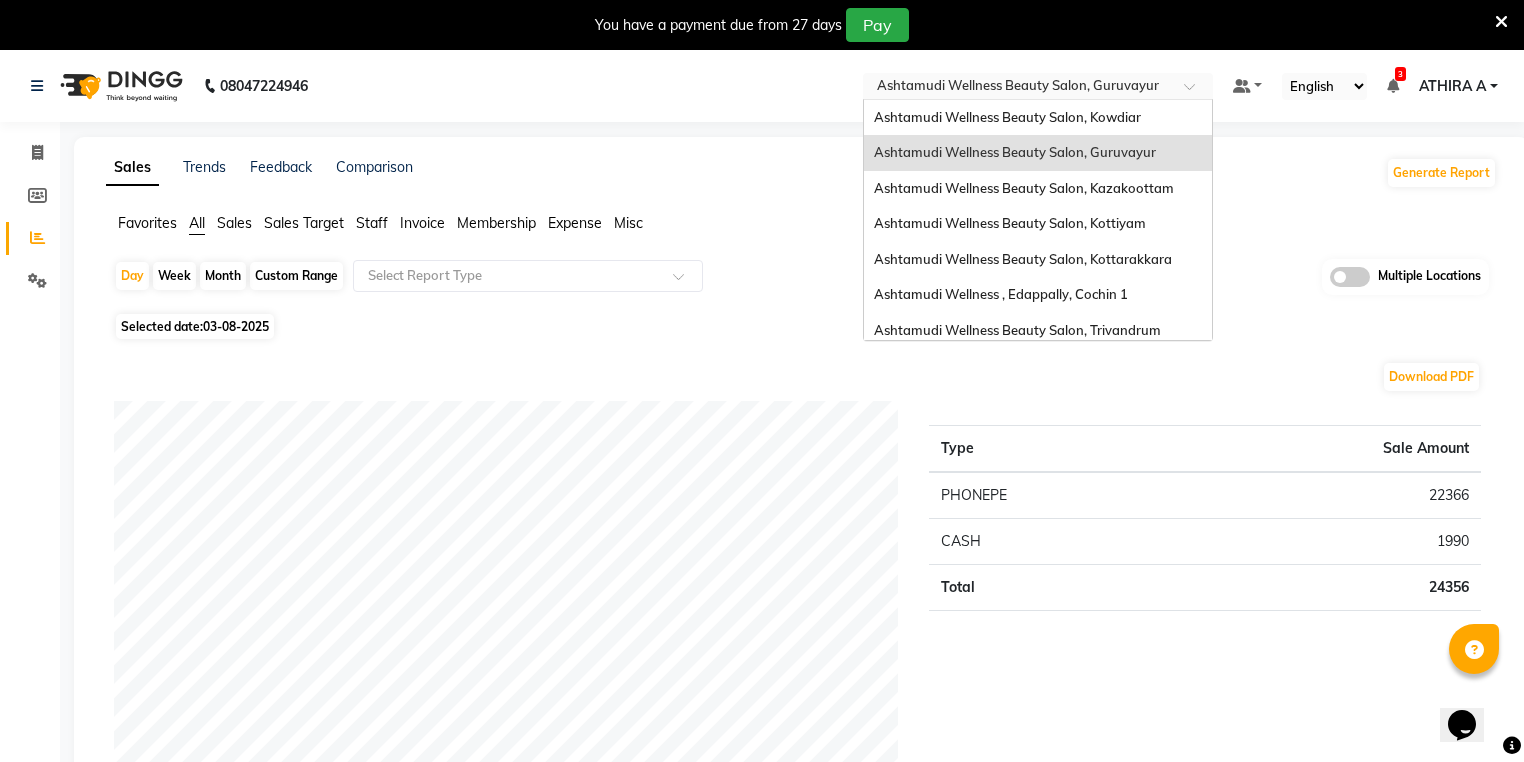 click at bounding box center [1018, 88] 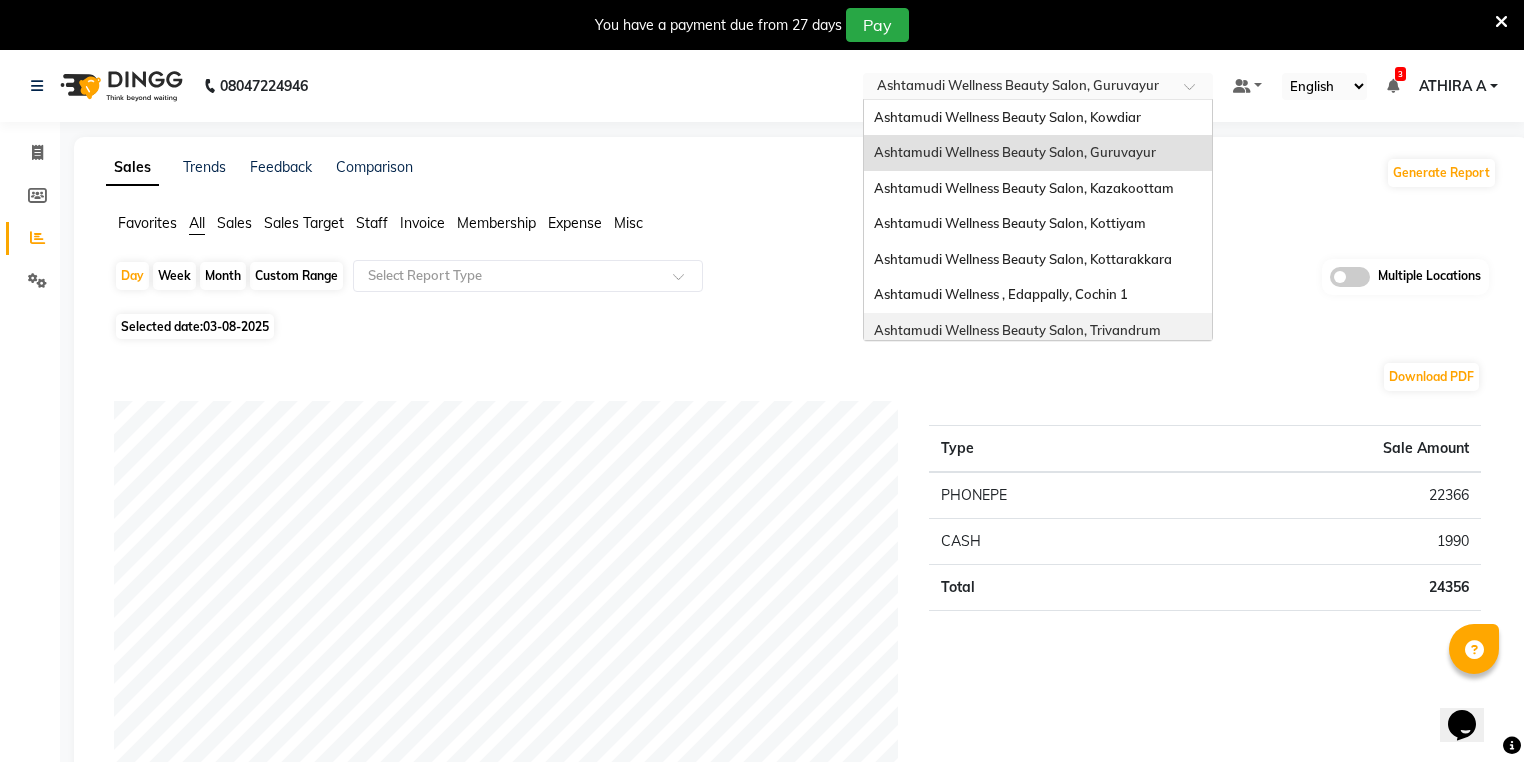 scroll, scrollTop: 312, scrollLeft: 0, axis: vertical 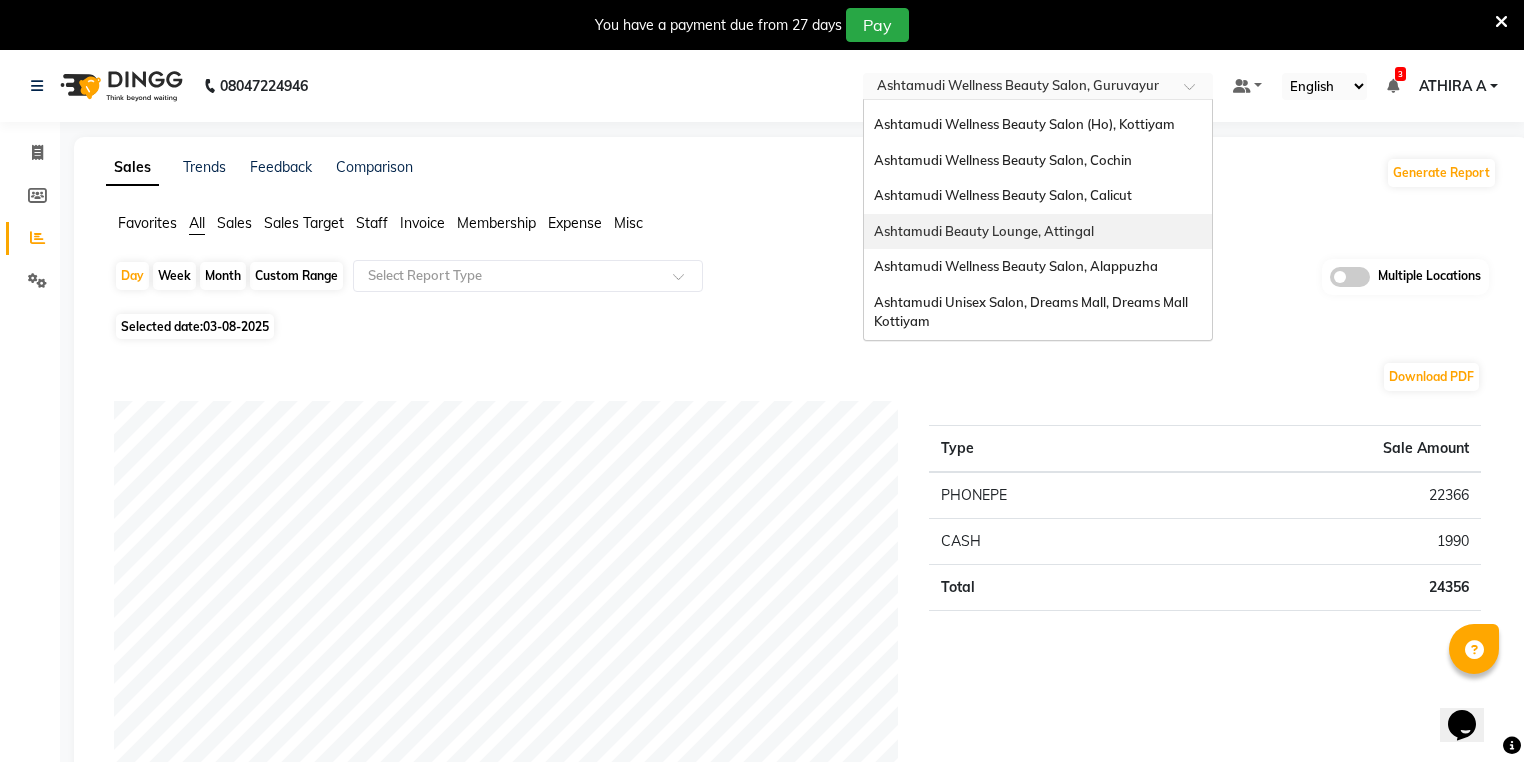 click on "Ashtamudi Beauty Lounge, Attingal" at bounding box center (1038, 232) 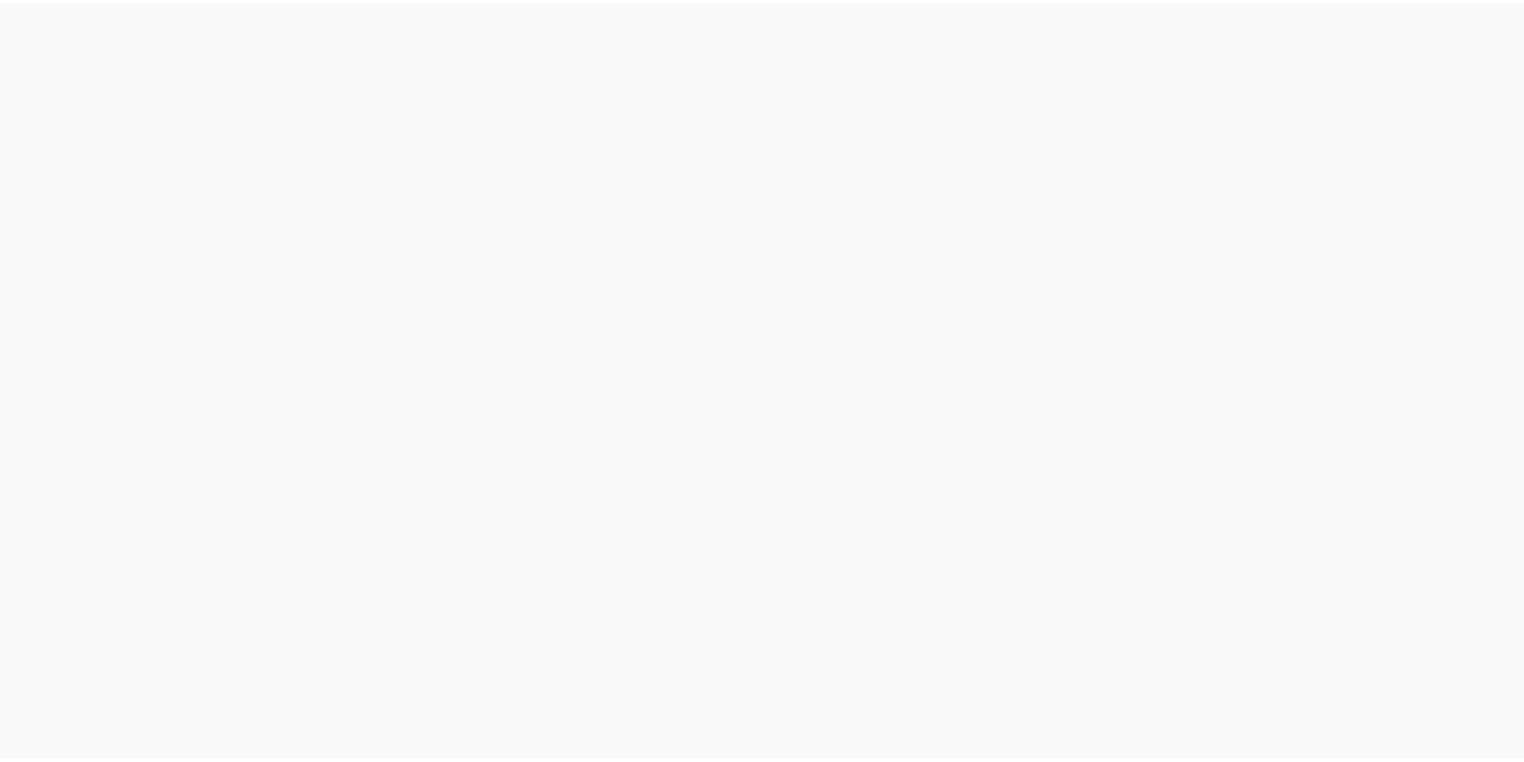 scroll, scrollTop: 0, scrollLeft: 0, axis: both 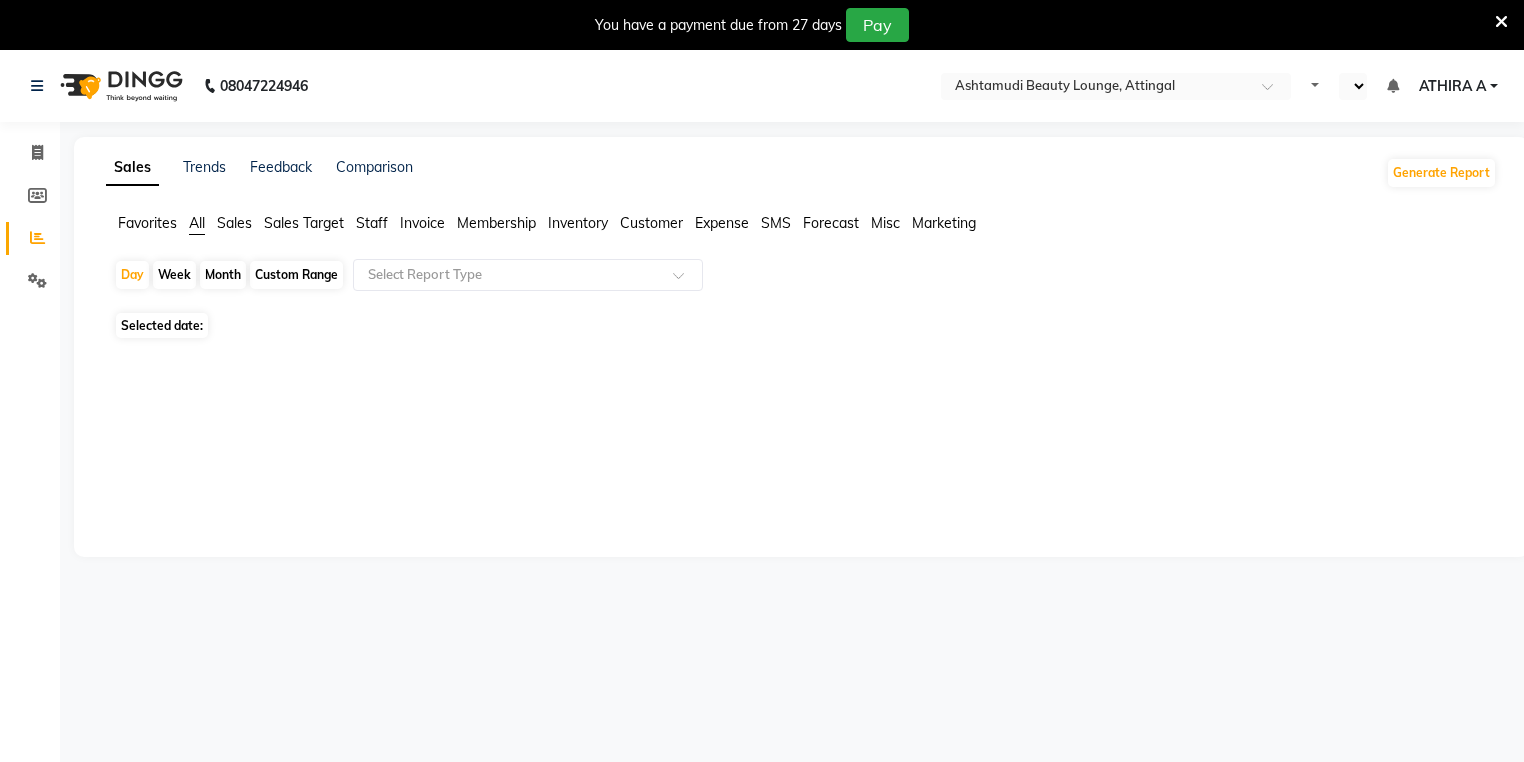 select on "en" 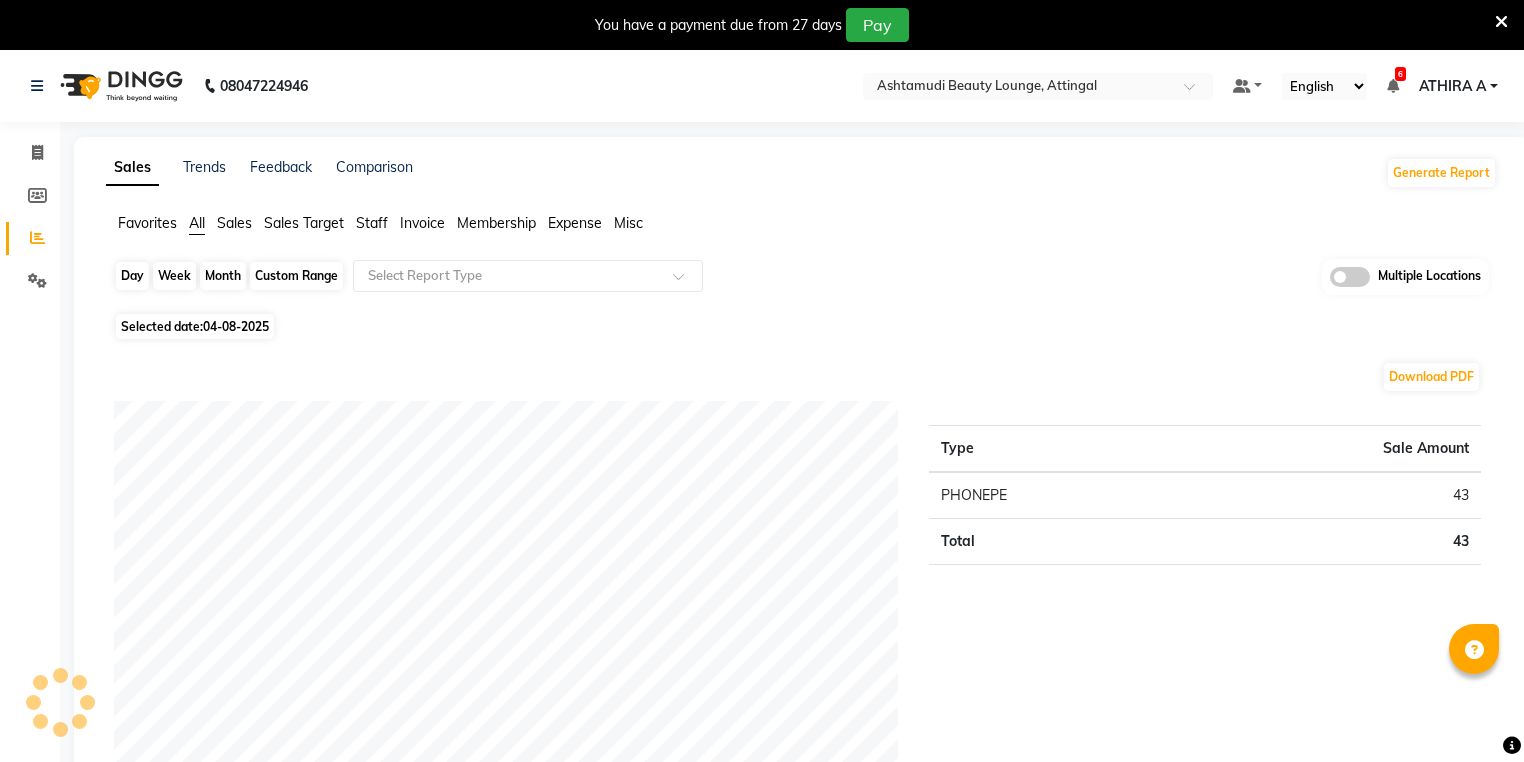 click on "Day" 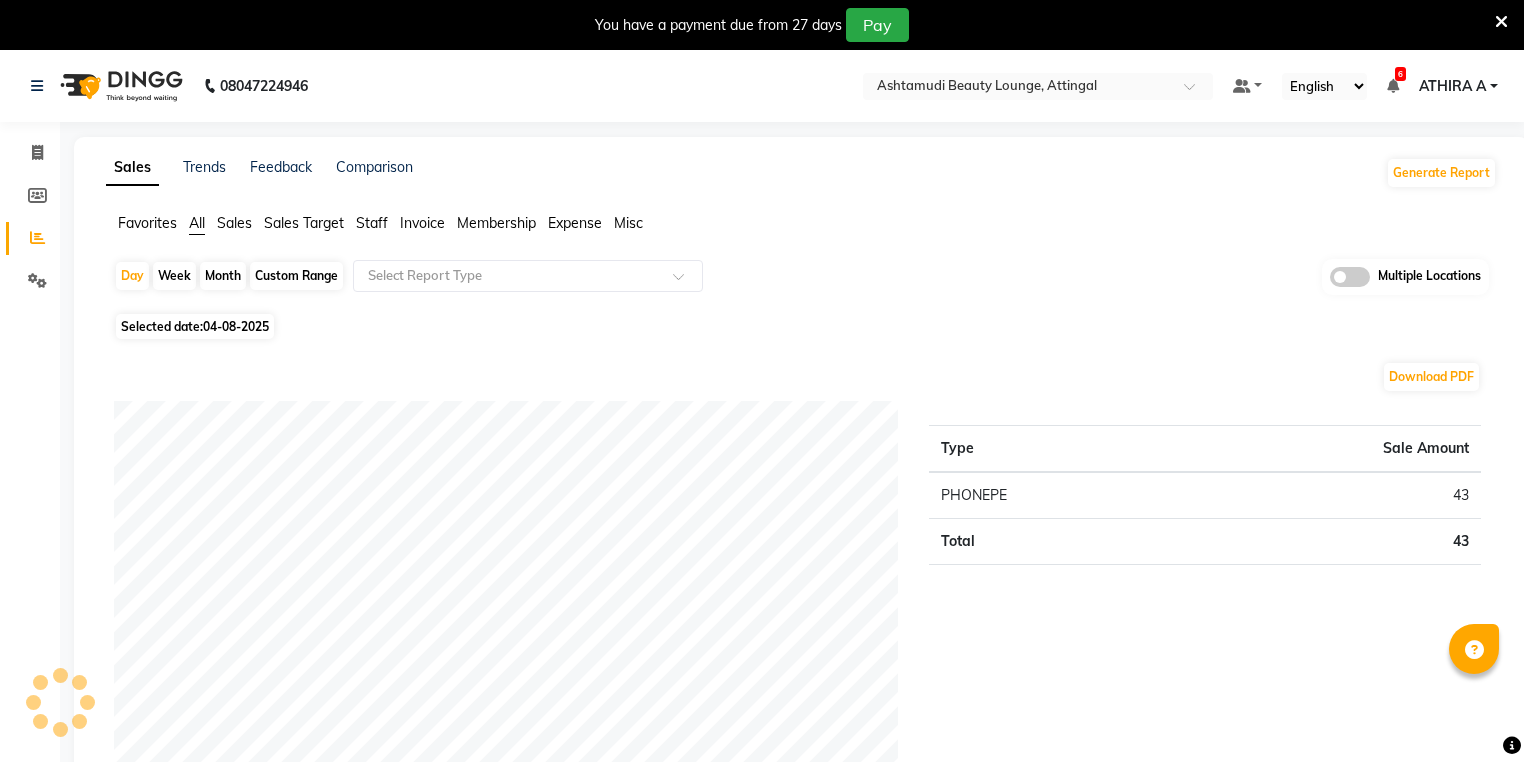 select on "8" 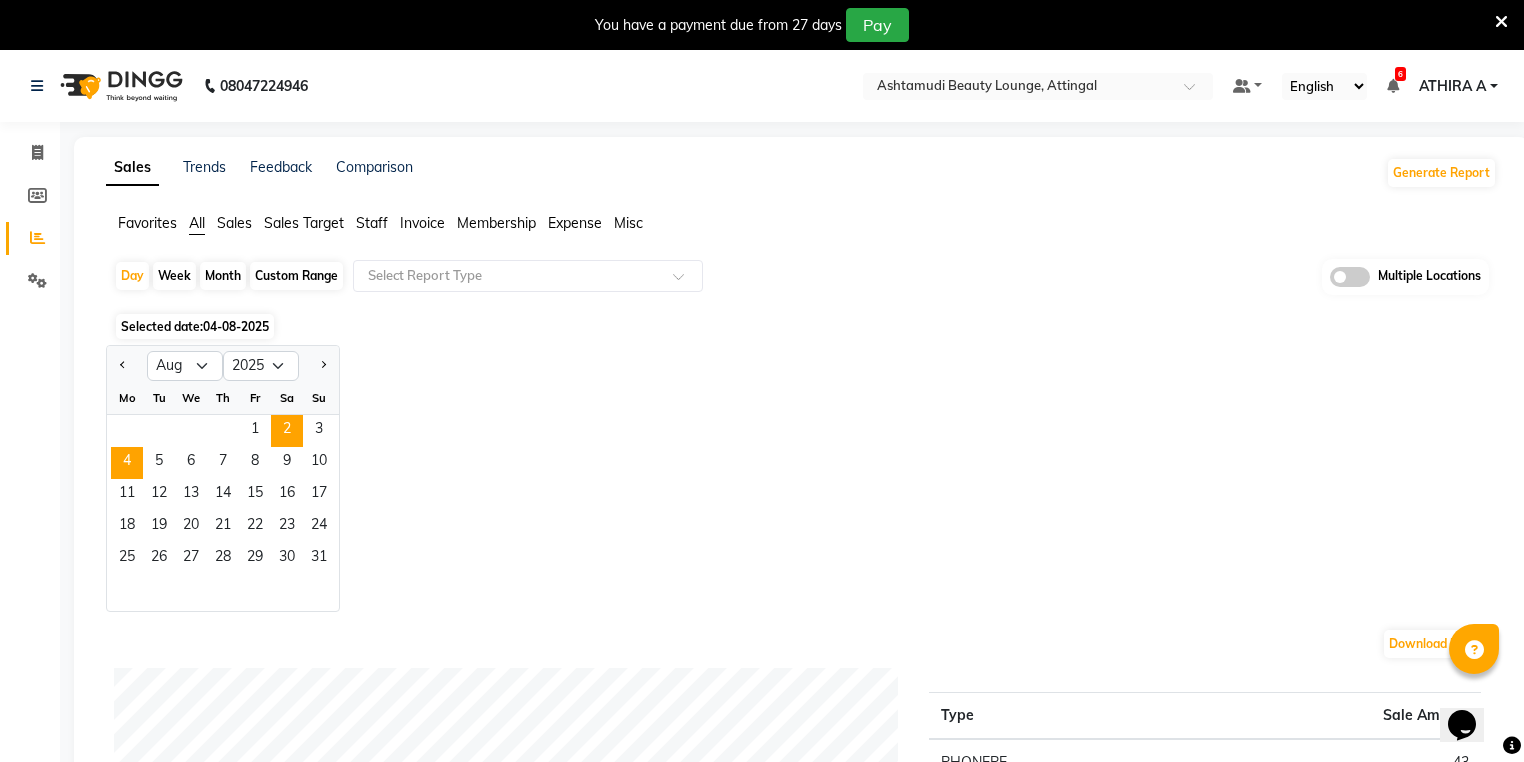 scroll, scrollTop: 0, scrollLeft: 0, axis: both 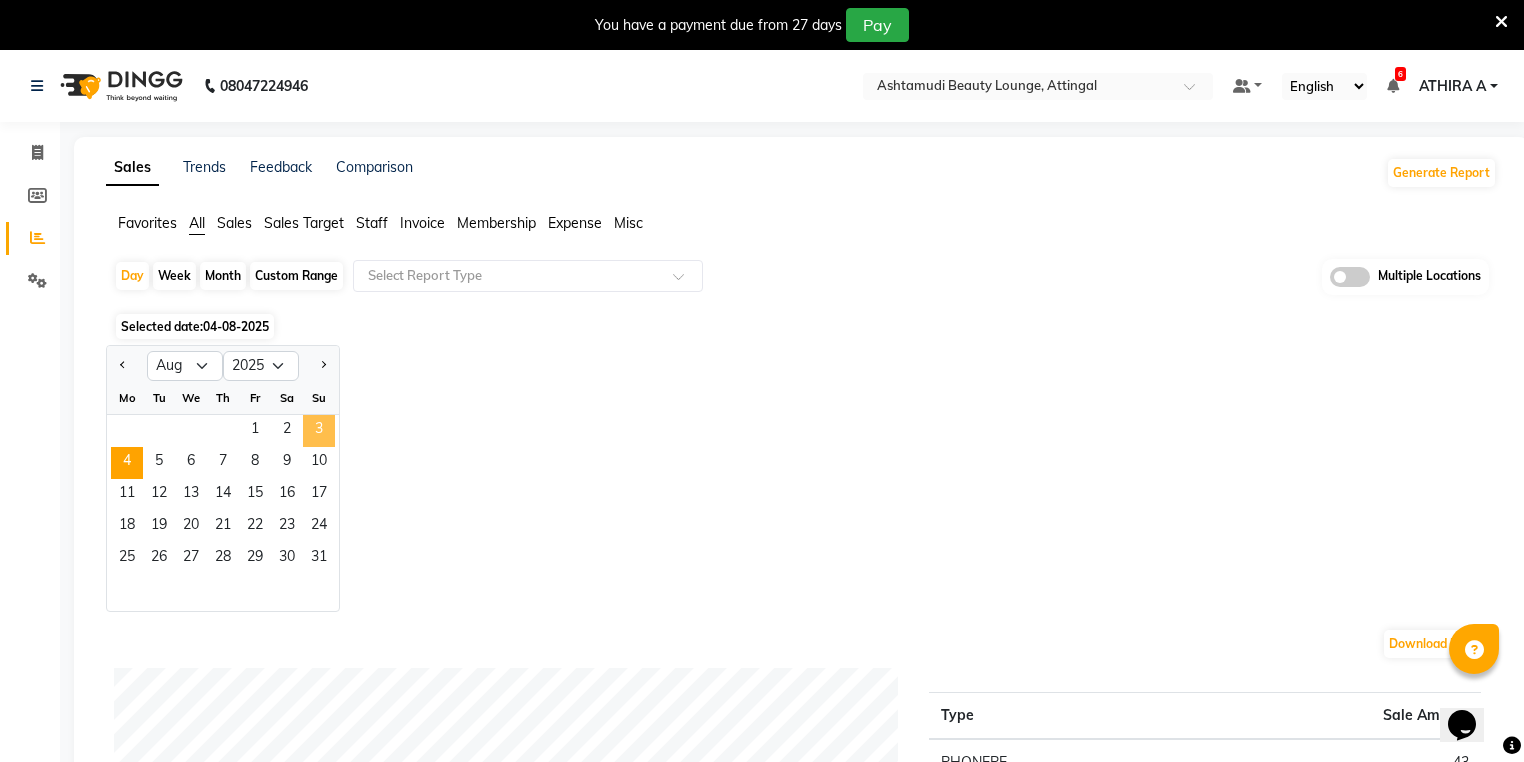 click on "3" 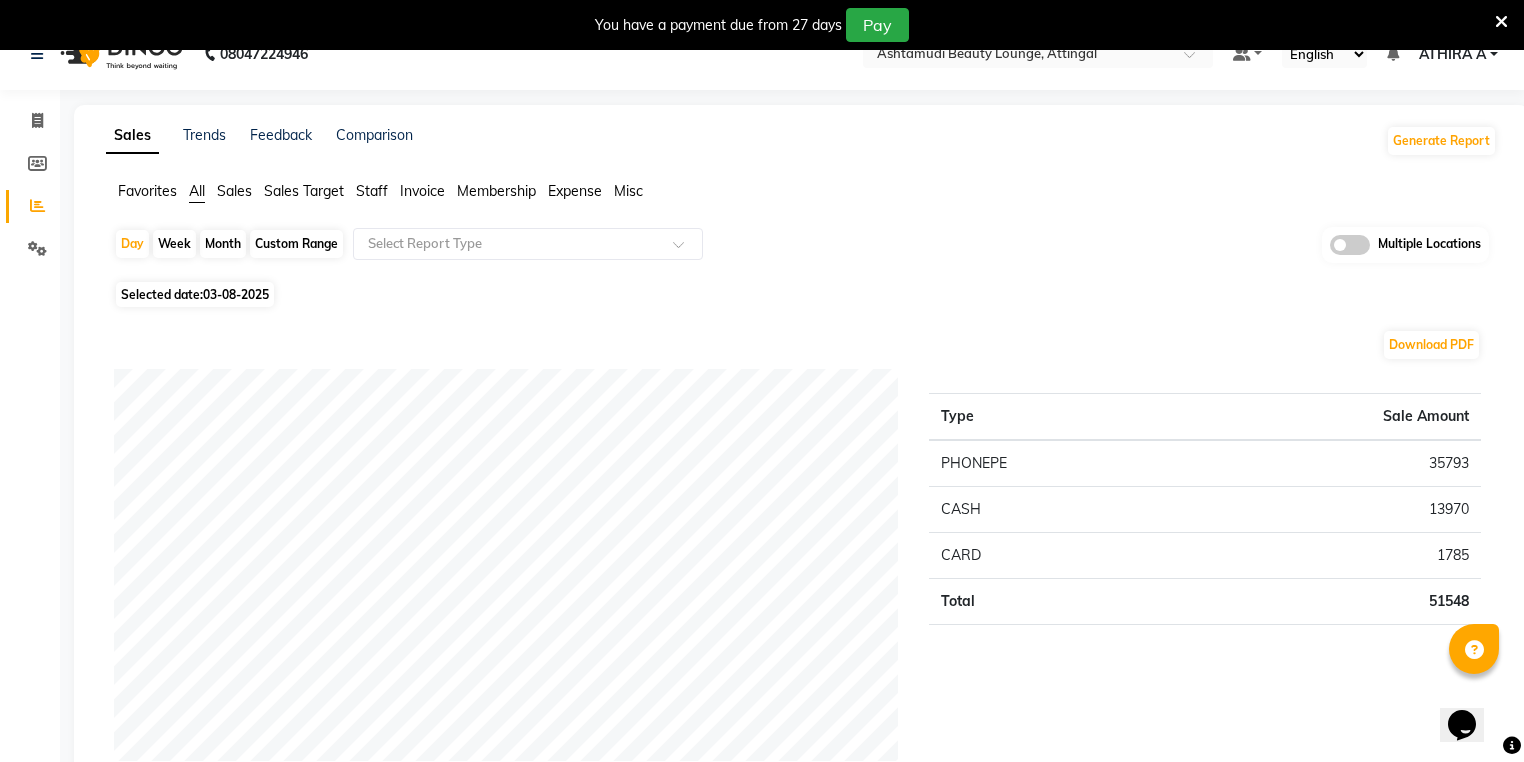 scroll, scrollTop: 0, scrollLeft: 0, axis: both 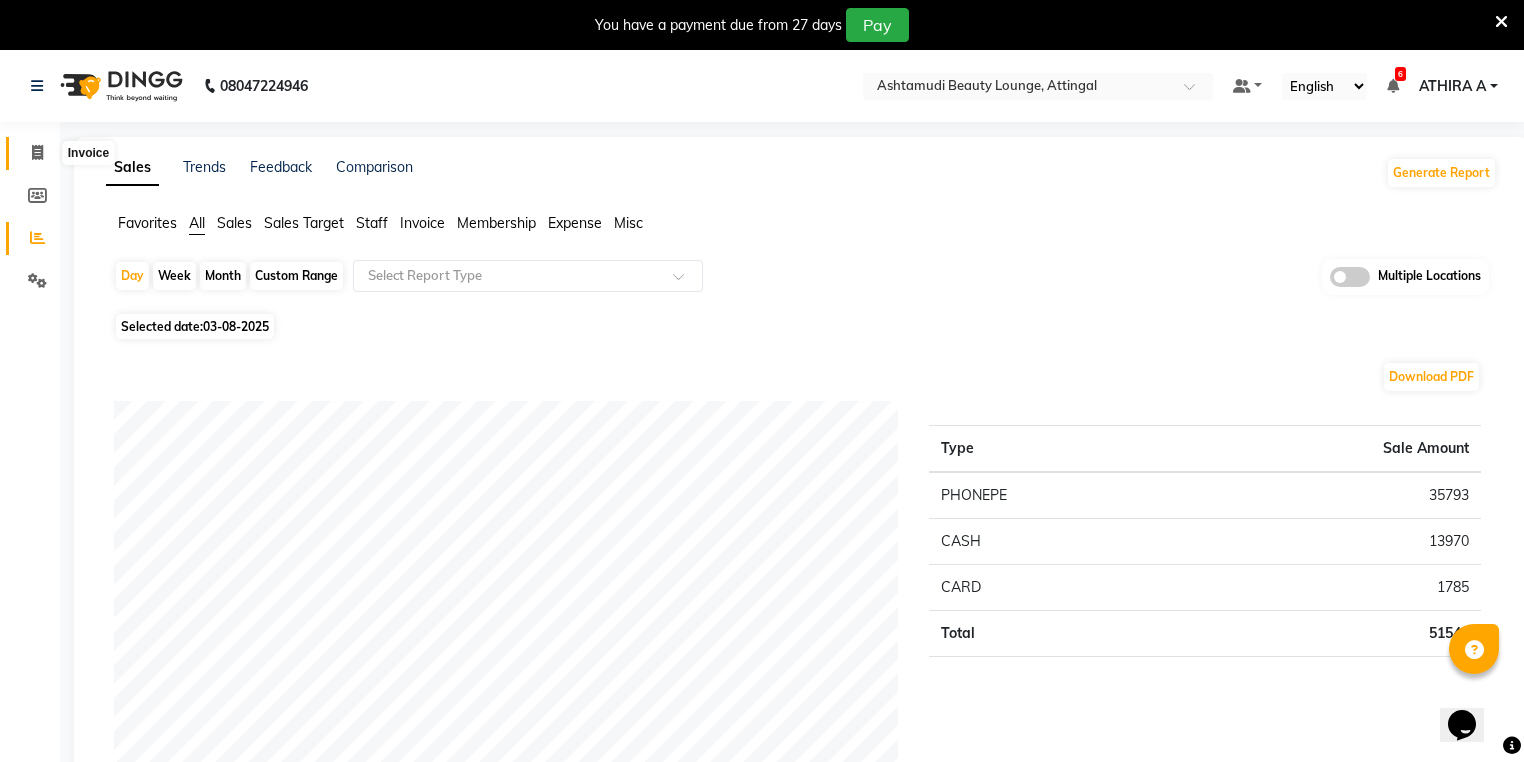 click 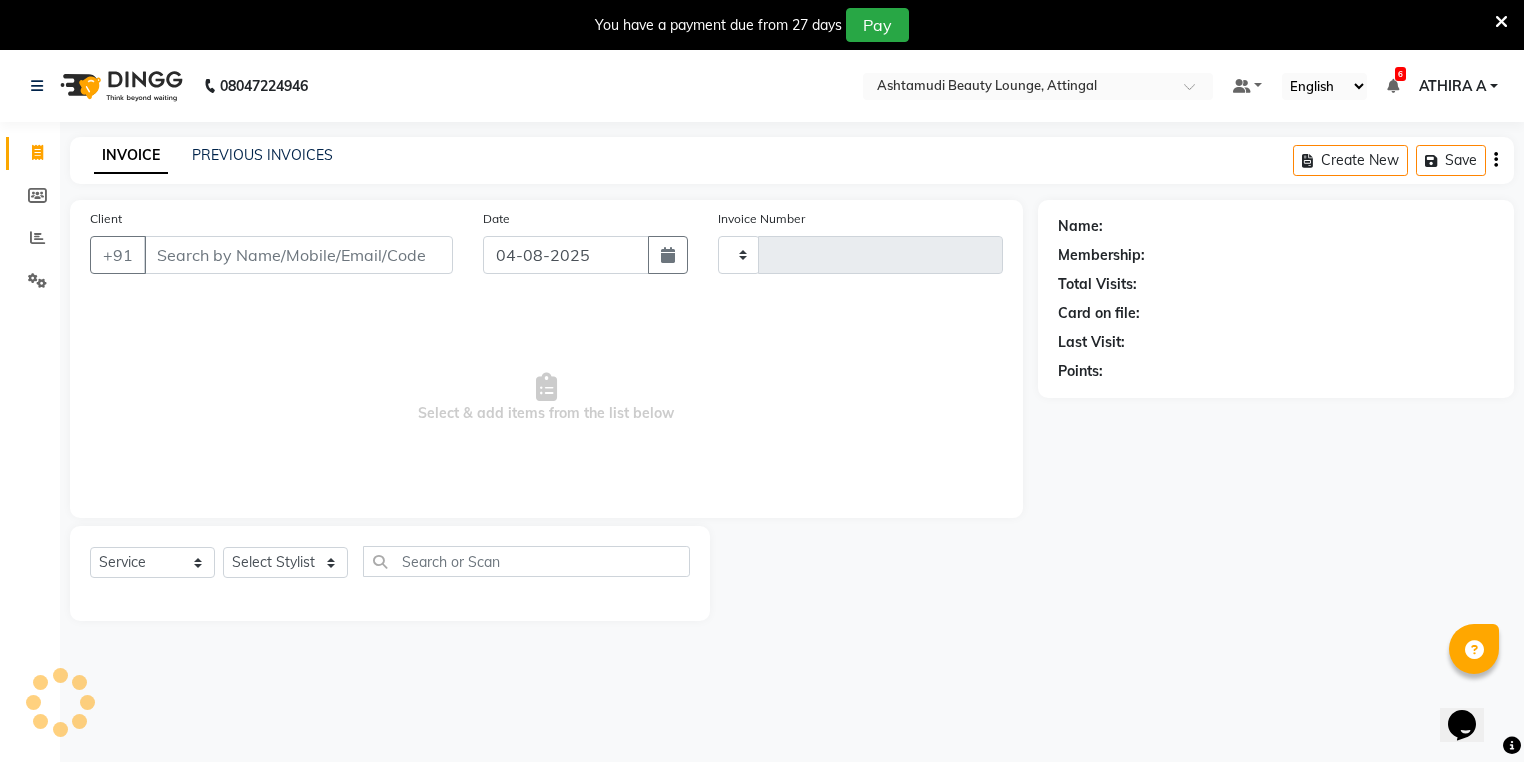 scroll, scrollTop: 50, scrollLeft: 0, axis: vertical 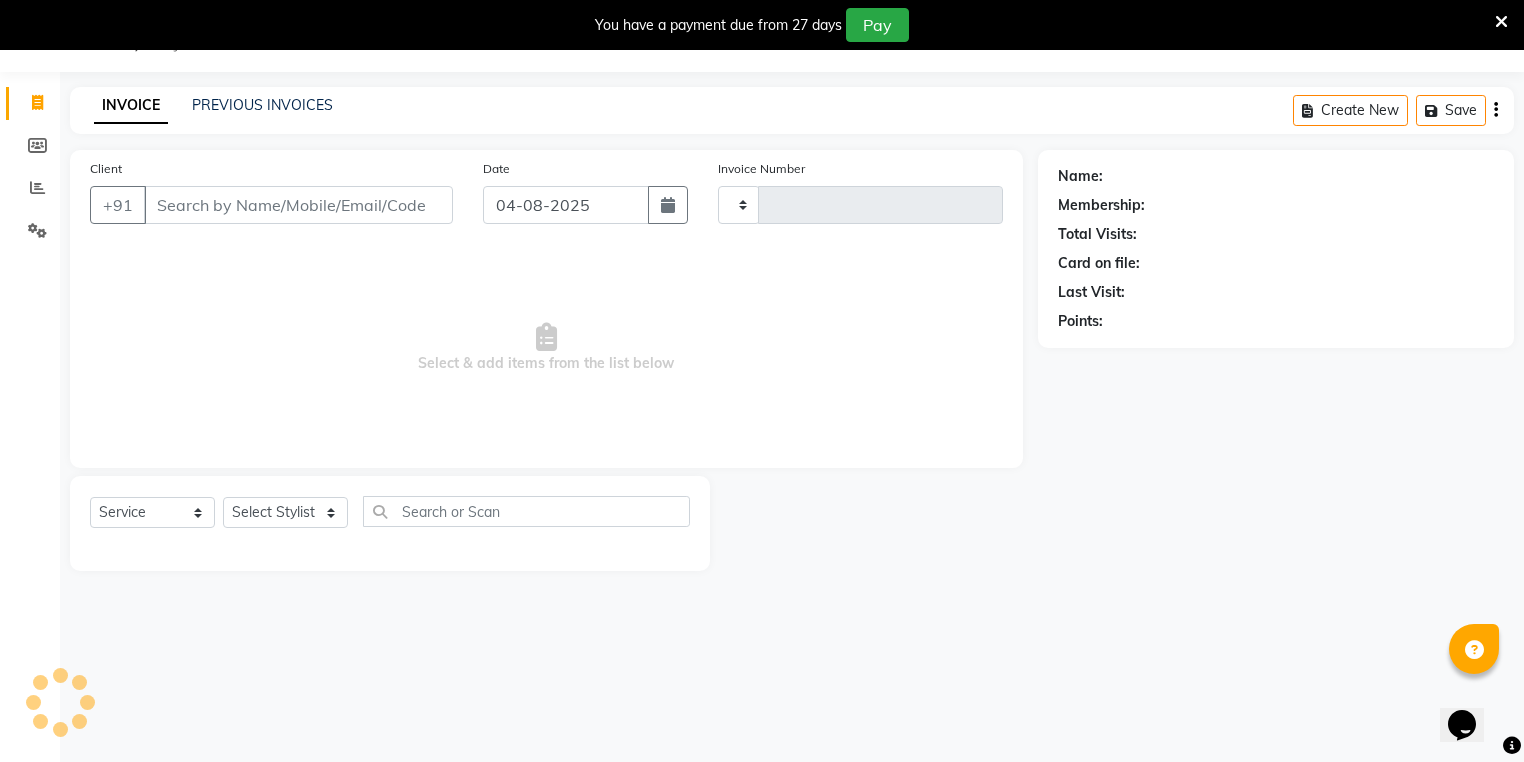 type on "1242" 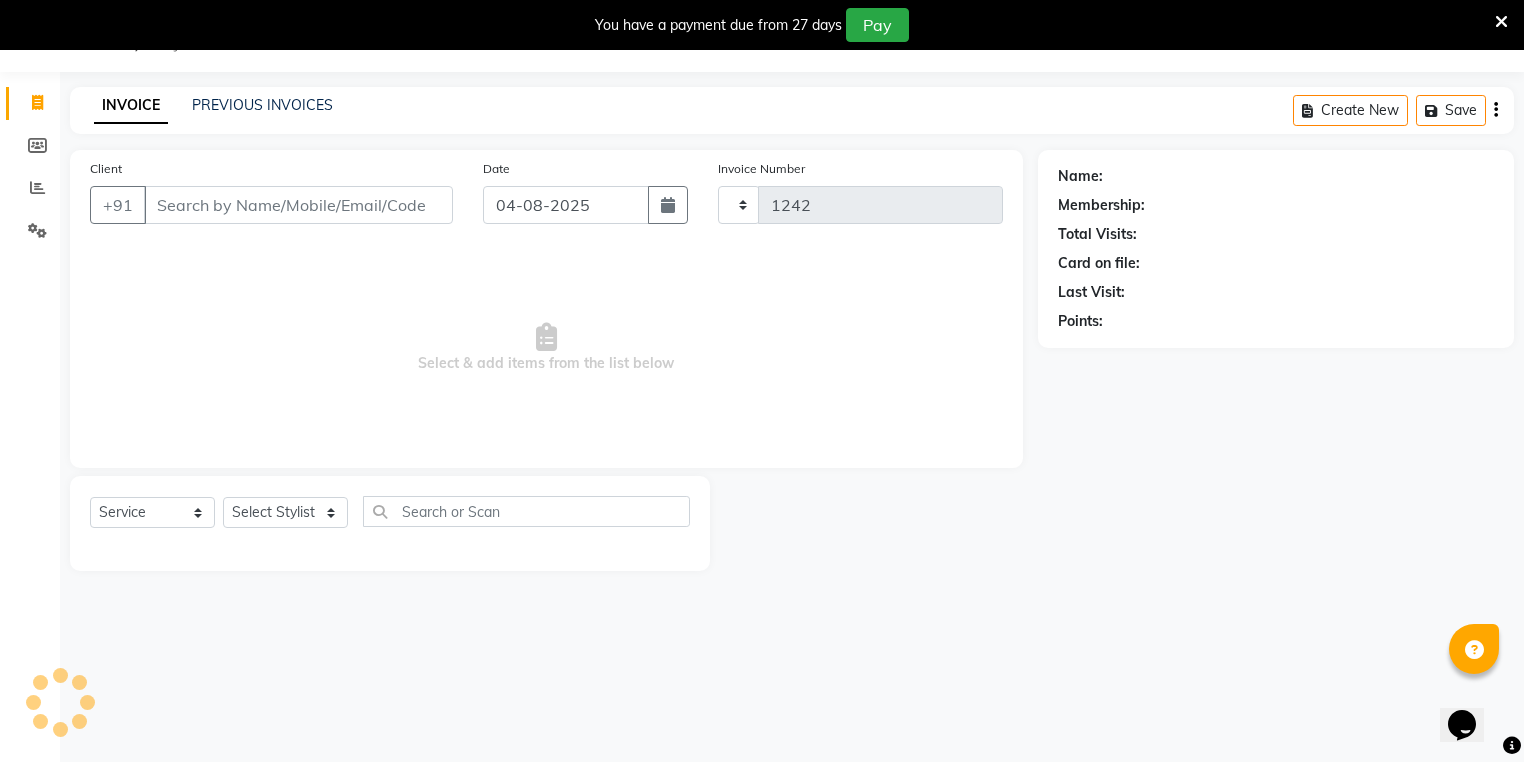 select on "4628" 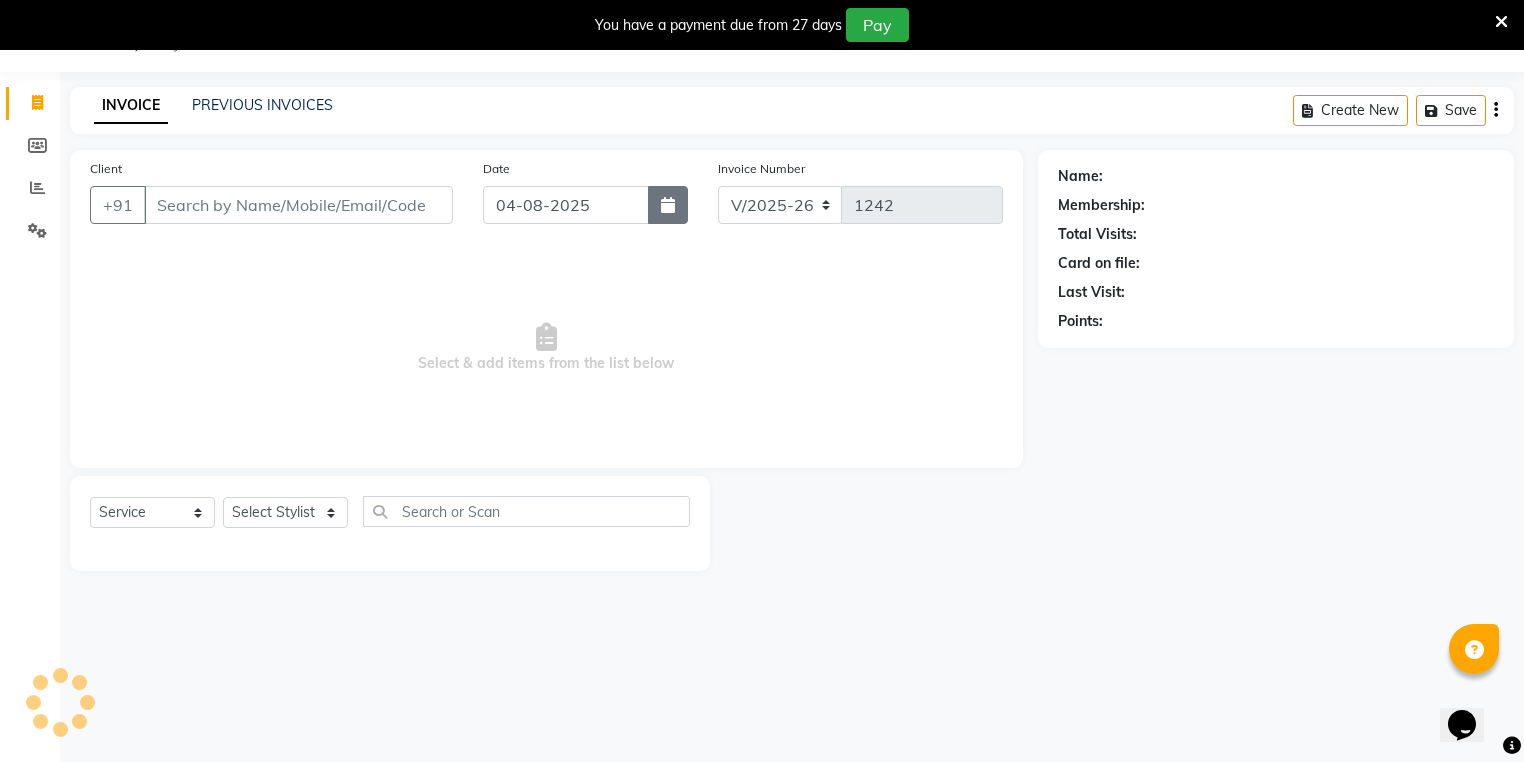 click 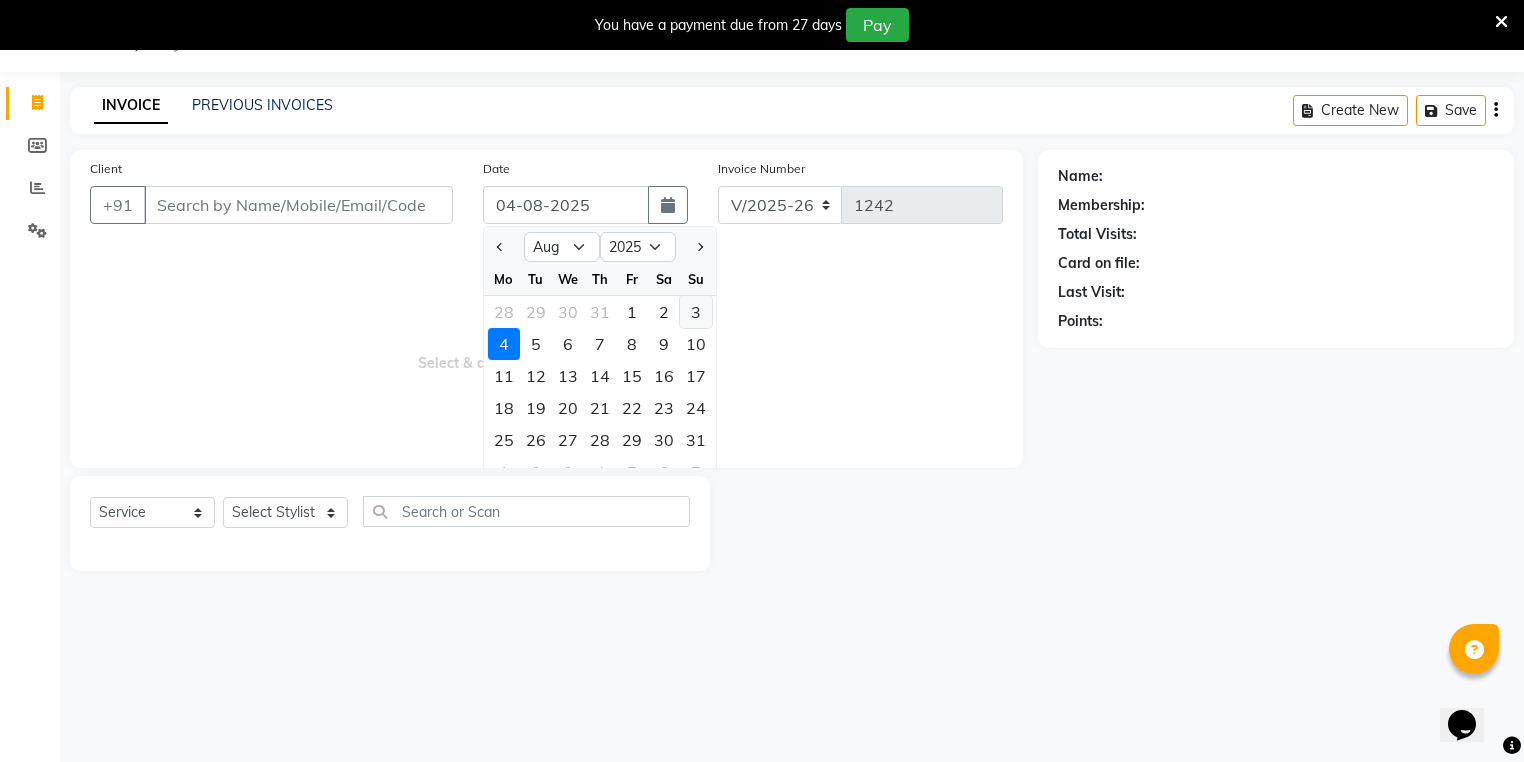 click on "3" 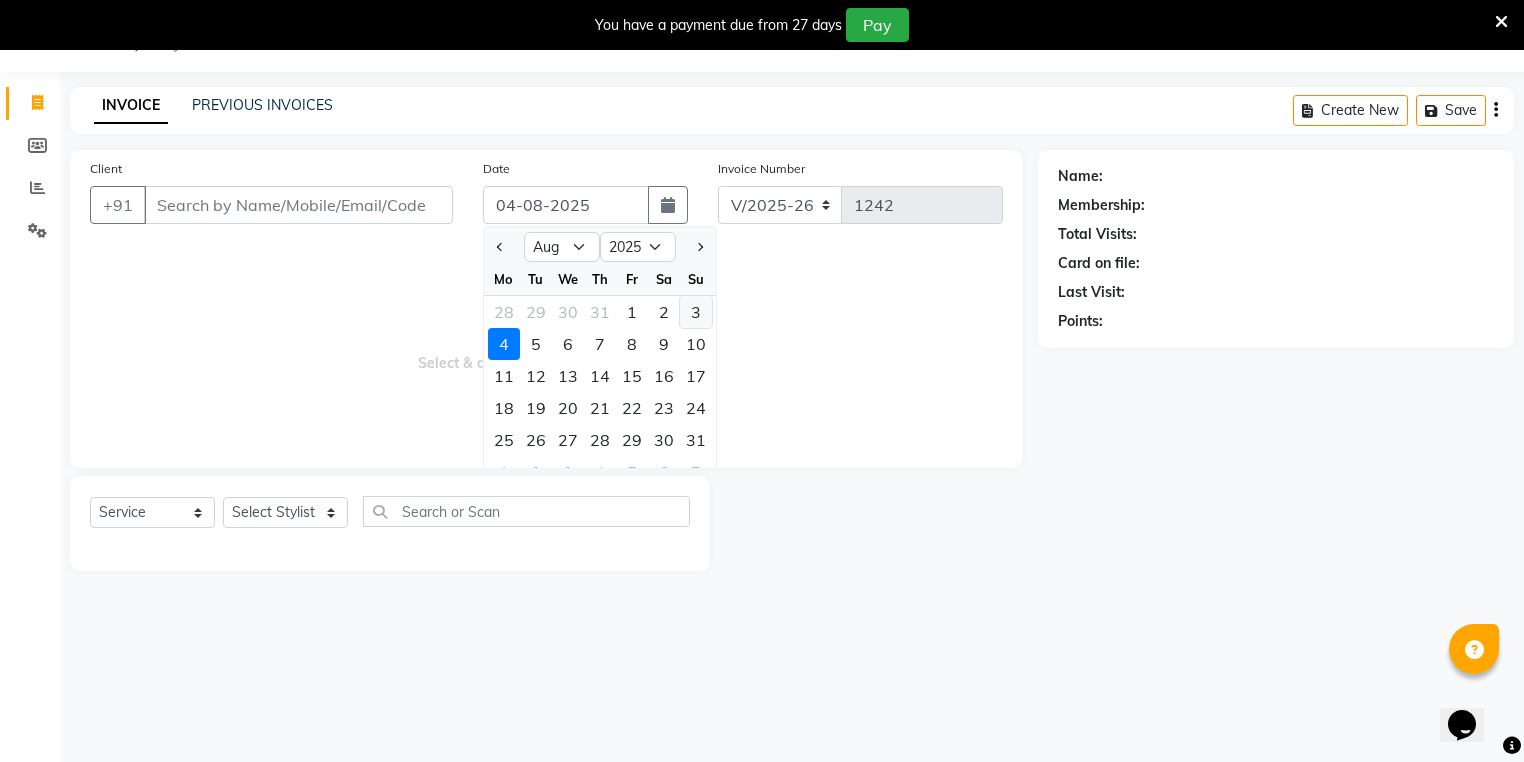type on "03-08-2025" 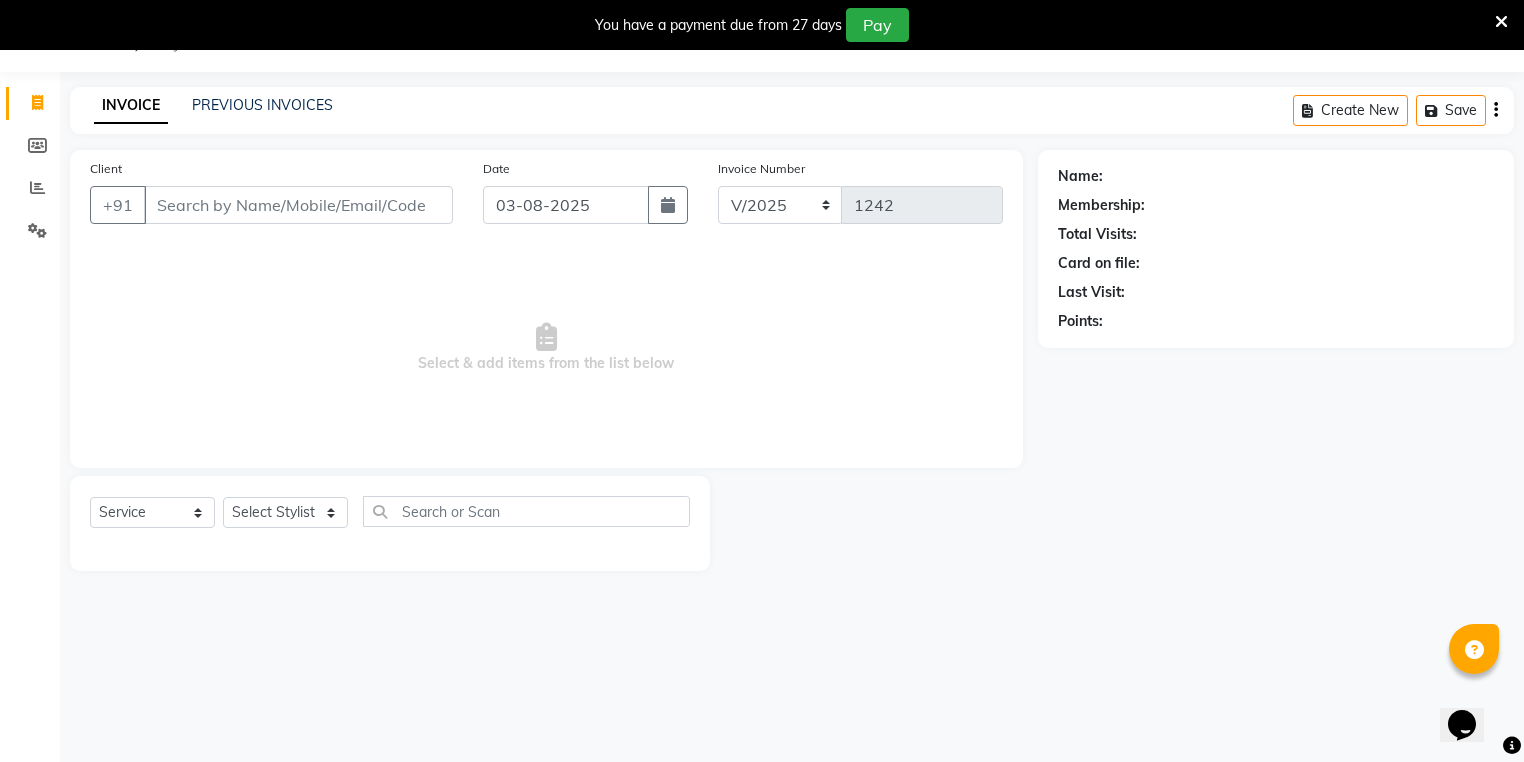 click on "Client" at bounding box center [298, 205] 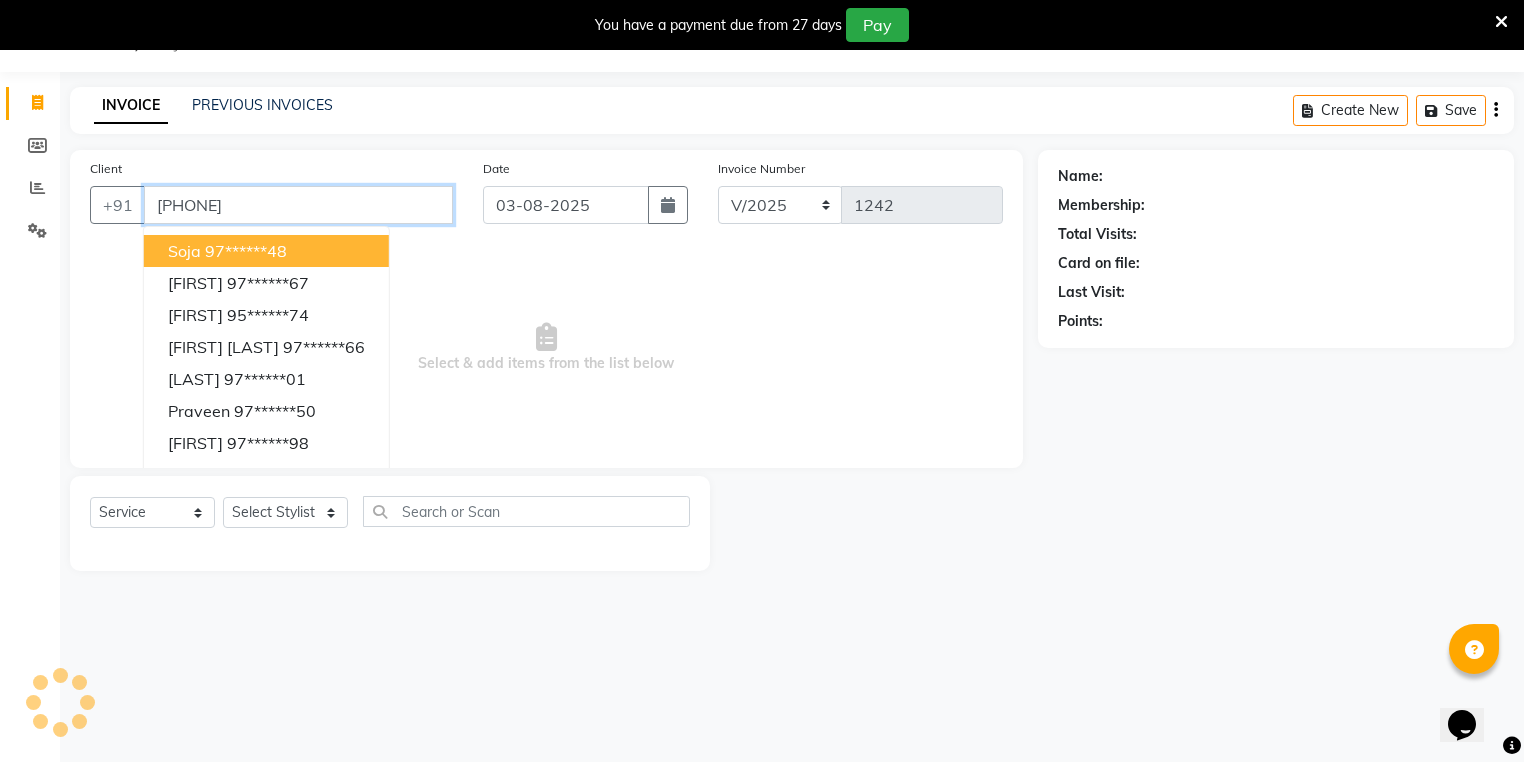 type on "97475302765" 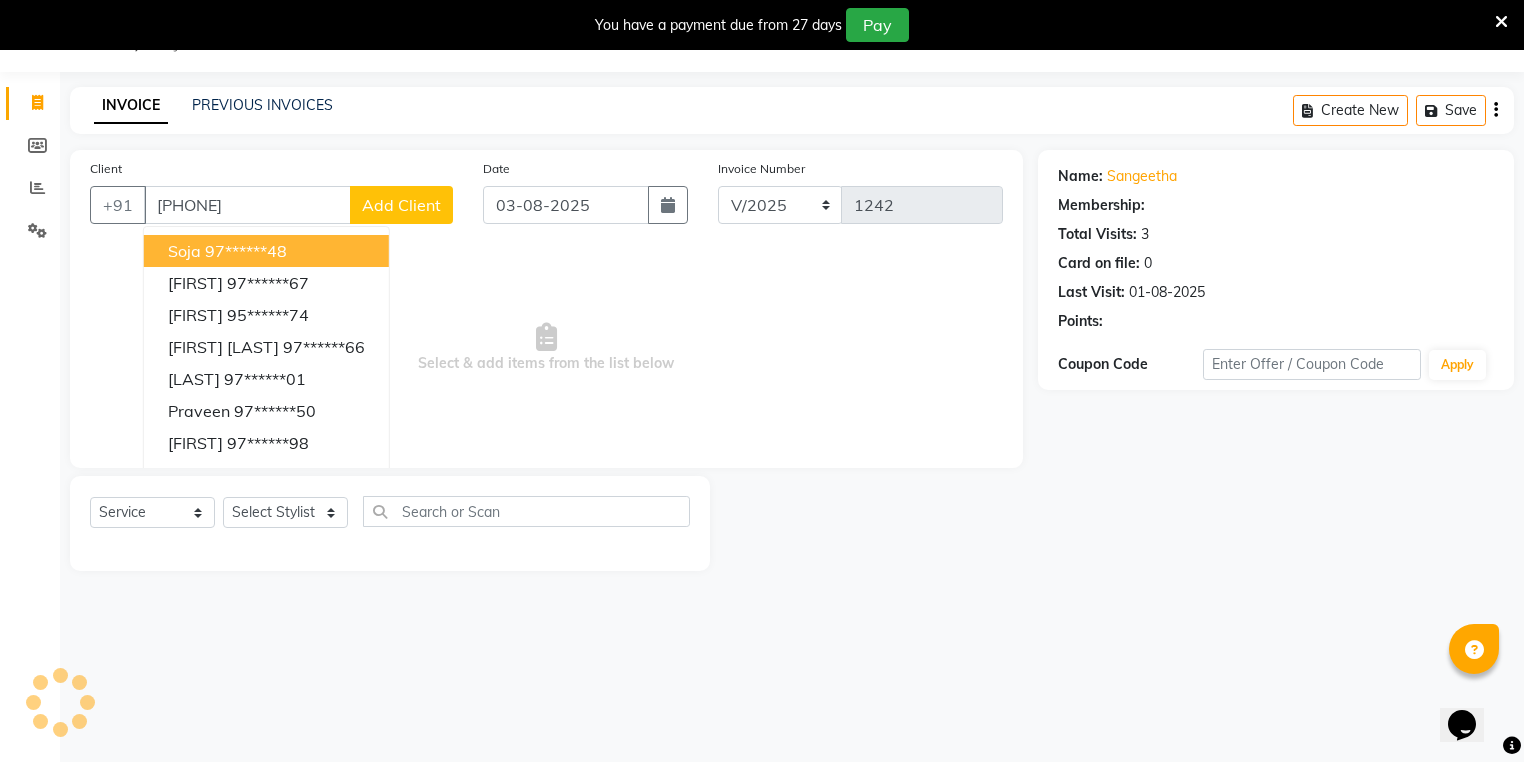select on "1: Object" 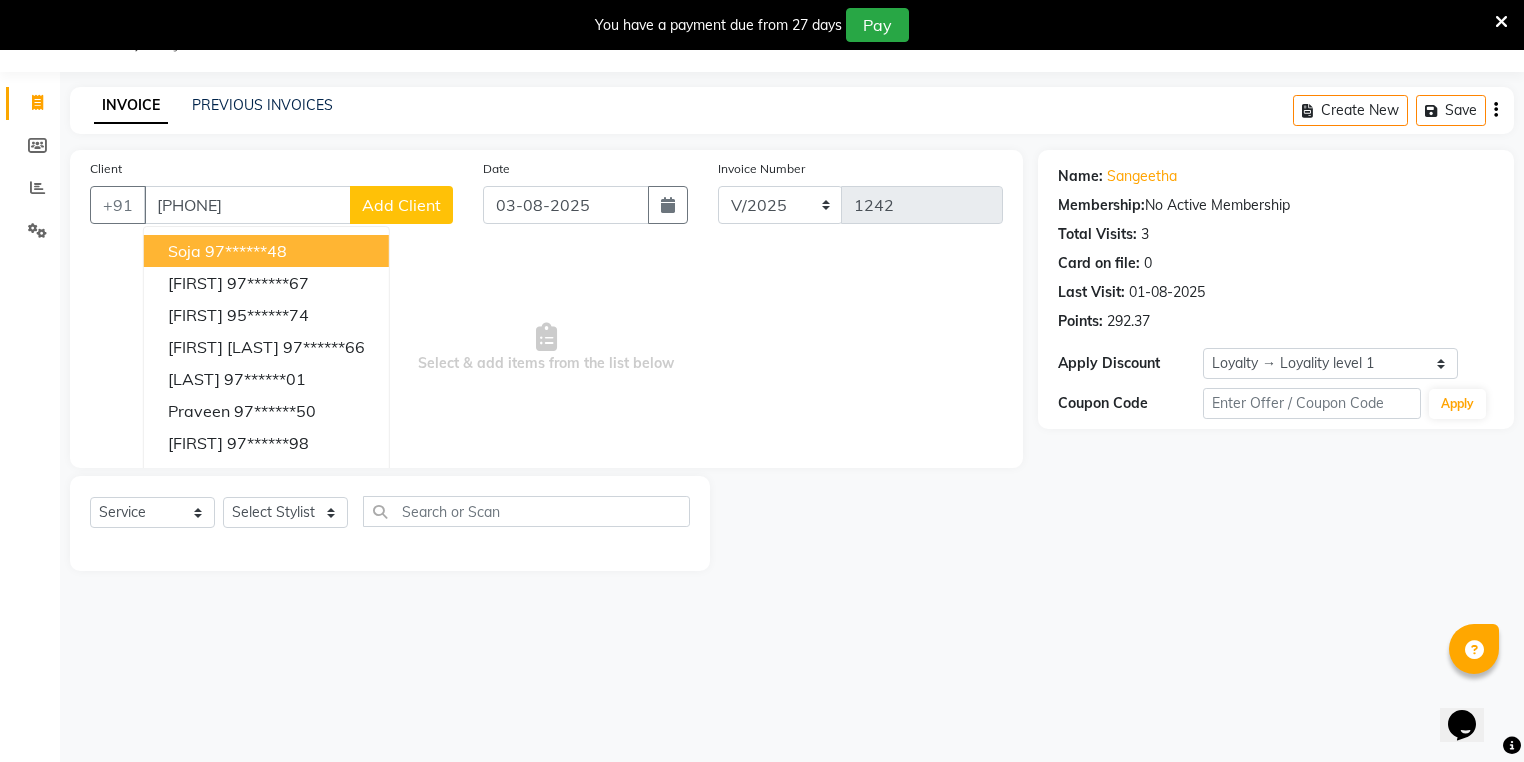click 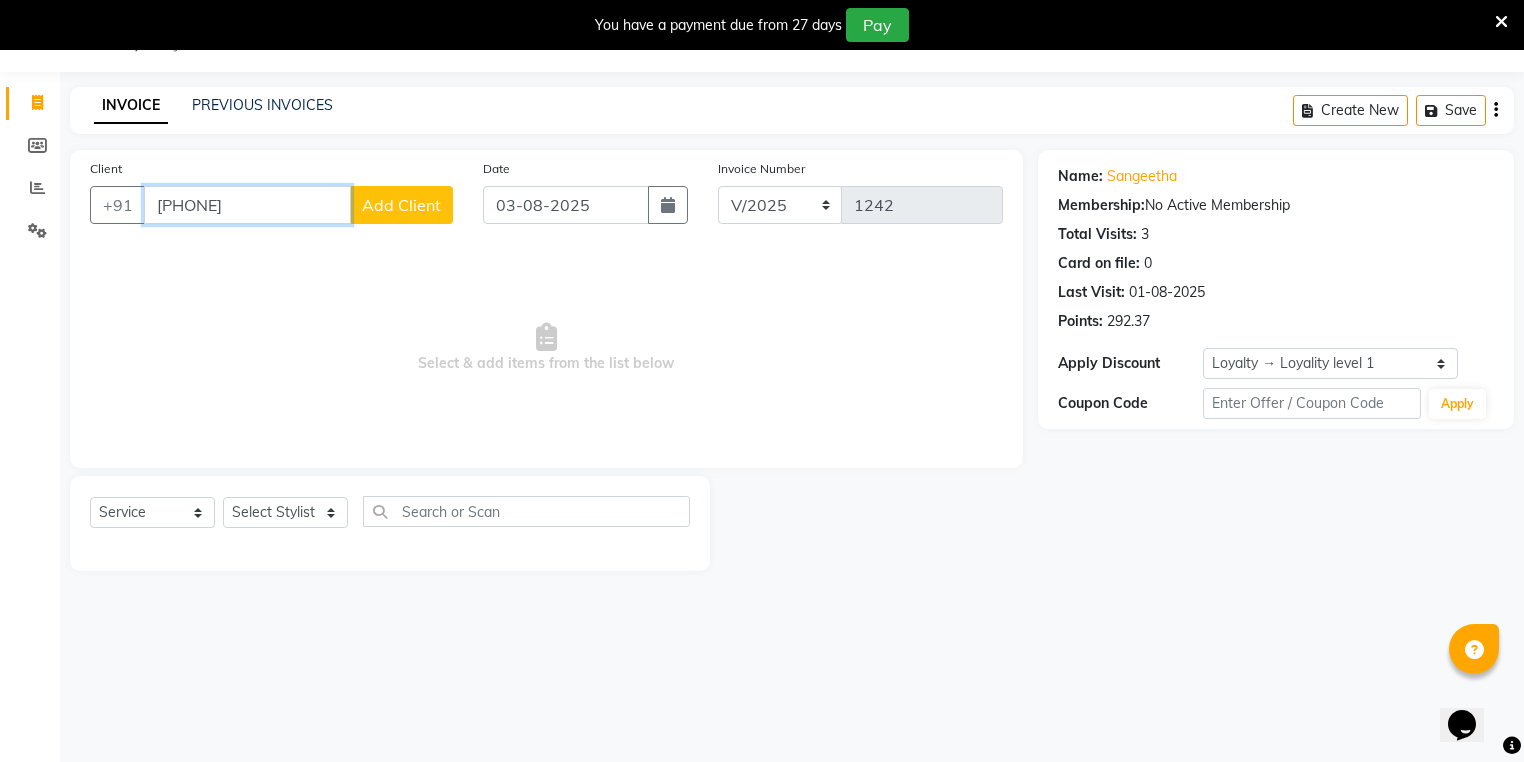 click on "97475302765" at bounding box center [247, 205] 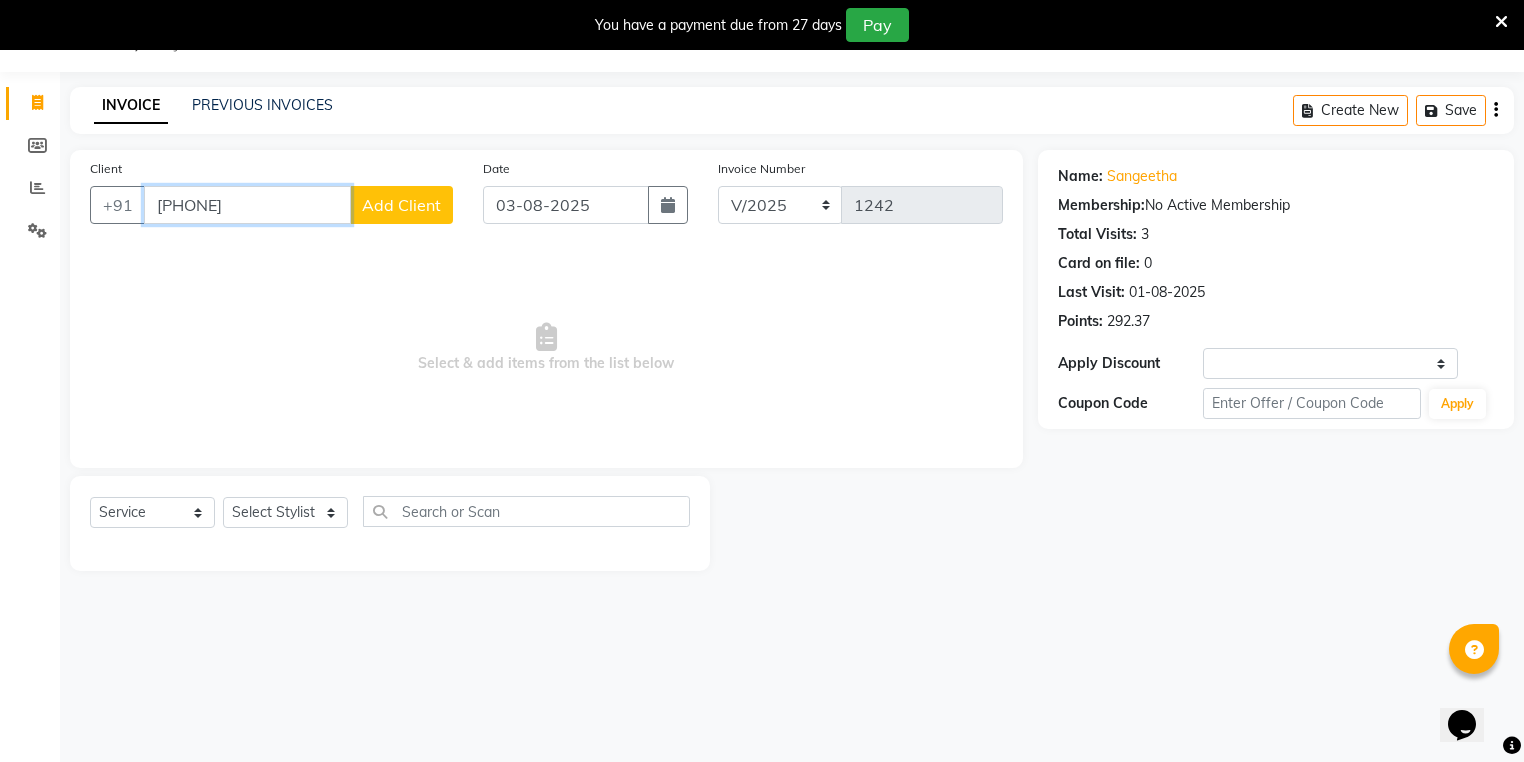 type on "9747530276" 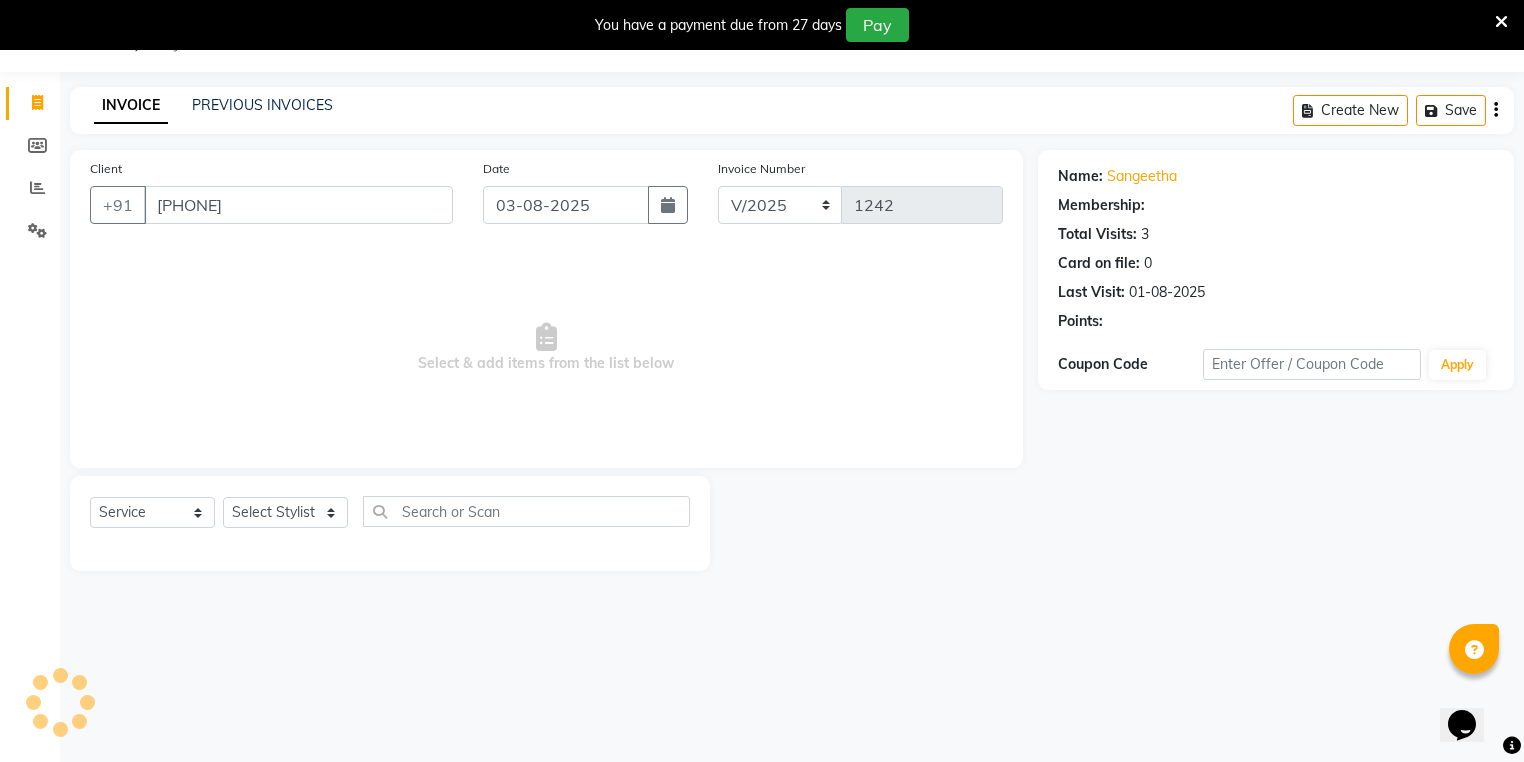 select on "1: Object" 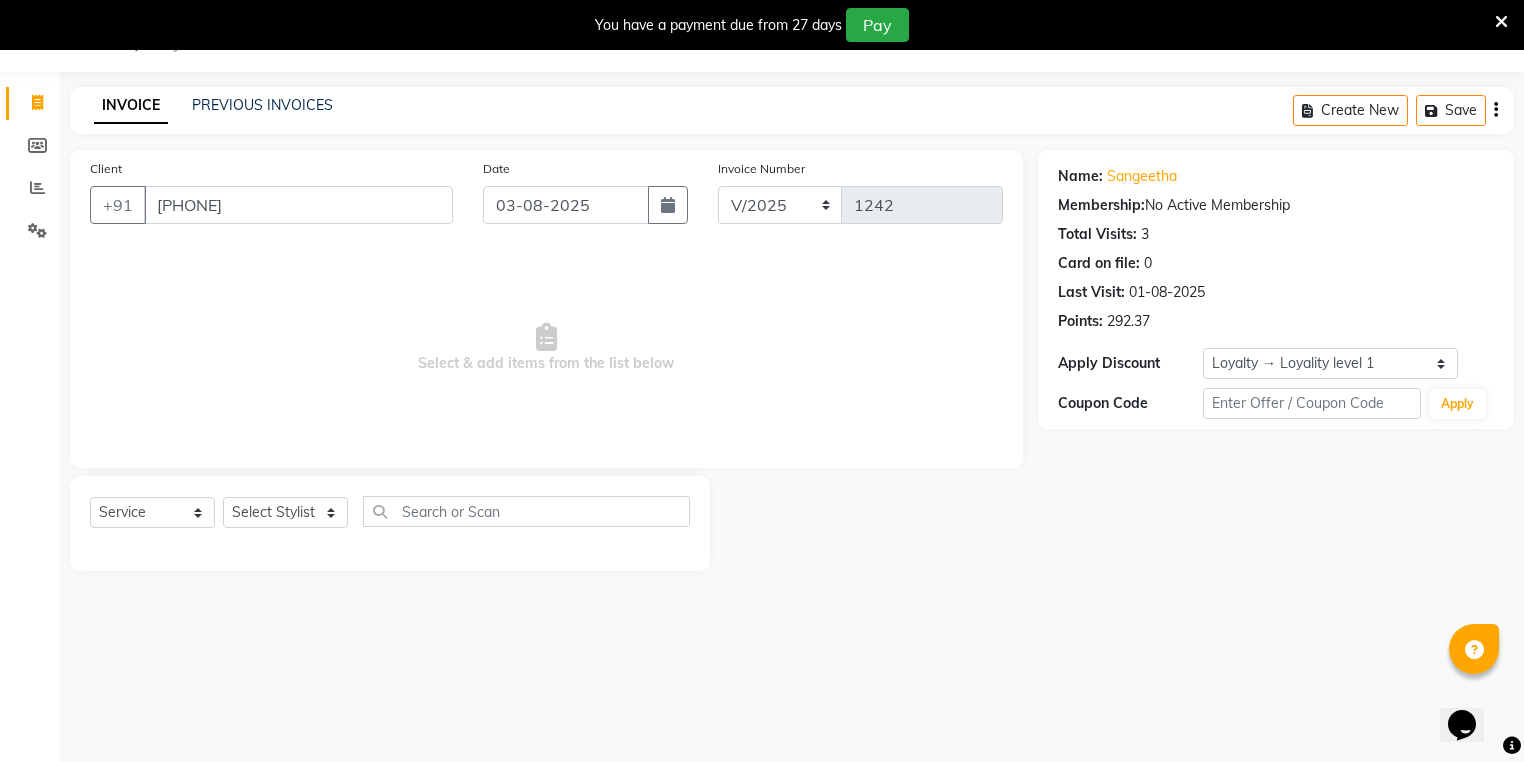 click on "Select  Service  Product  Membership  Package Voucher Prepaid Gift Card  Select Stylist ABHIRAMI THAMPI ARYA A  ARYA G ATTINGAL ASHTAMUDI KUSHBU Leena Jose Martina Dani PURNIMA THAPPA Radhika Santhosh RESHMA SINDHU THULASI" 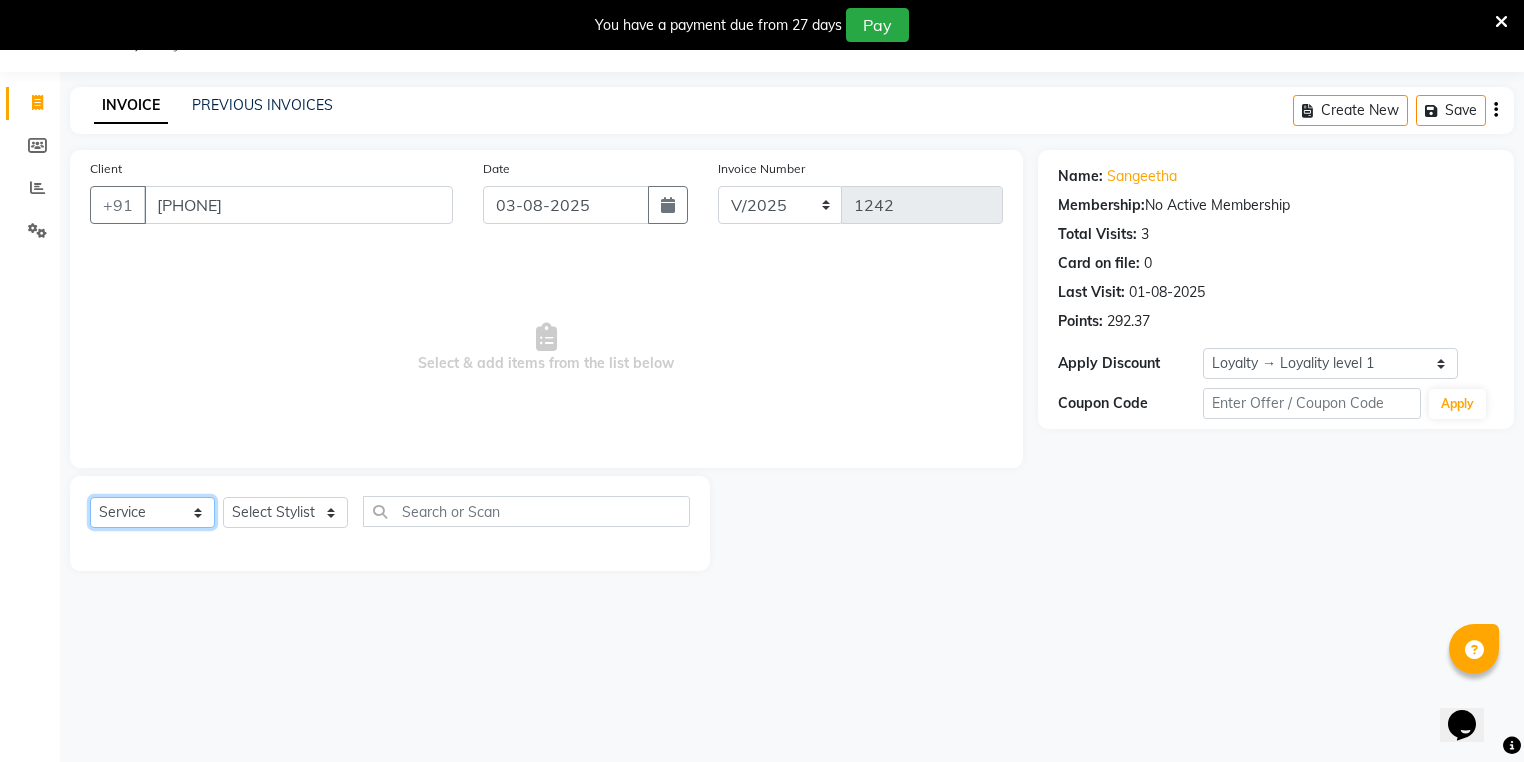 click on "Select  Service  Product  Membership  Package Voucher Prepaid Gift Card" 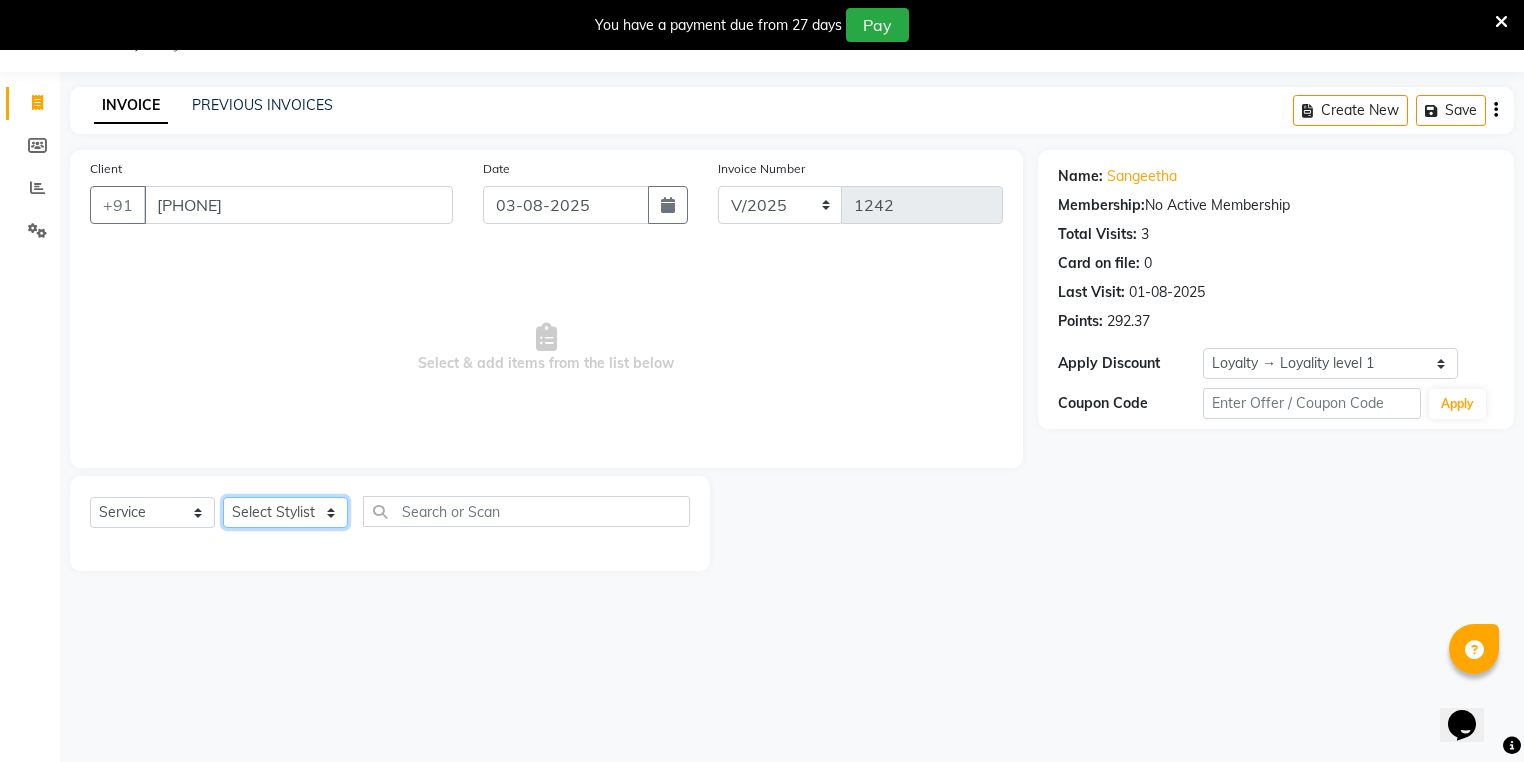 click on "Select Stylist ABHIRAMI THAMPI ARYA A  ARYA G ATTINGAL ASHTAMUDI KUSHBU Leena Jose Martina Dani PURNIMA THAPPA Radhika Santhosh RESHMA SINDHU THULASI" 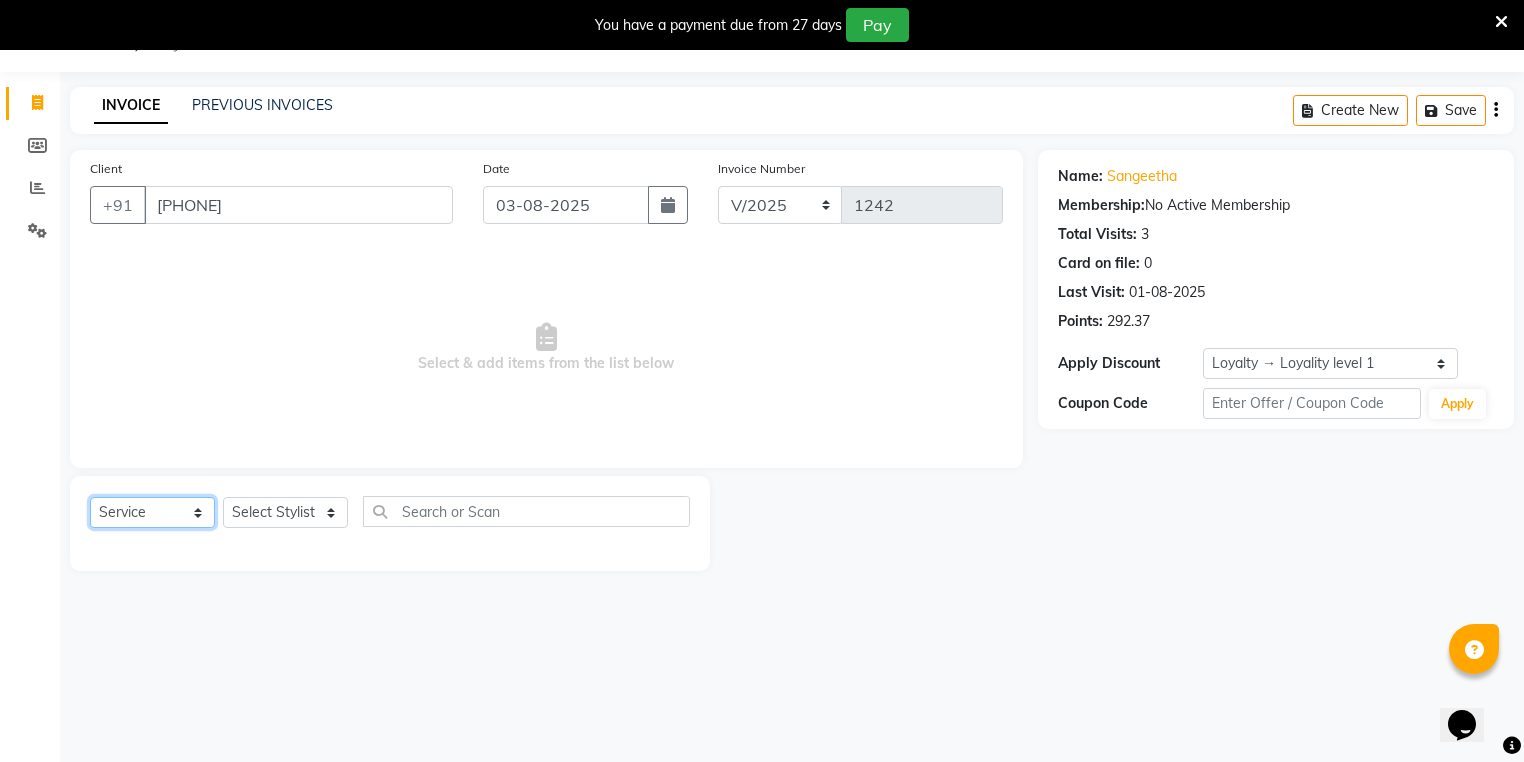 click on "Select  Service  Product  Membership  Package Voucher Prepaid Gift Card" 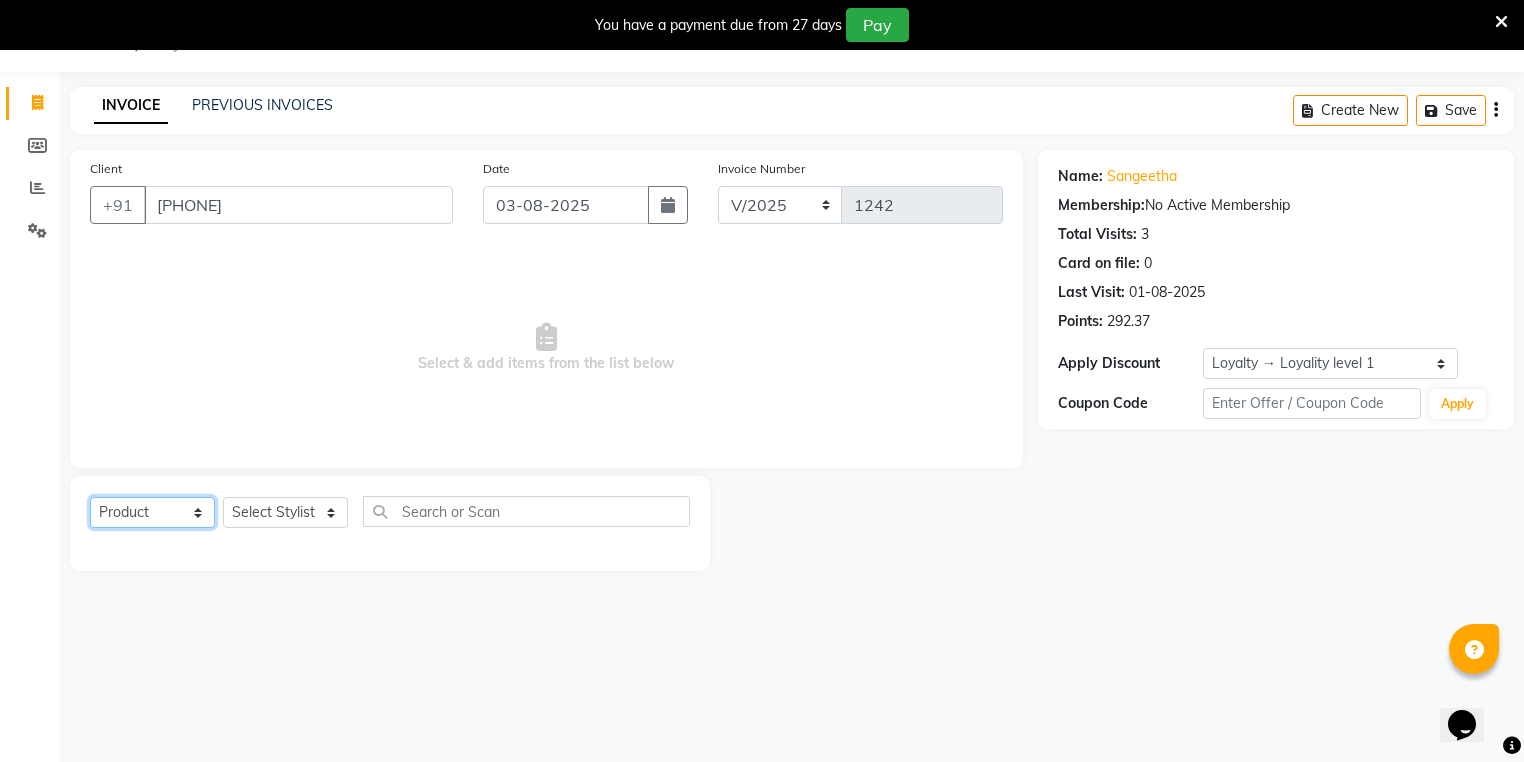 click on "Select  Service  Product  Membership  Package Voucher Prepaid Gift Card" 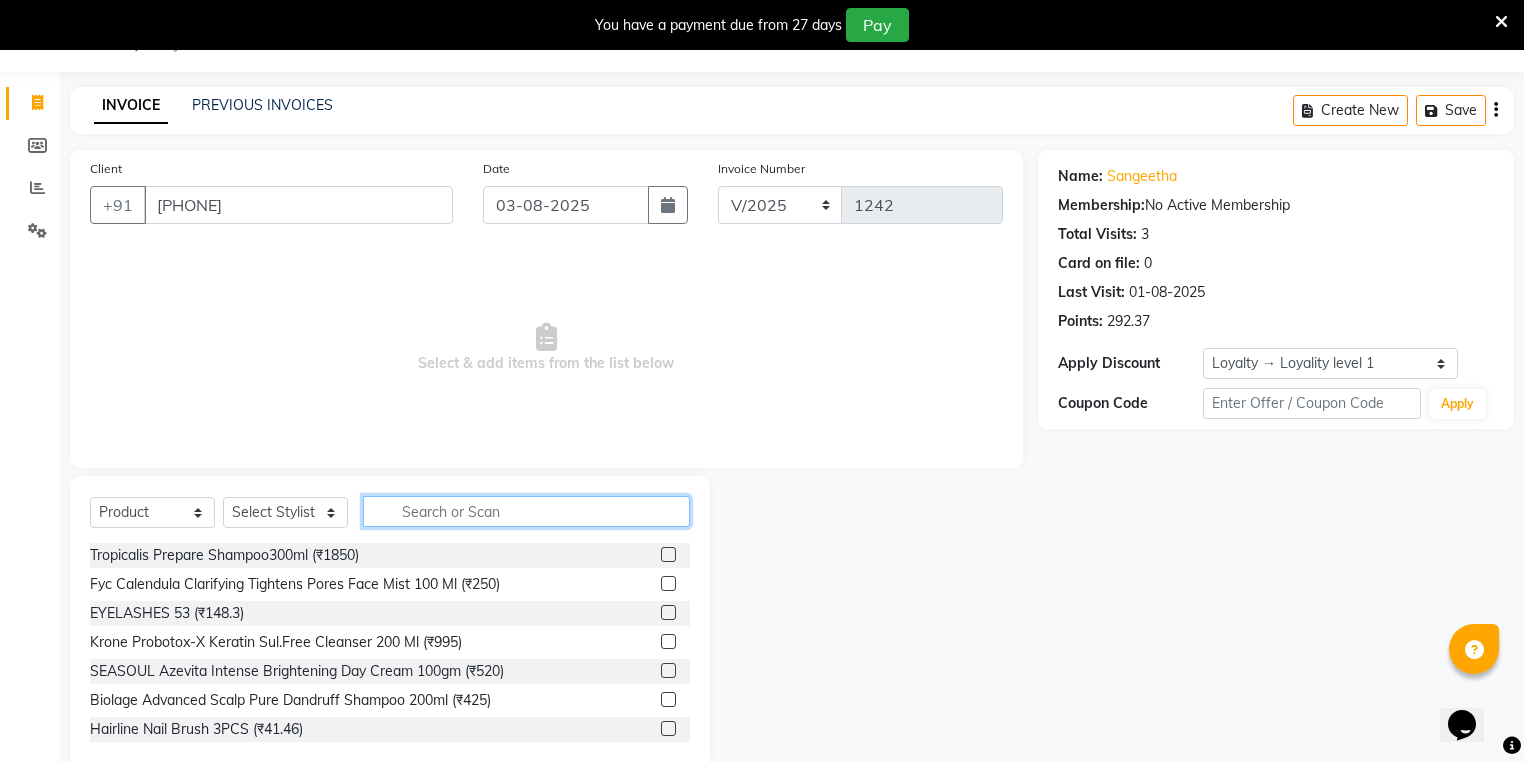 click 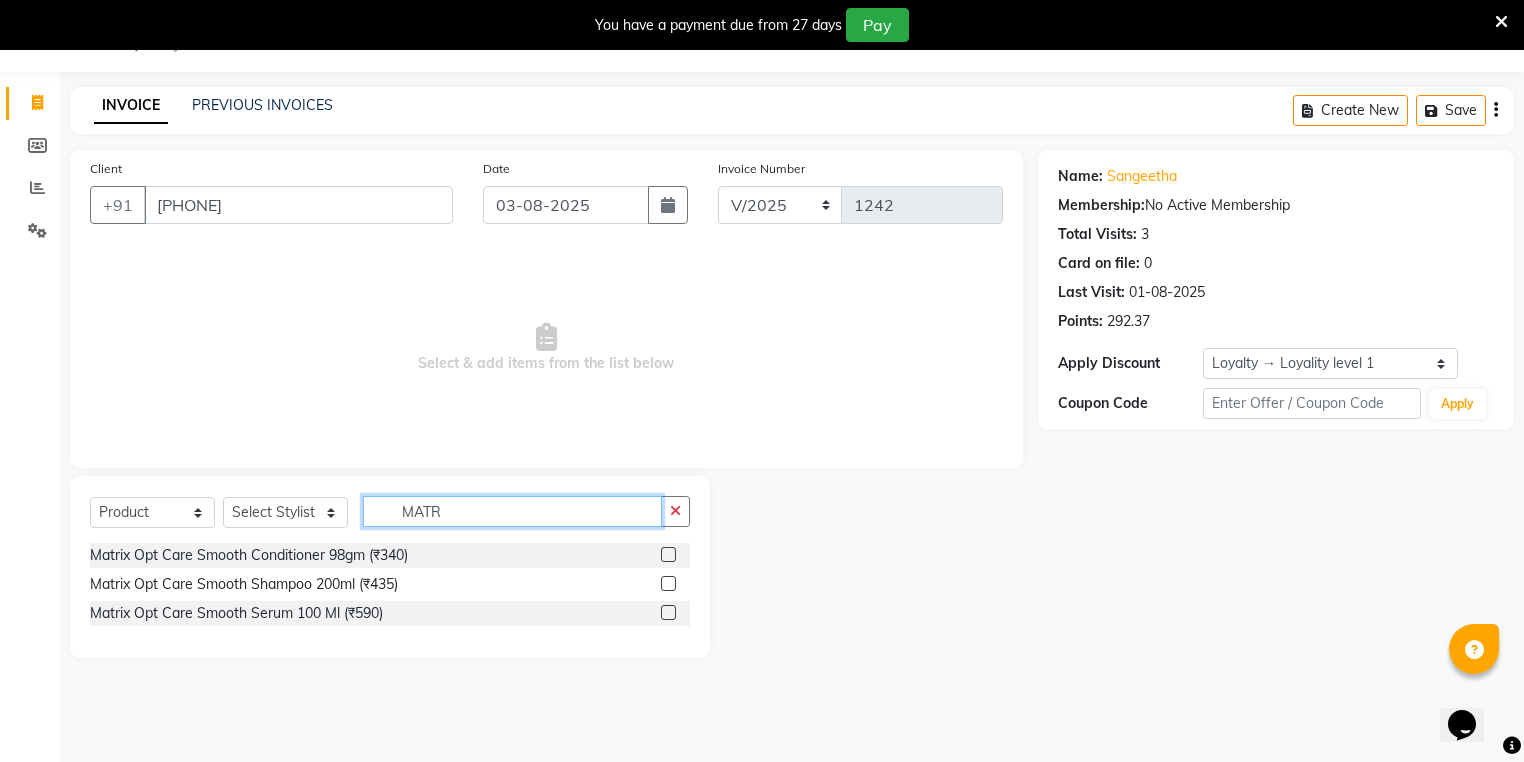 type on "MATR" 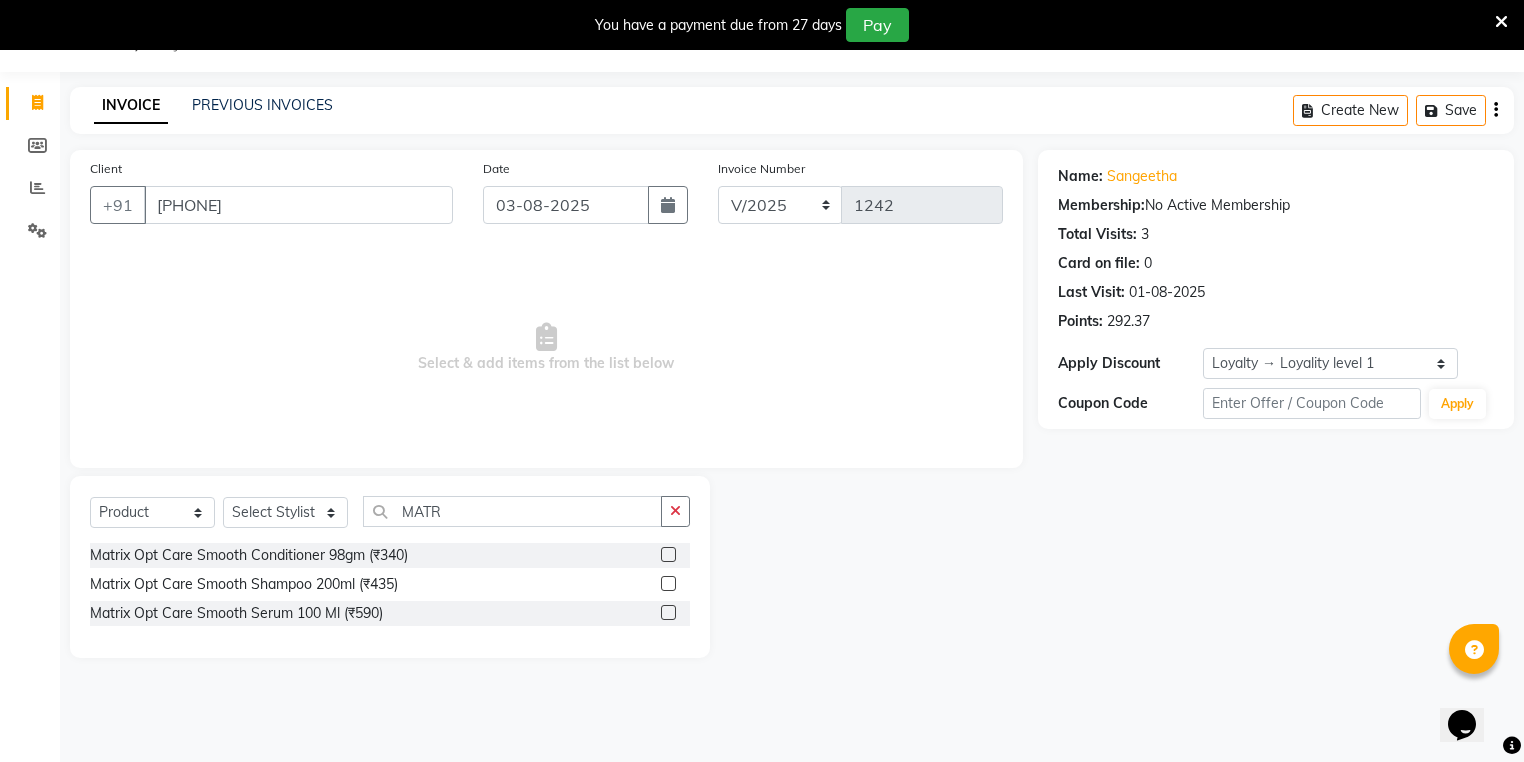 click 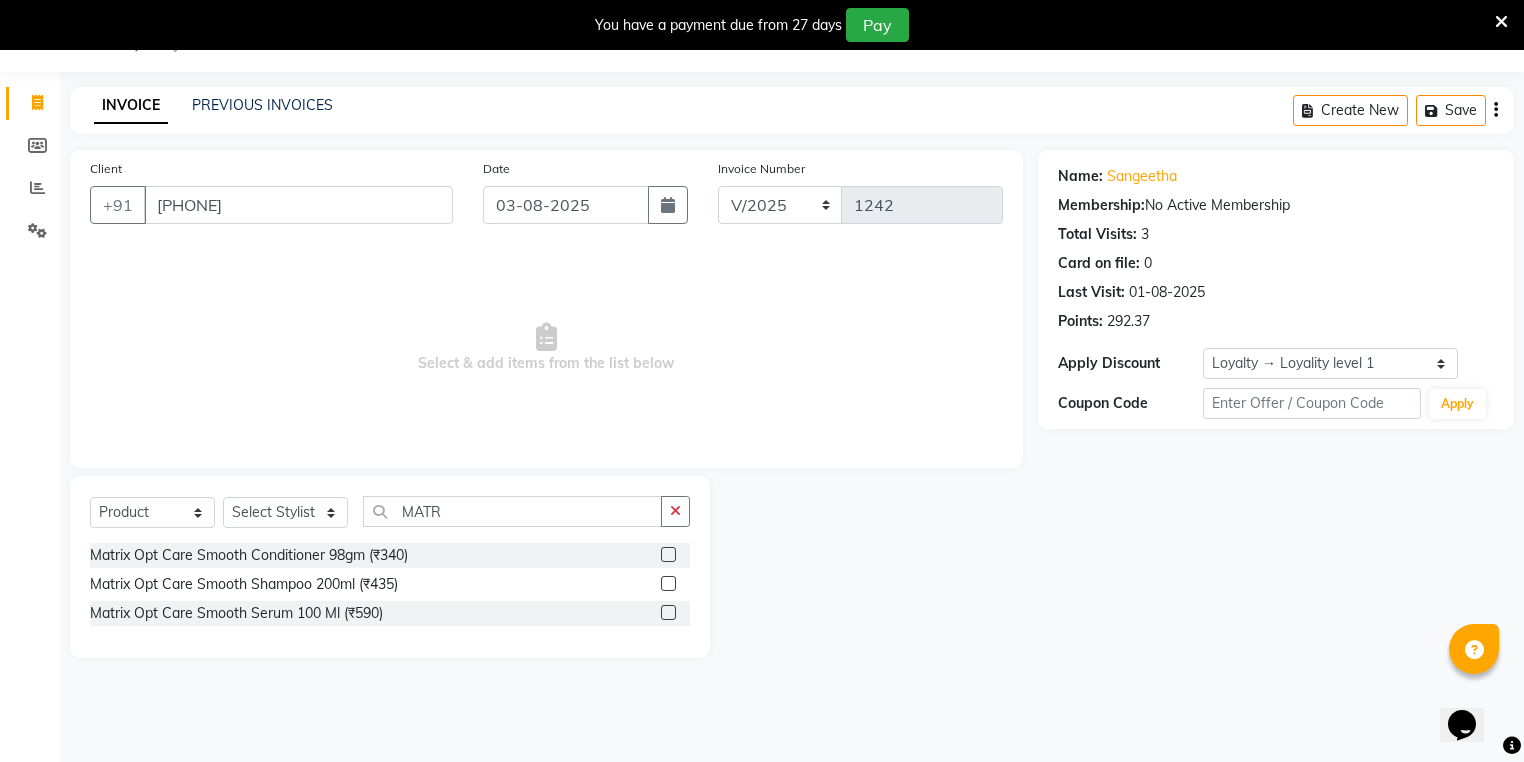 click 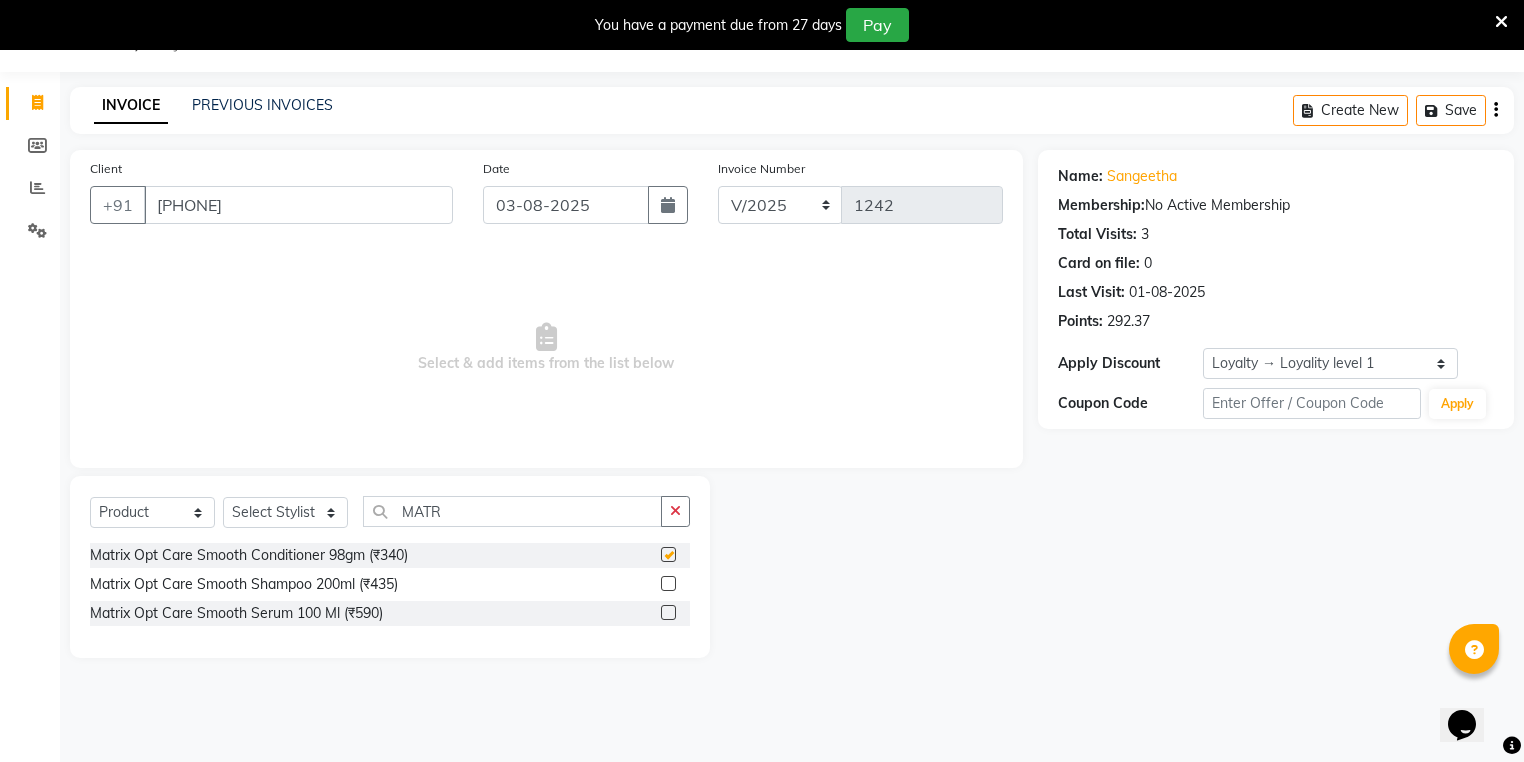 checkbox on "false" 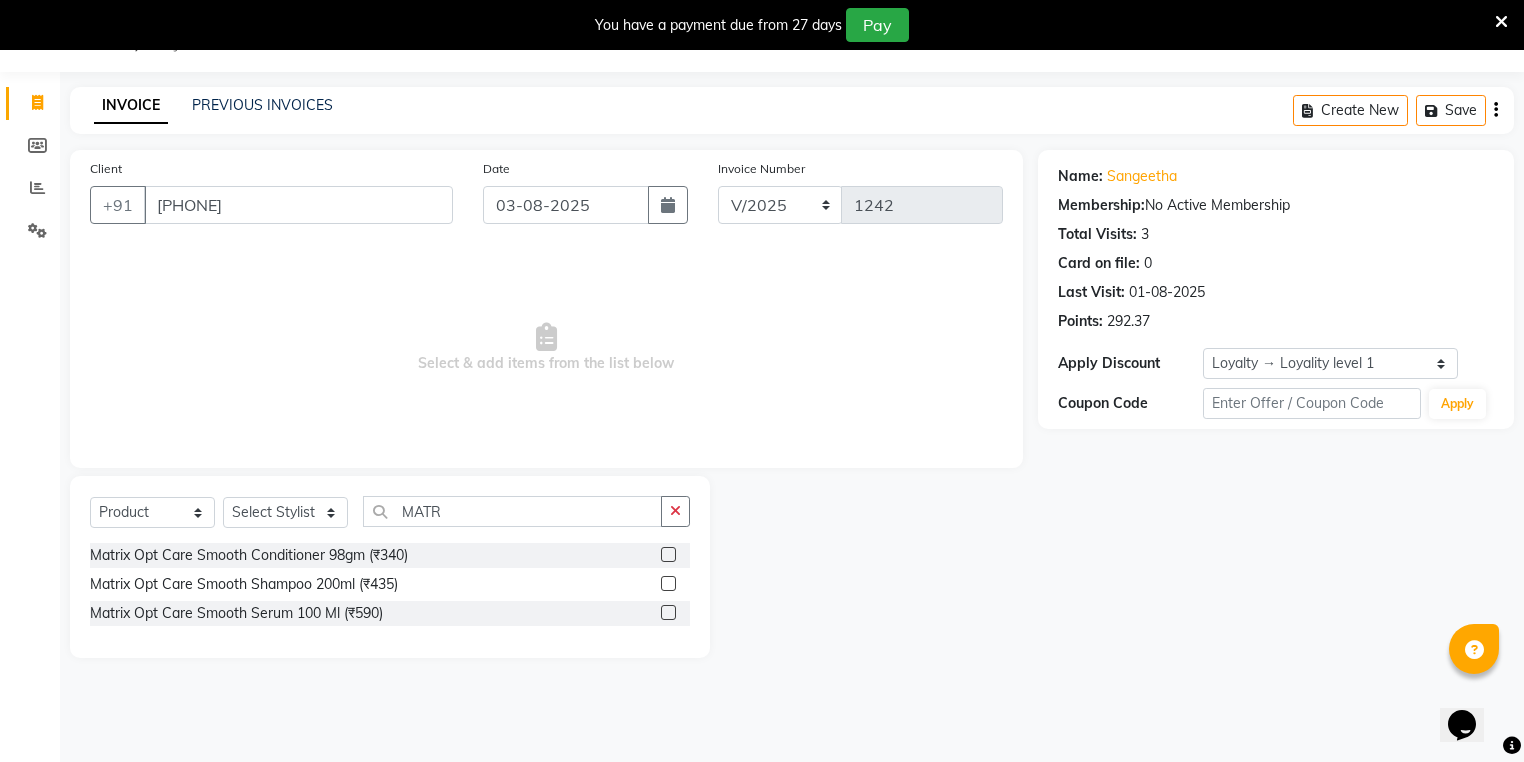 click on "Matrix Opt Care Smooth Conditioner 98gm (₹340)" 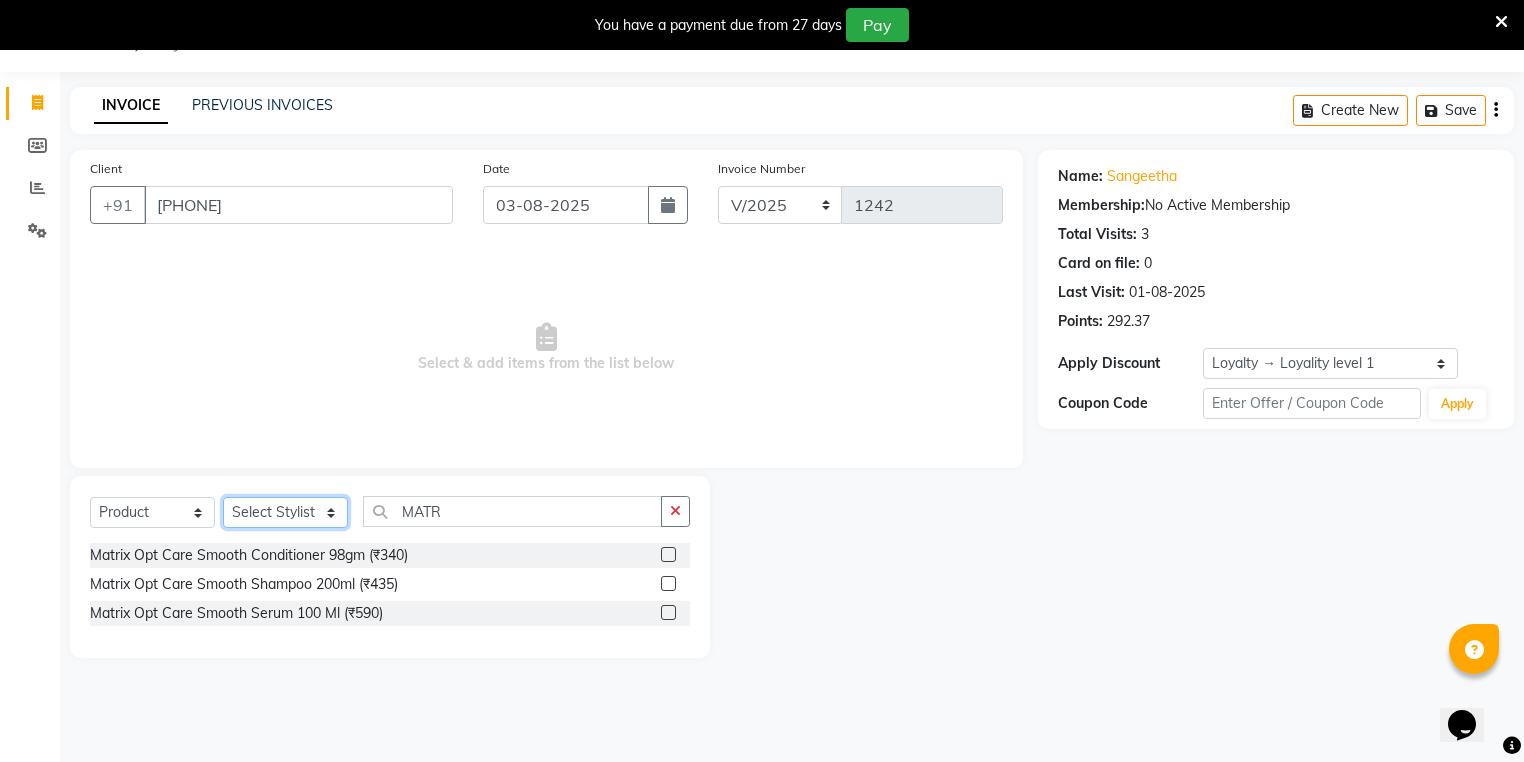 click on "Select Stylist ABHIRAMI THAMPI ARYA A  ARYA G ATTINGAL ASHTAMUDI KUSHBU Leena Jose Martina Dani PURNIMA THAPPA Radhika Santhosh RESHMA SINDHU THULASI" 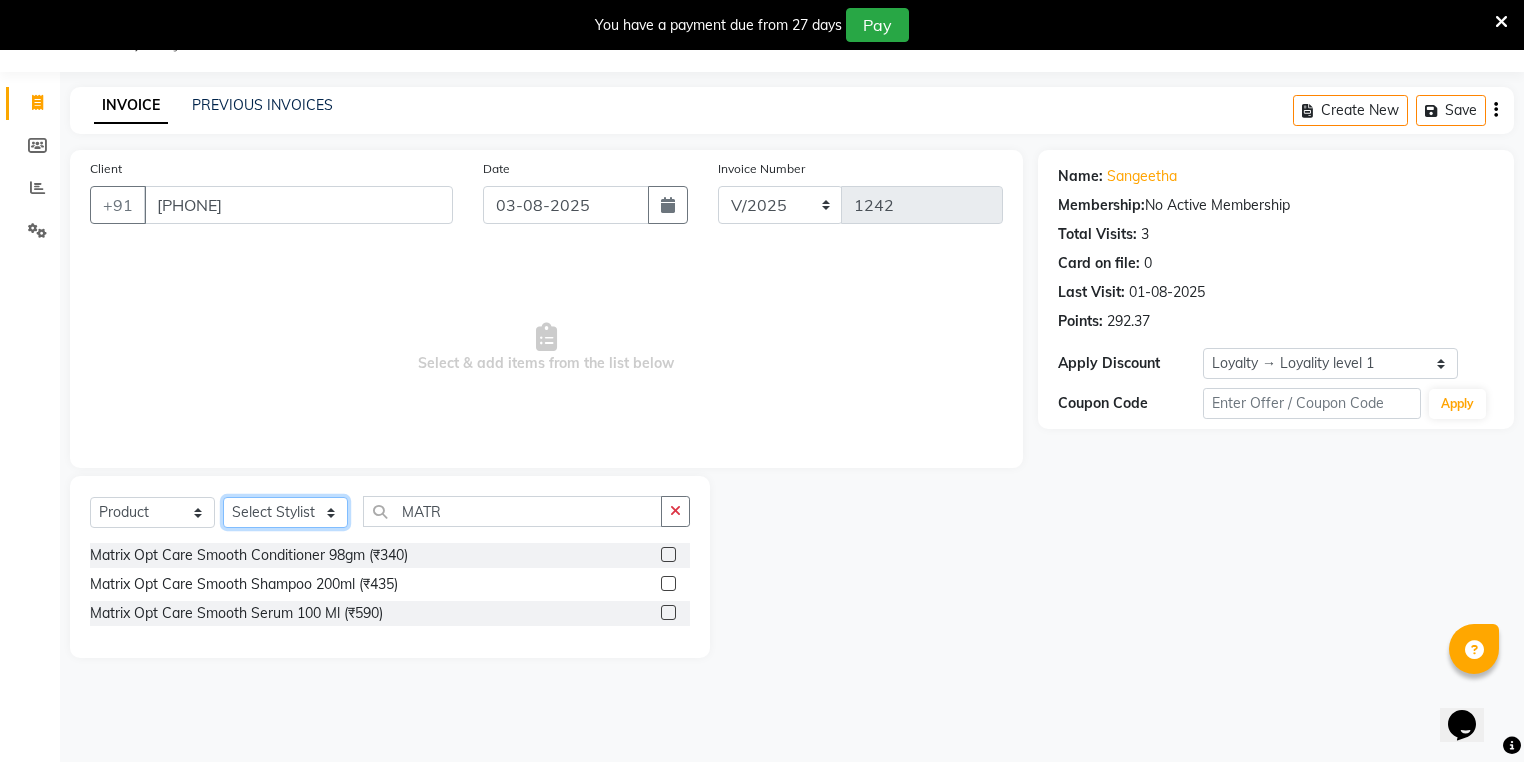 click on "Select Stylist ABHIRAMI THAMPI ARYA A  ARYA G ATTINGAL ASHTAMUDI KUSHBU Leena Jose Martina Dani PURNIMA THAPPA Radhika Santhosh RESHMA SINDHU THULASI" 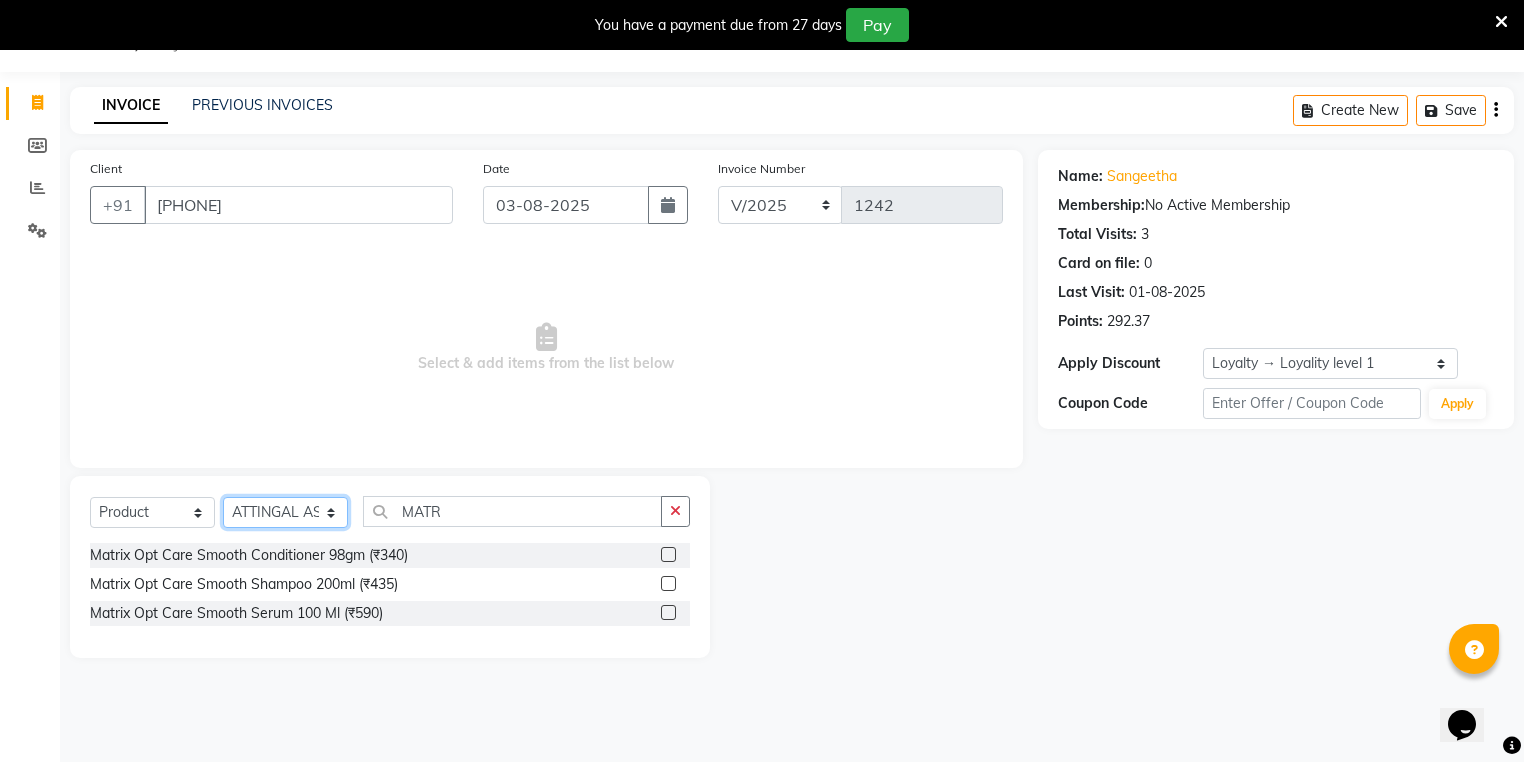 click on "Select Stylist ABHIRAMI THAMPI ARYA A  ARYA G ATTINGAL ASHTAMUDI KUSHBU Leena Jose Martina Dani PURNIMA THAPPA Radhika Santhosh RESHMA SINDHU THULASI" 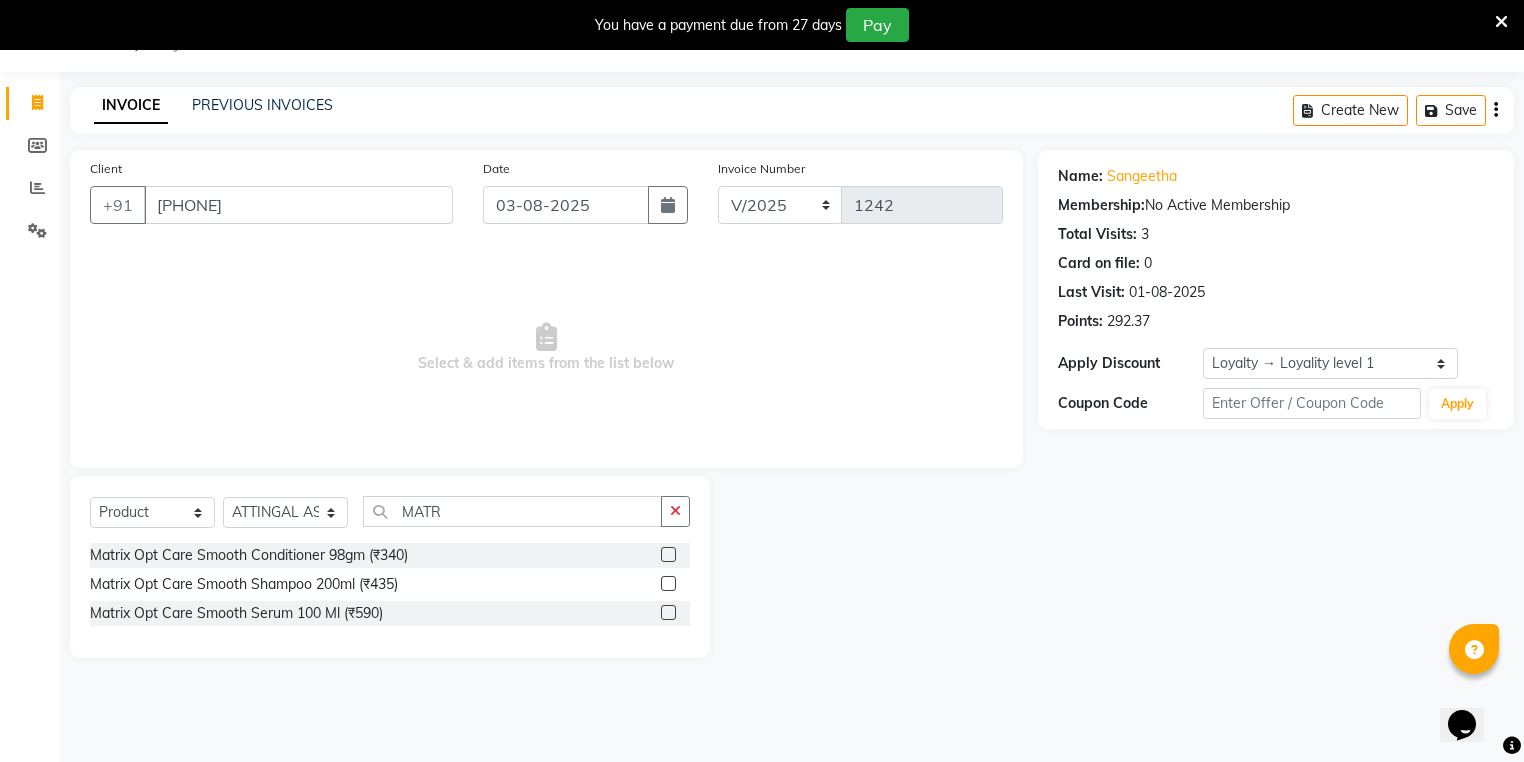 click 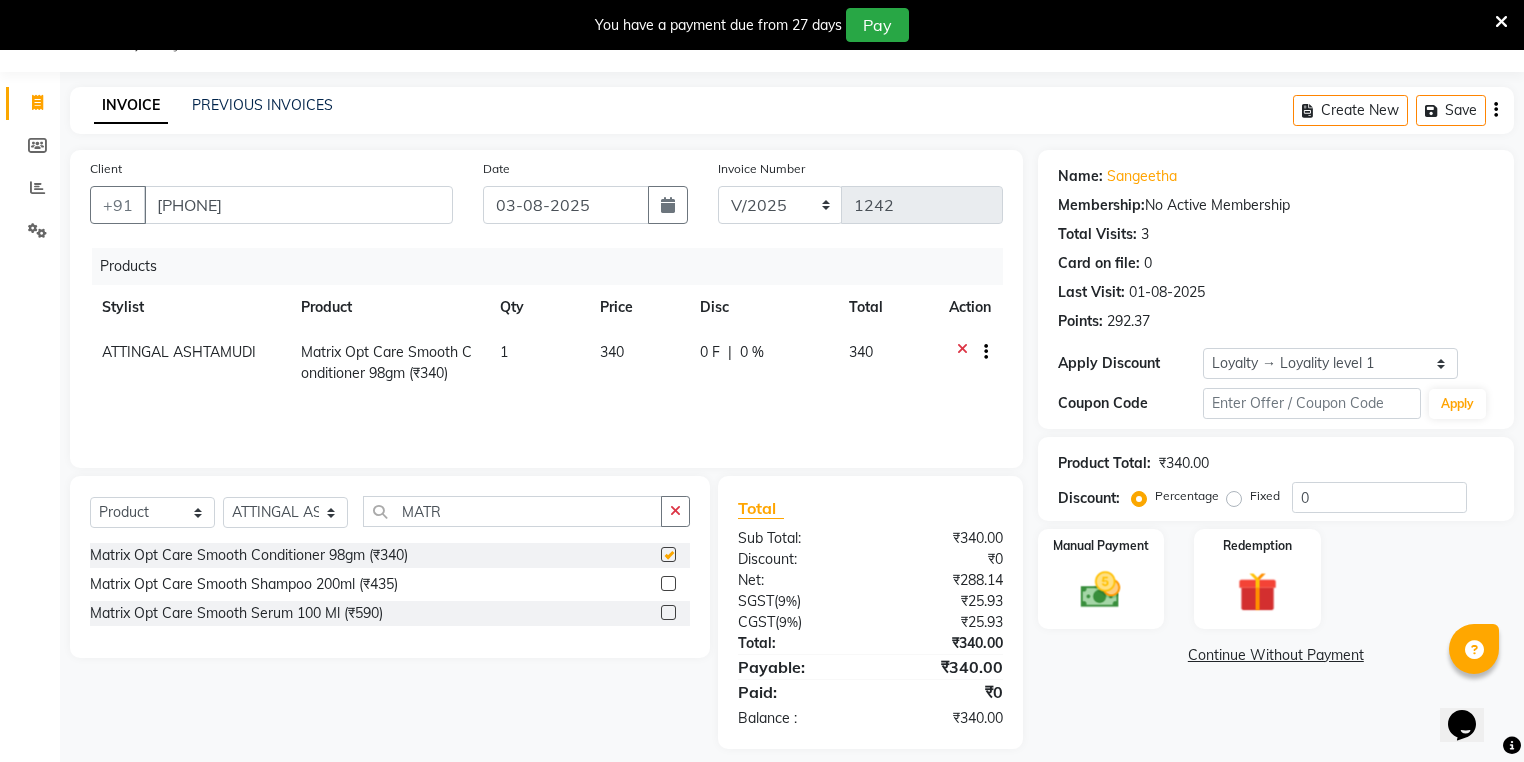 checkbox on "false" 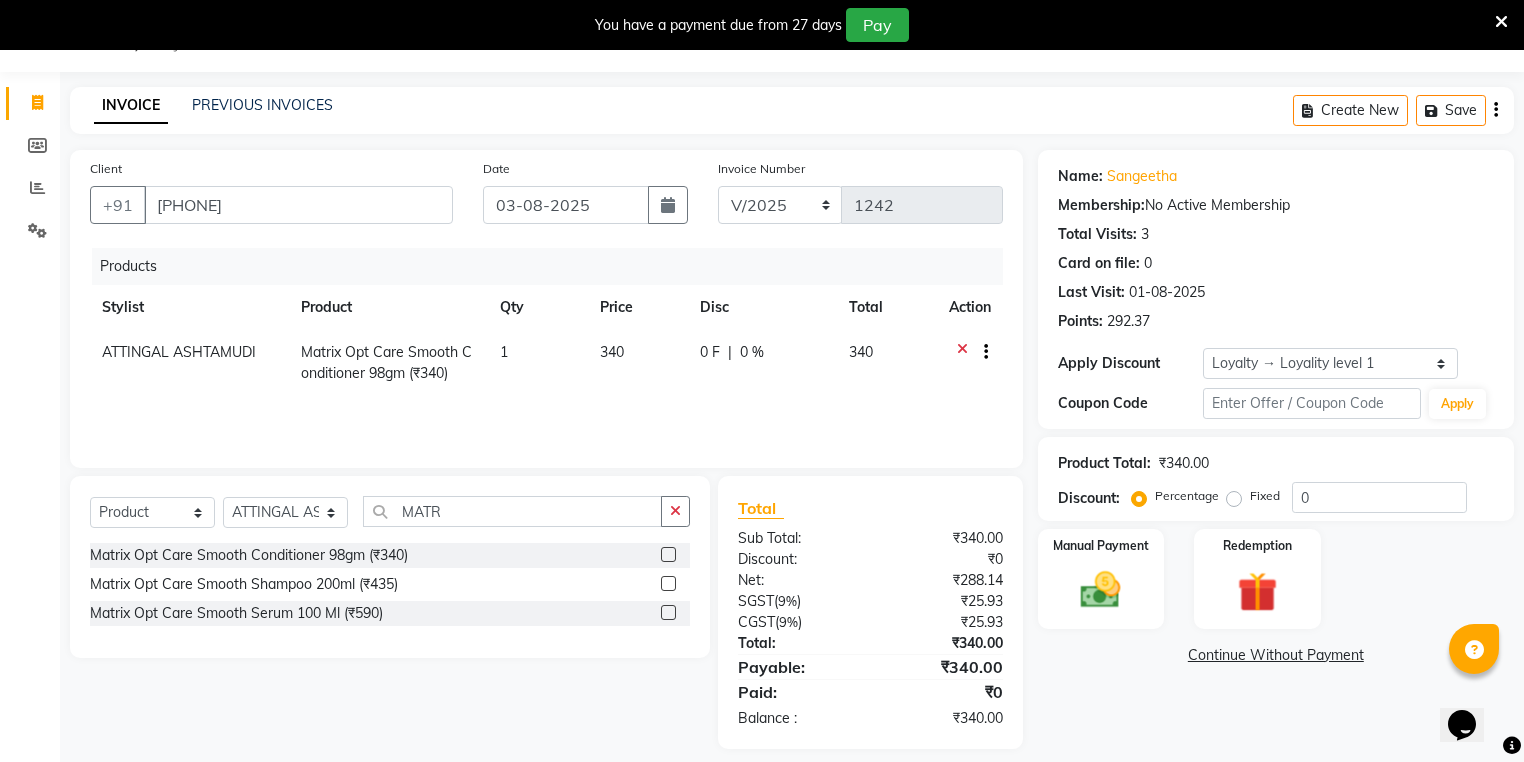 click on "Select  Service  Product  Membership  Package Voucher Prepaid Gift Card  Select Stylist ABHIRAMI THAMPI ARYA A  ARYA G ATTINGAL ASHTAMUDI KUSHBU Leena Jose Martina Dani PURNIMA THAPPA Radhika Santhosh RESHMA SINDHU THULASI MATR" 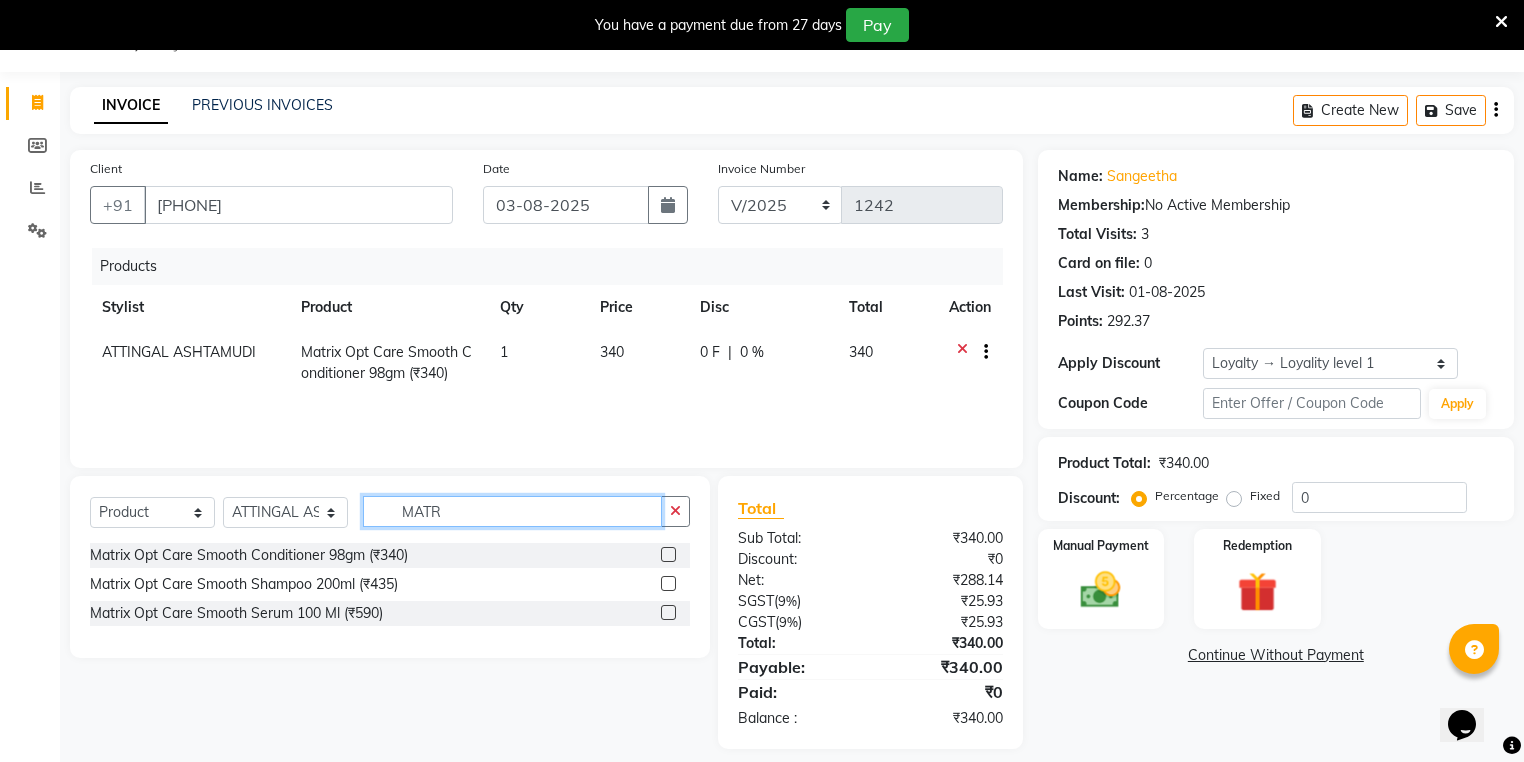 click on "MATR" 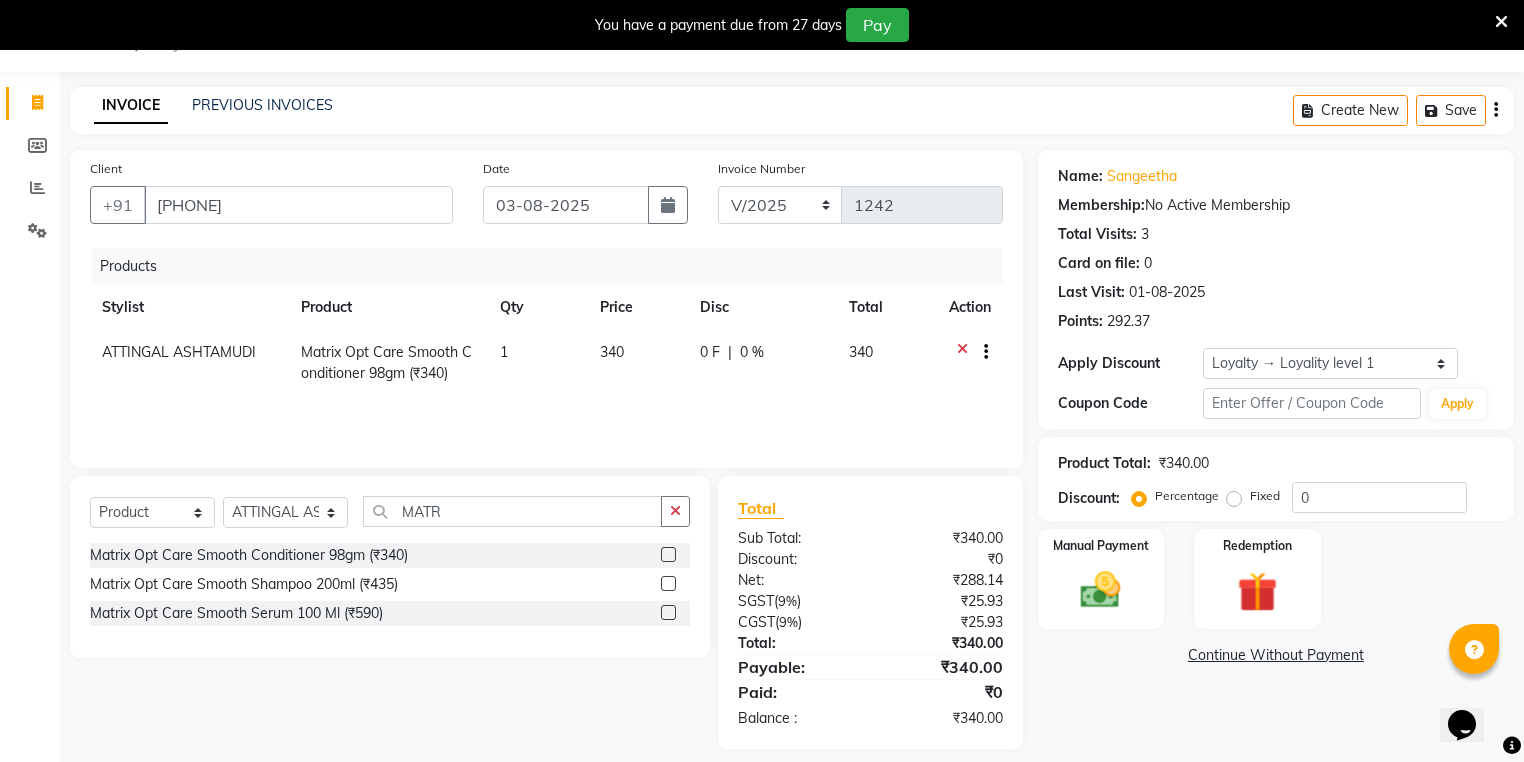 click 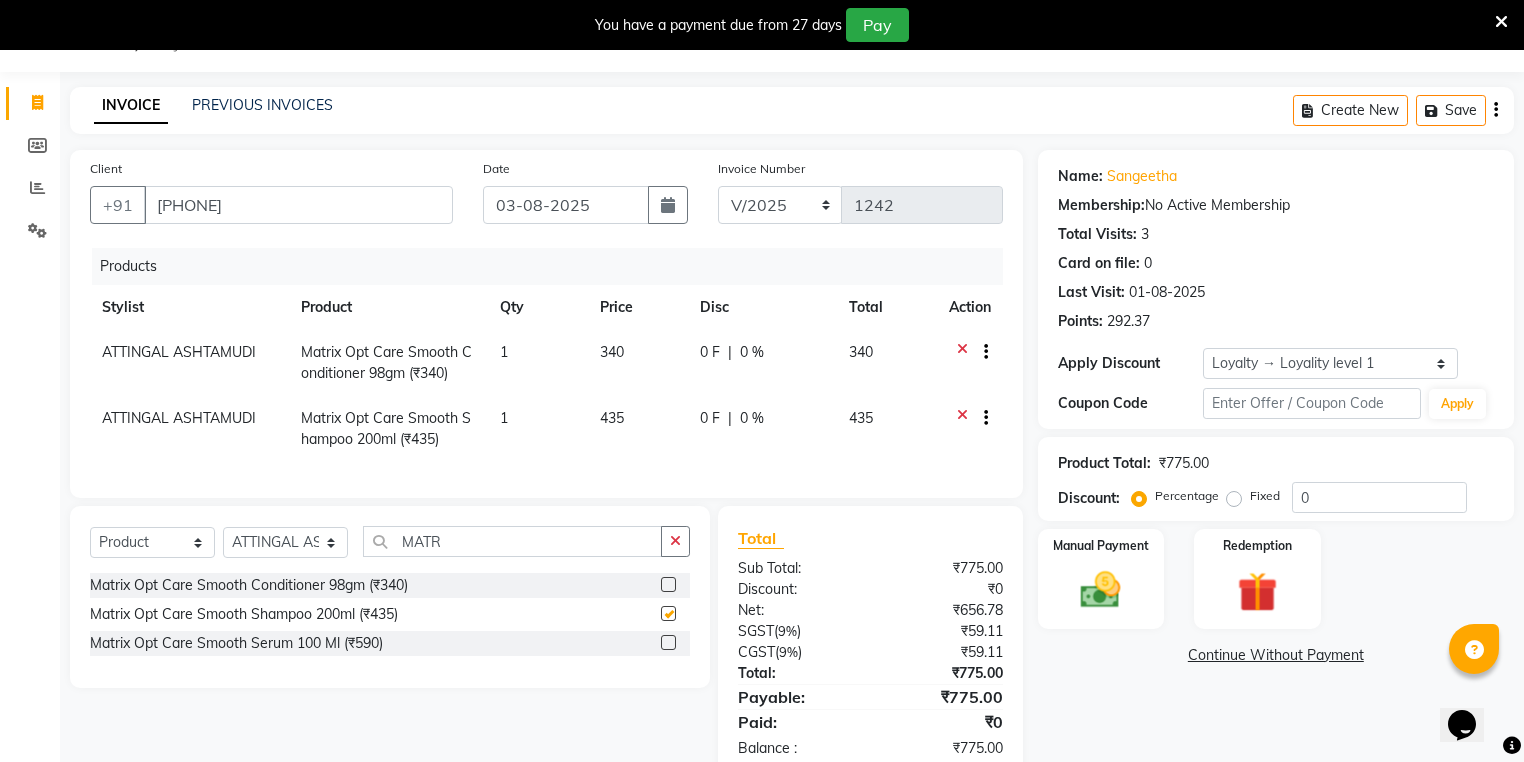 checkbox on "false" 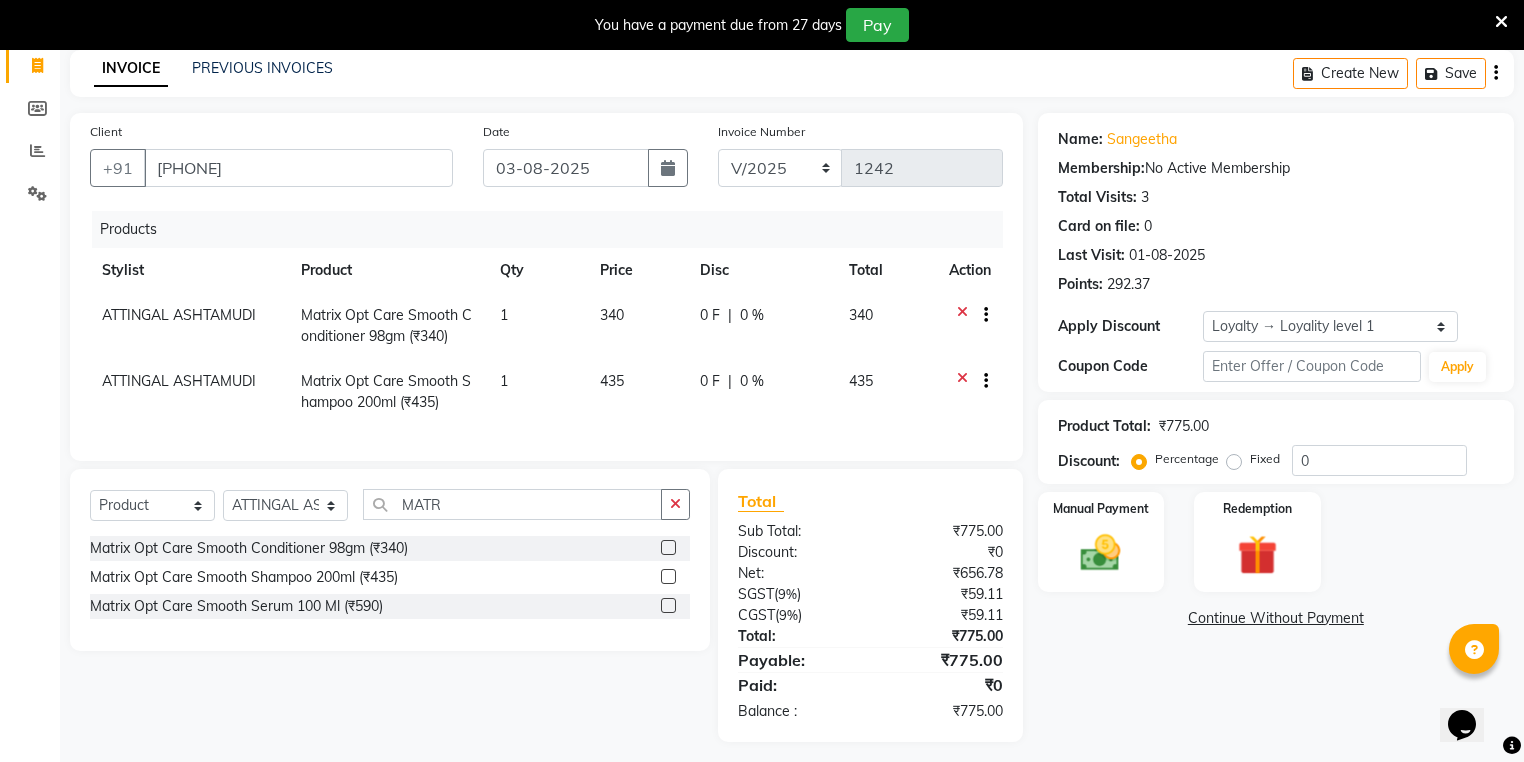 scroll, scrollTop: 109, scrollLeft: 0, axis: vertical 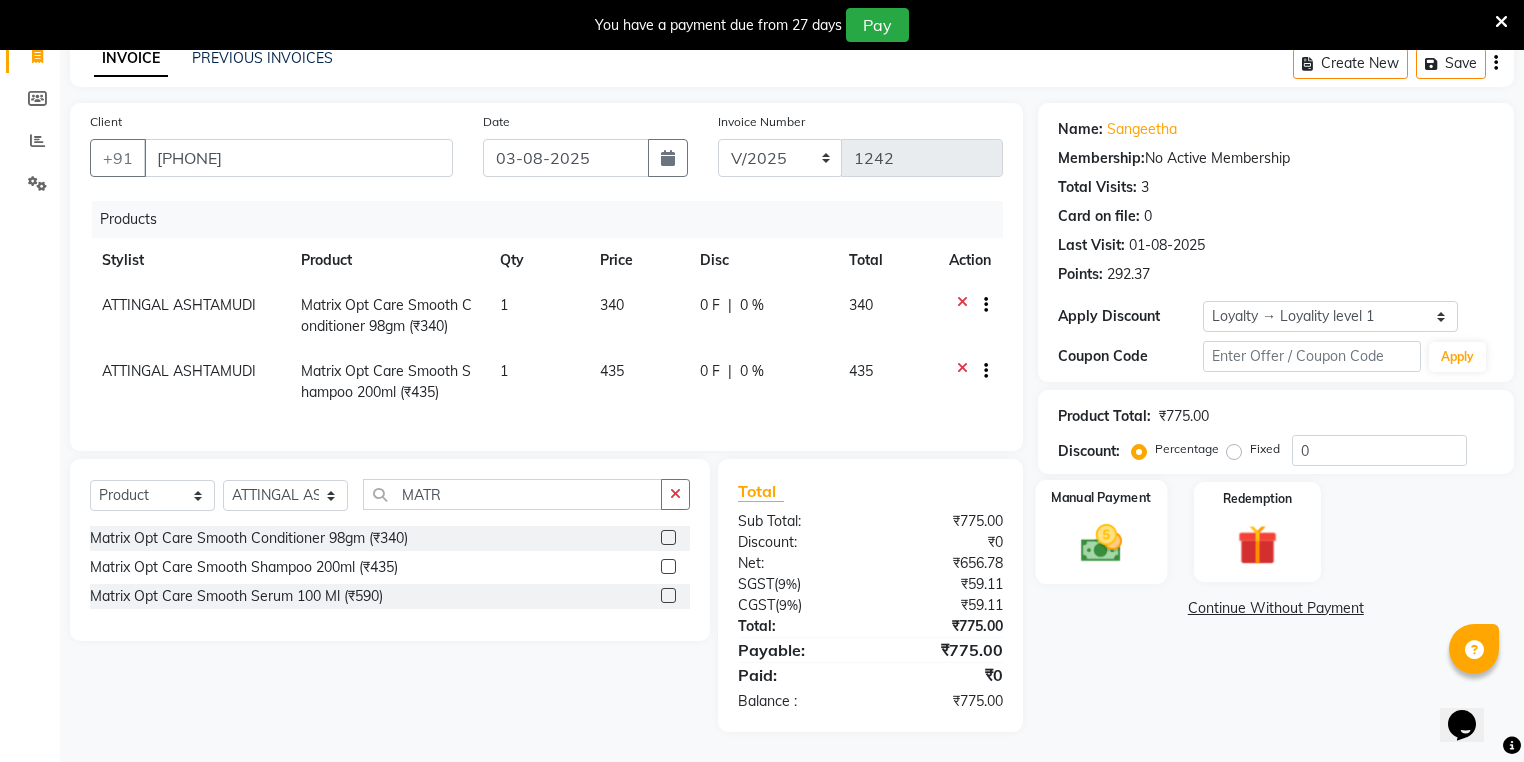 click 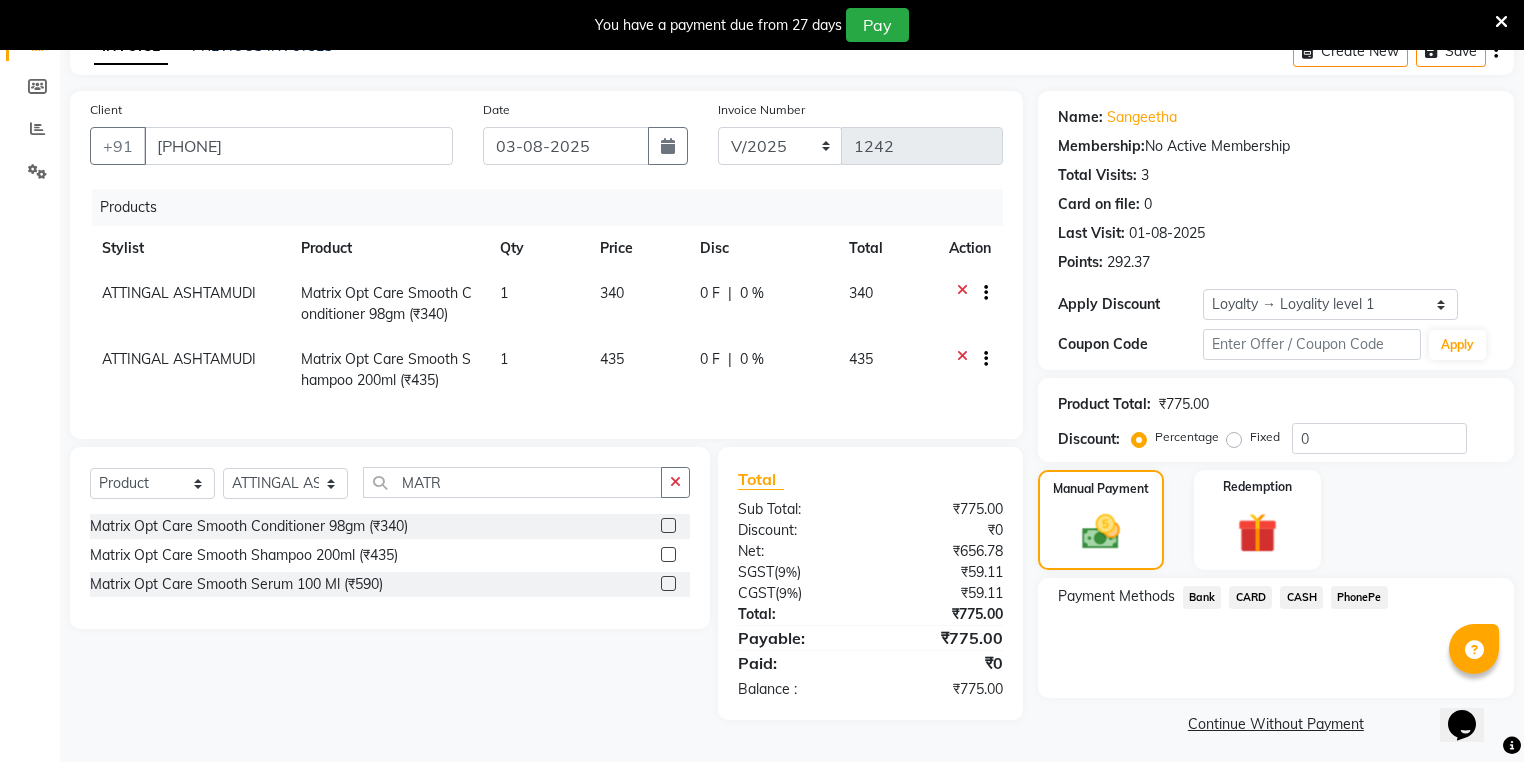 click on "PhonePe" 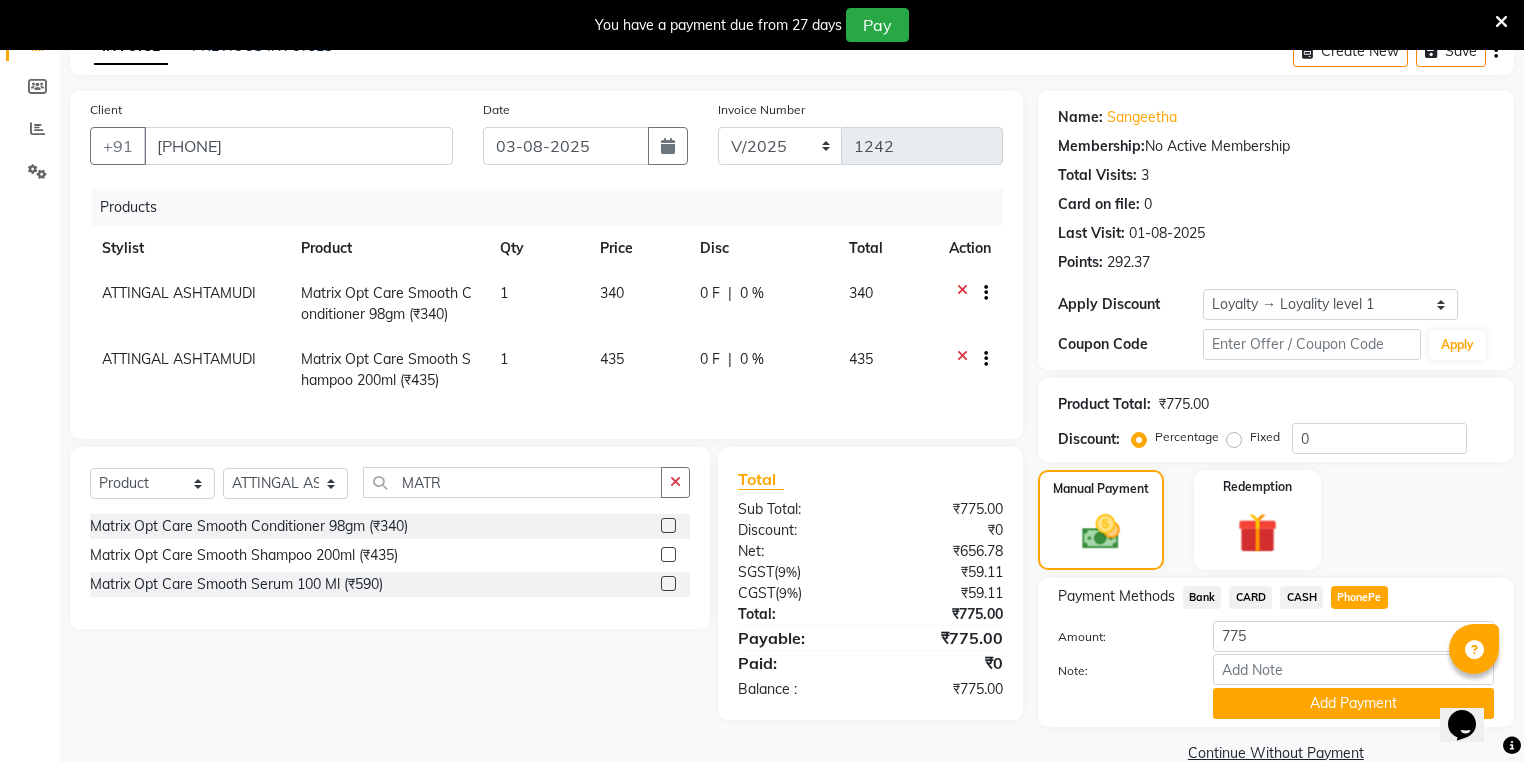 click on "Add Payment" 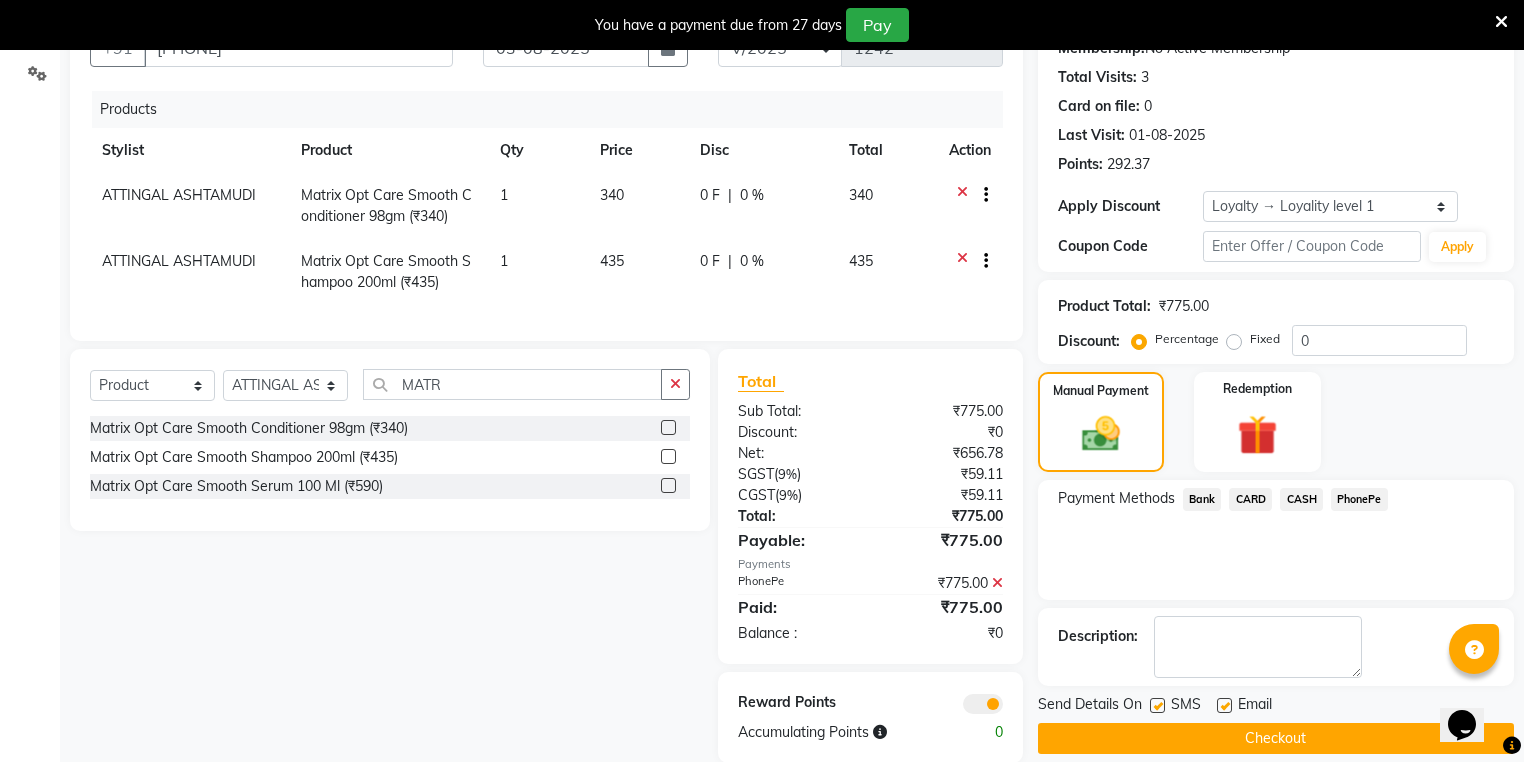scroll, scrollTop: 251, scrollLeft: 0, axis: vertical 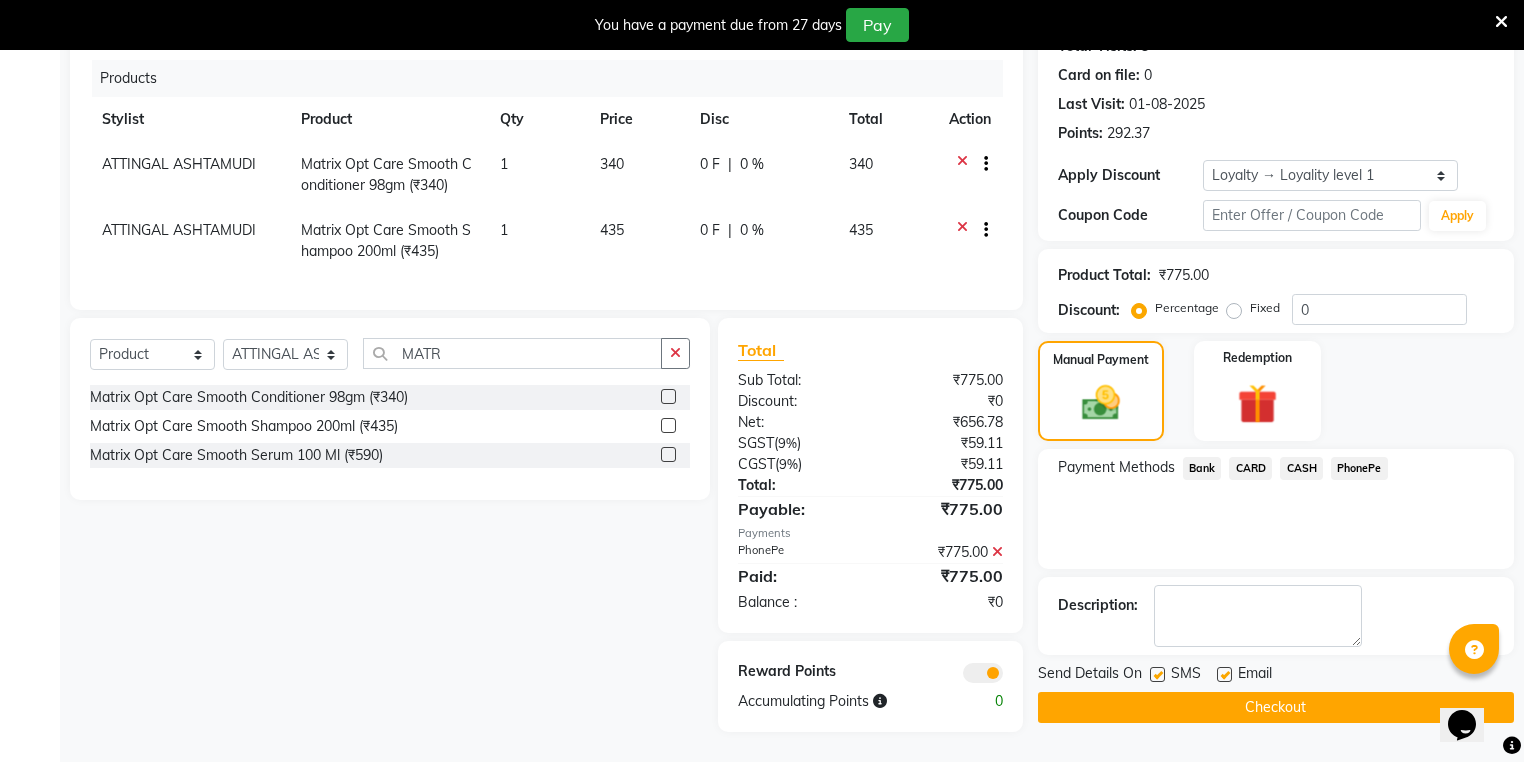 click on "Checkout" 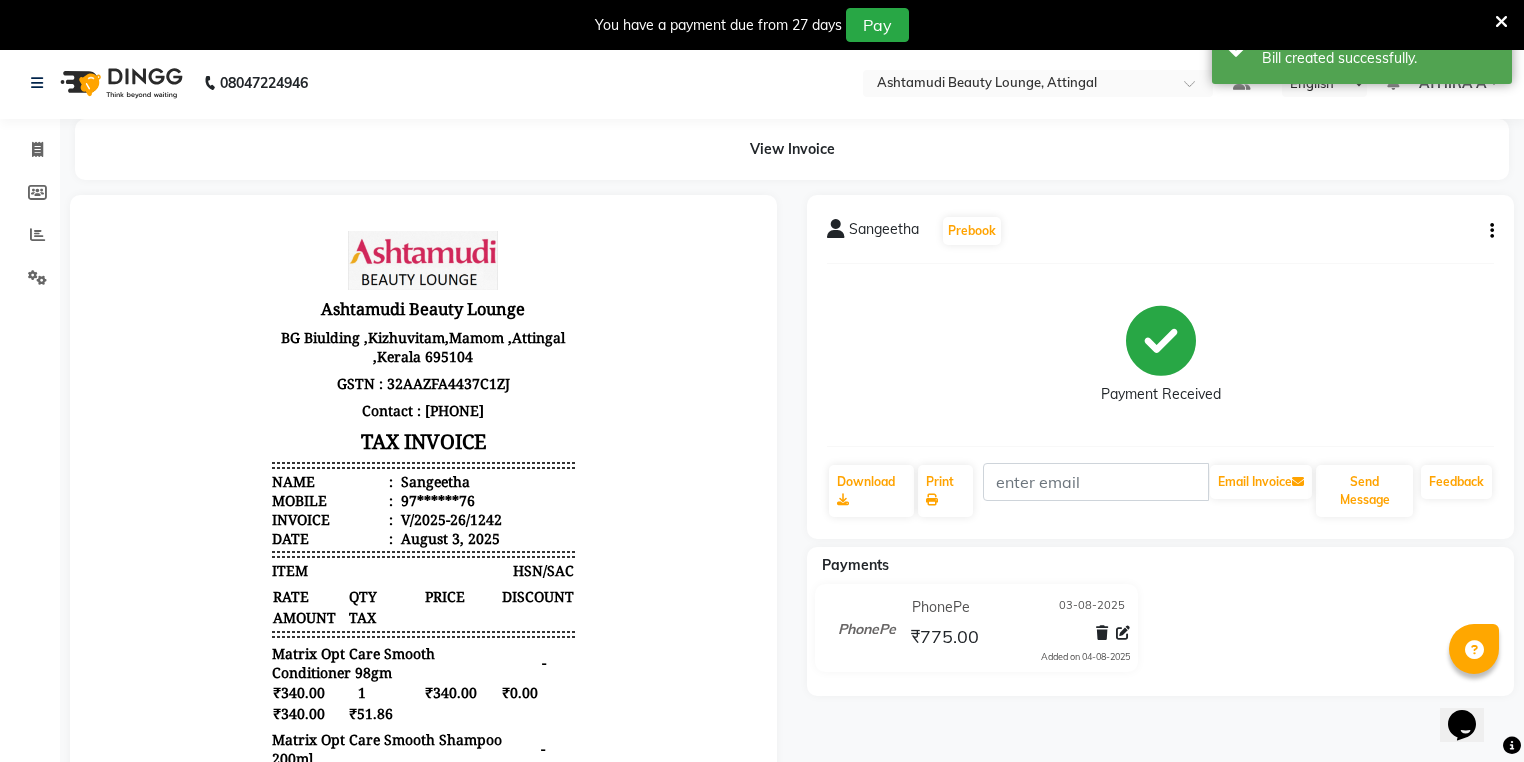scroll, scrollTop: 0, scrollLeft: 0, axis: both 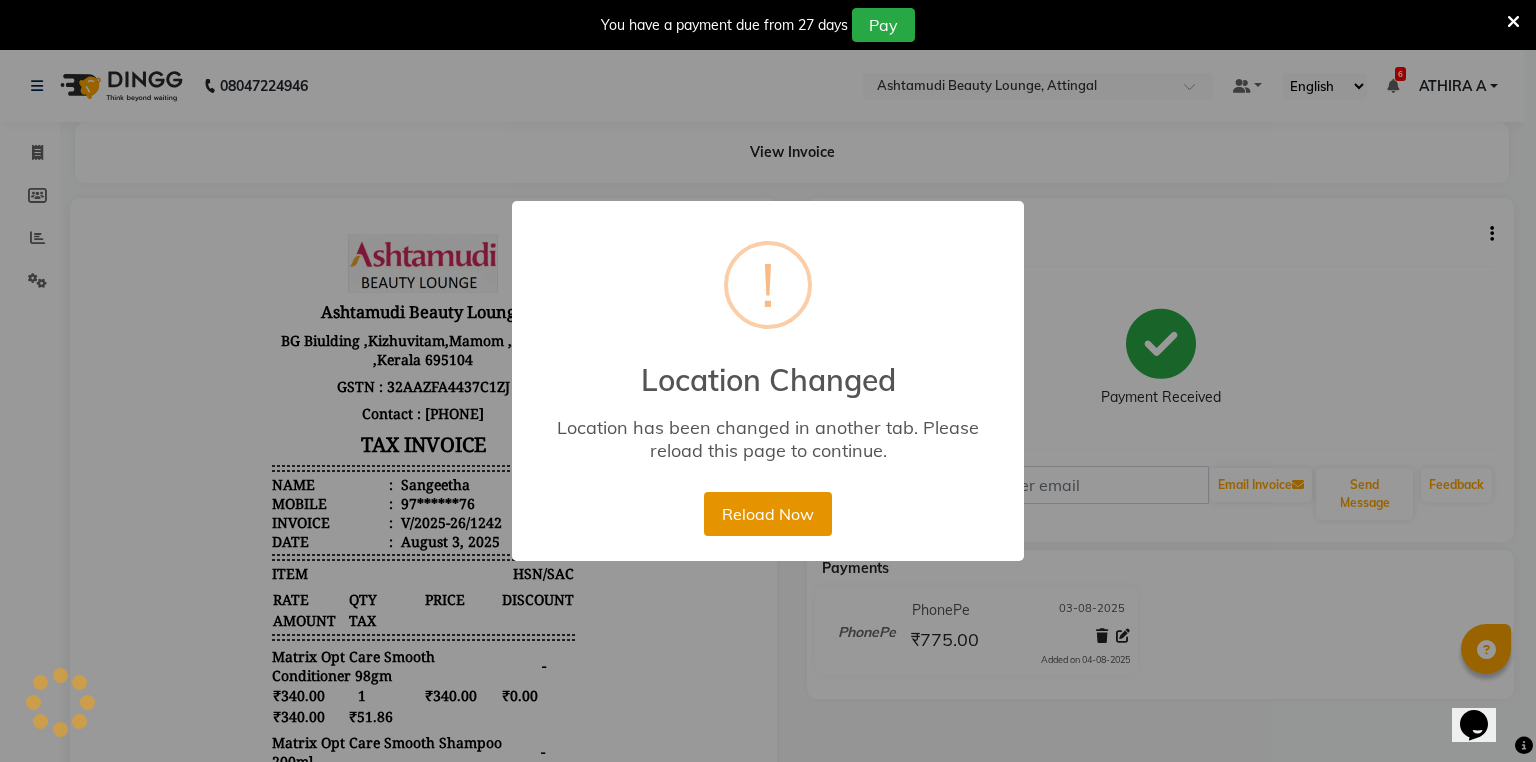 click on "Reload Now" at bounding box center (767, 514) 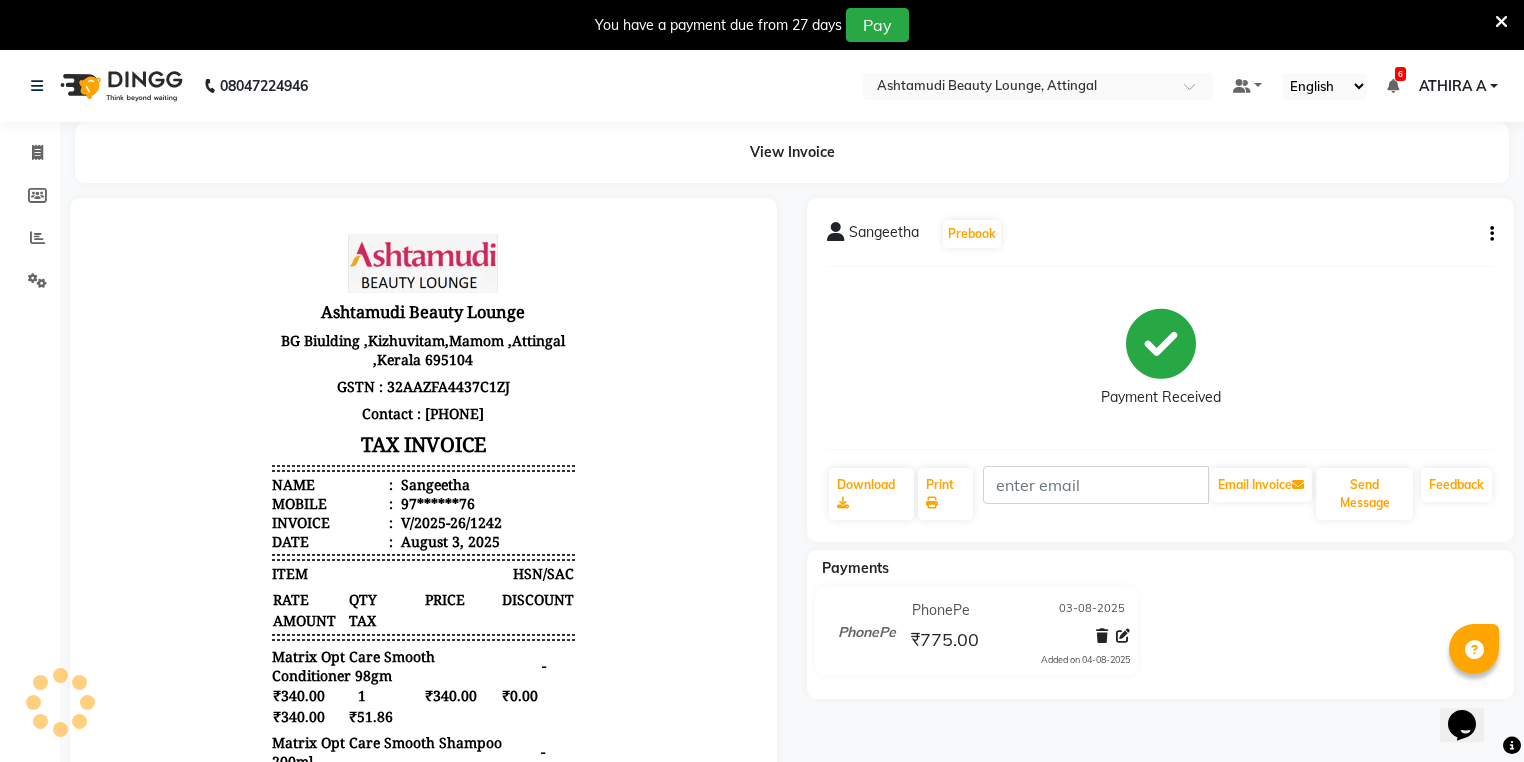 click at bounding box center [423, 619] 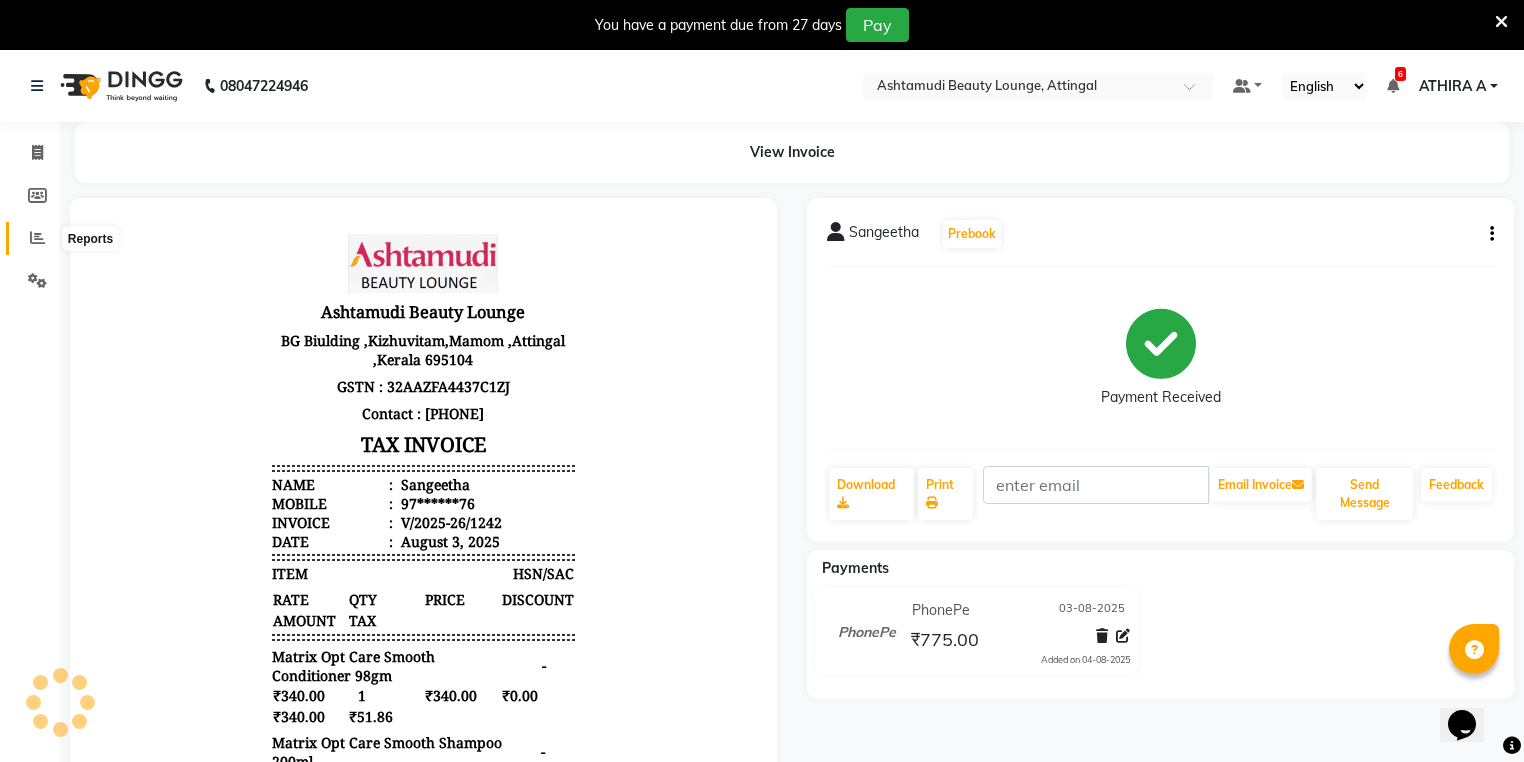 click 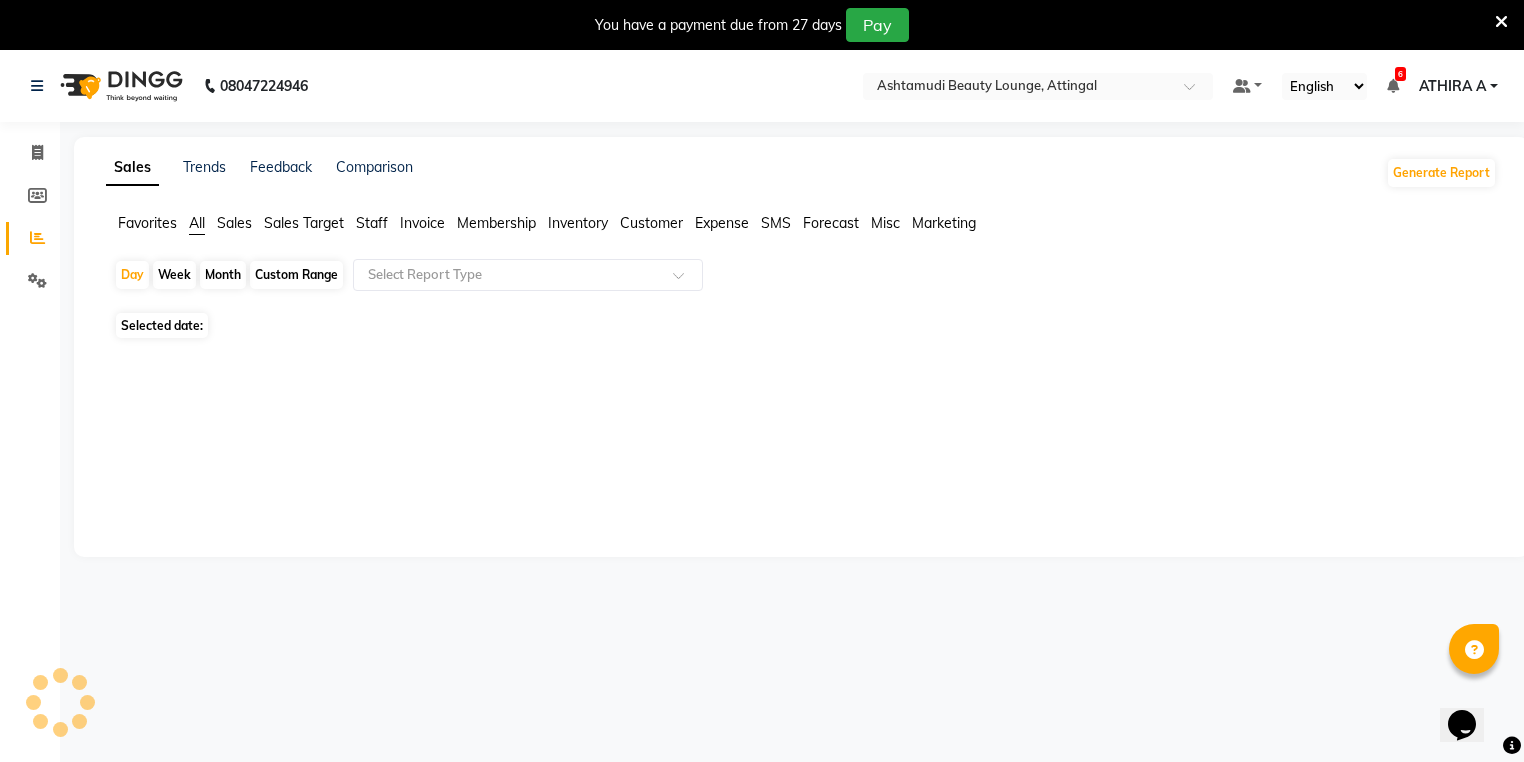 click on "Week" 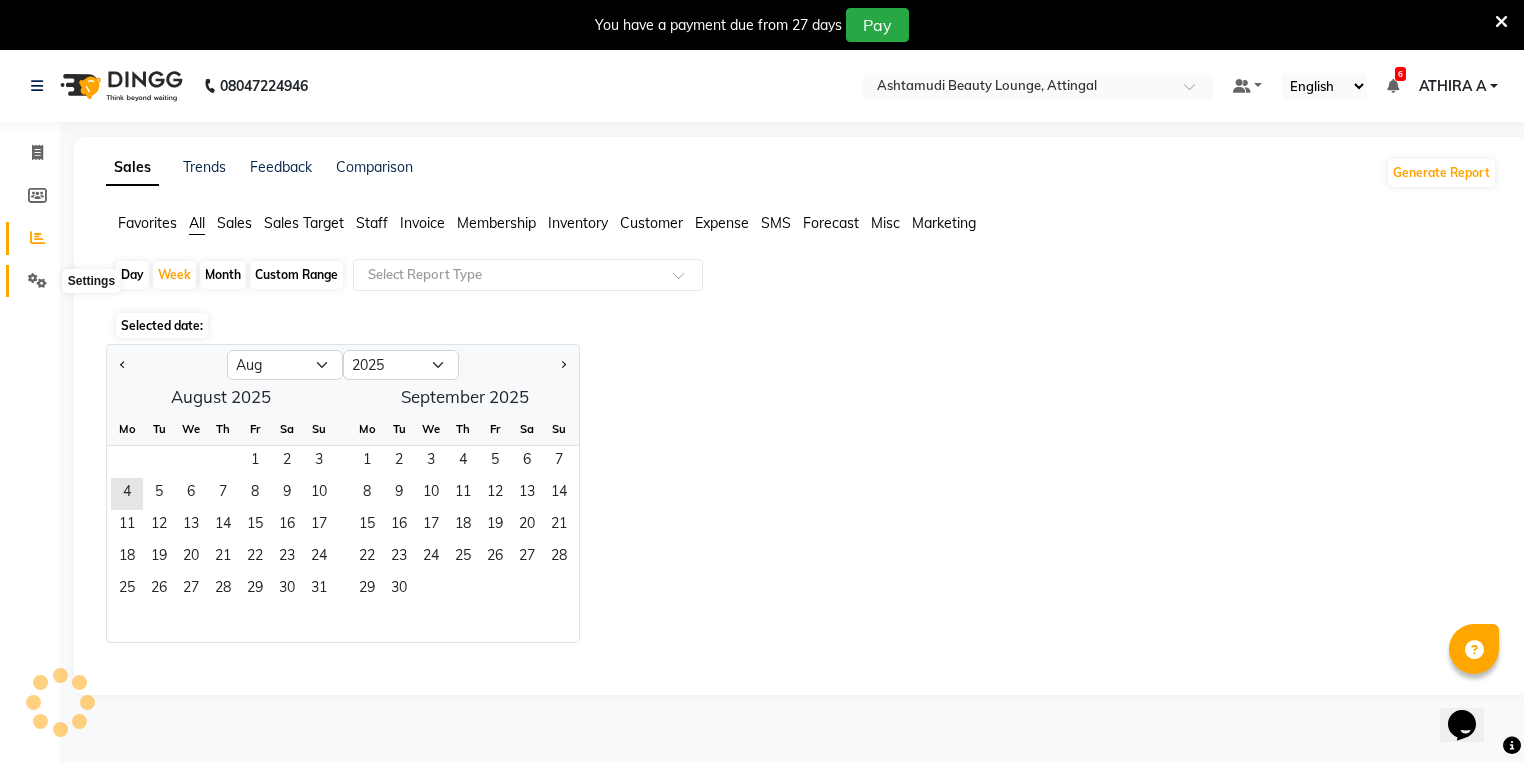 click 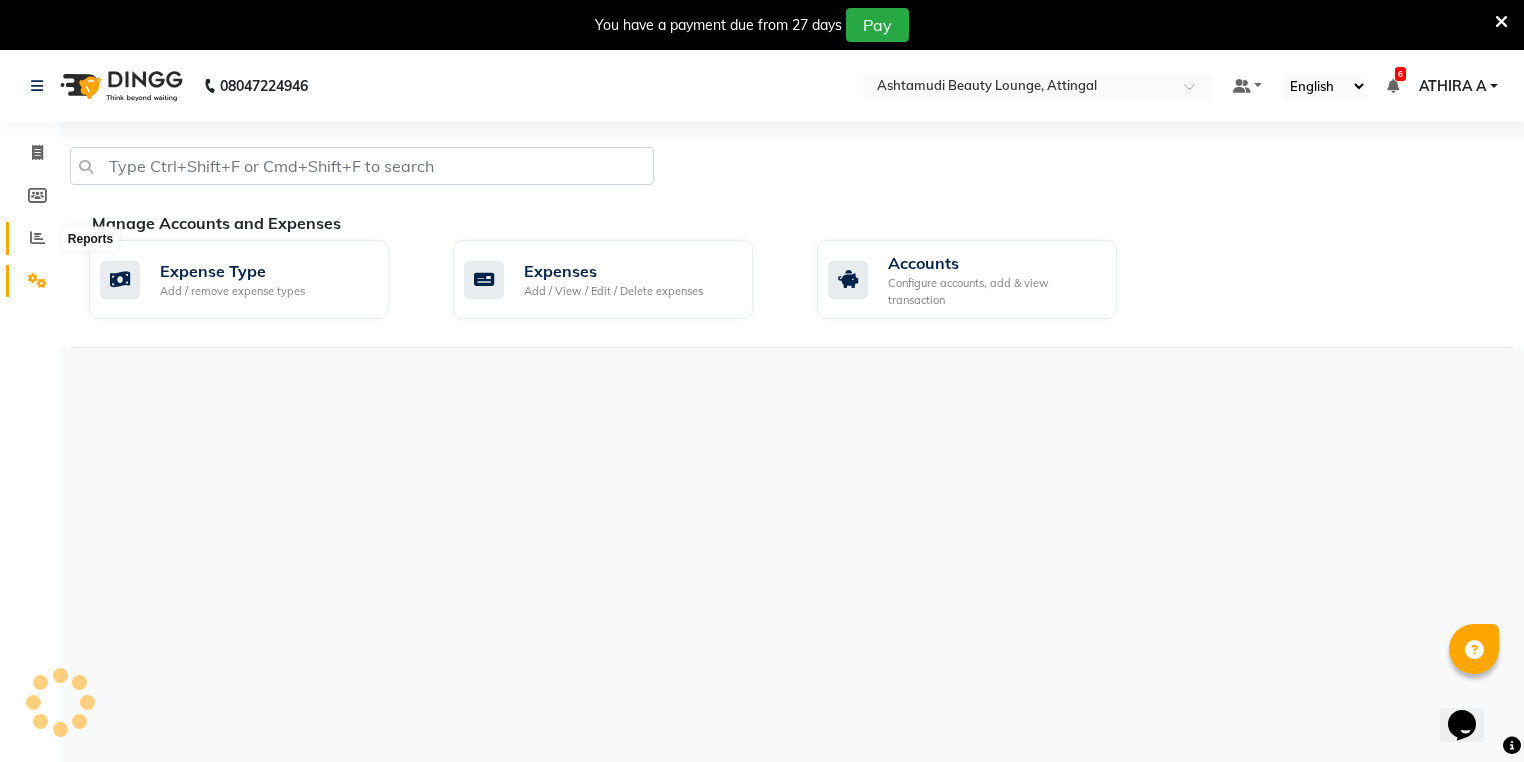 click 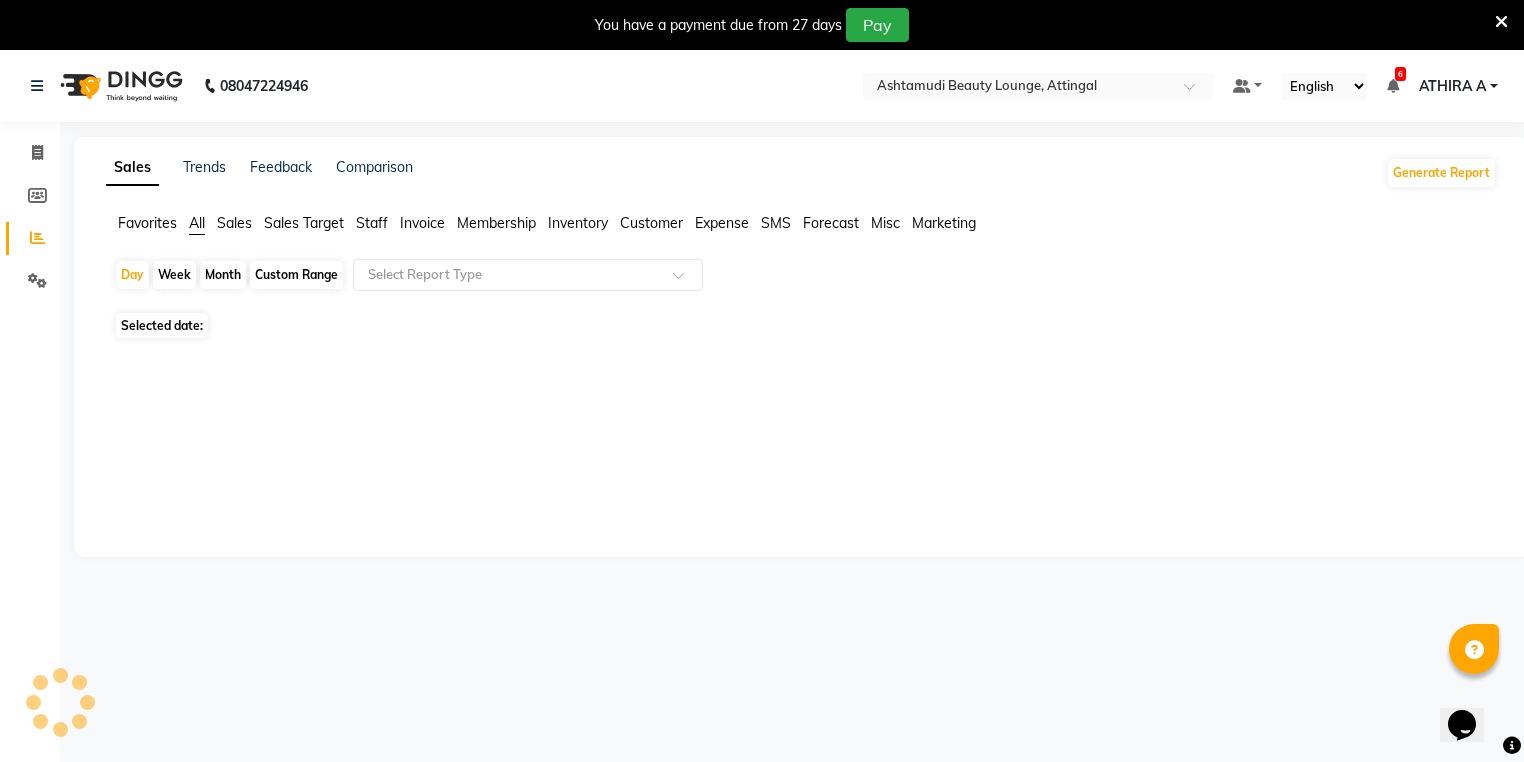 click on "Day   Week   Month   Custom Range  Select Report Type" 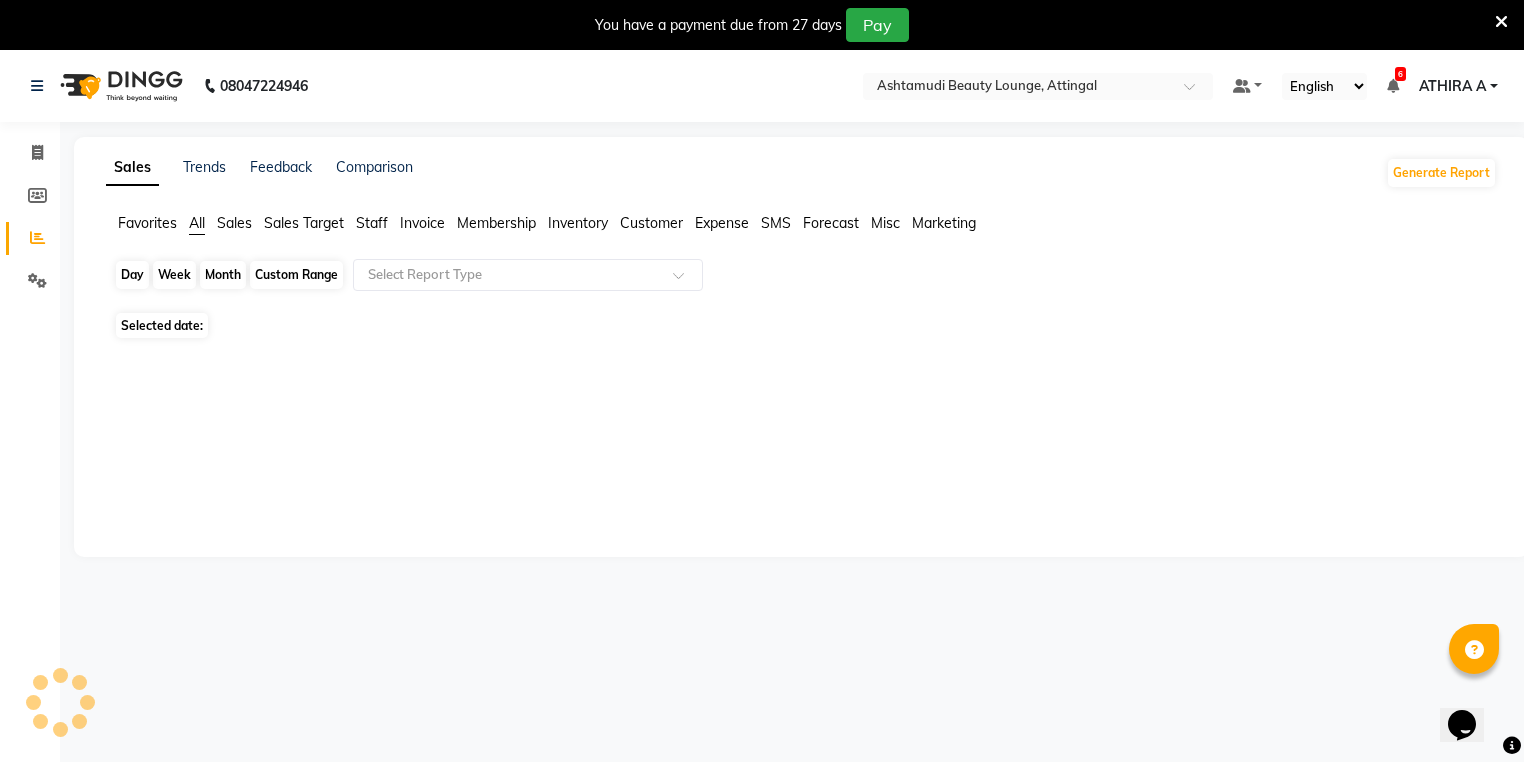 click on "Day" 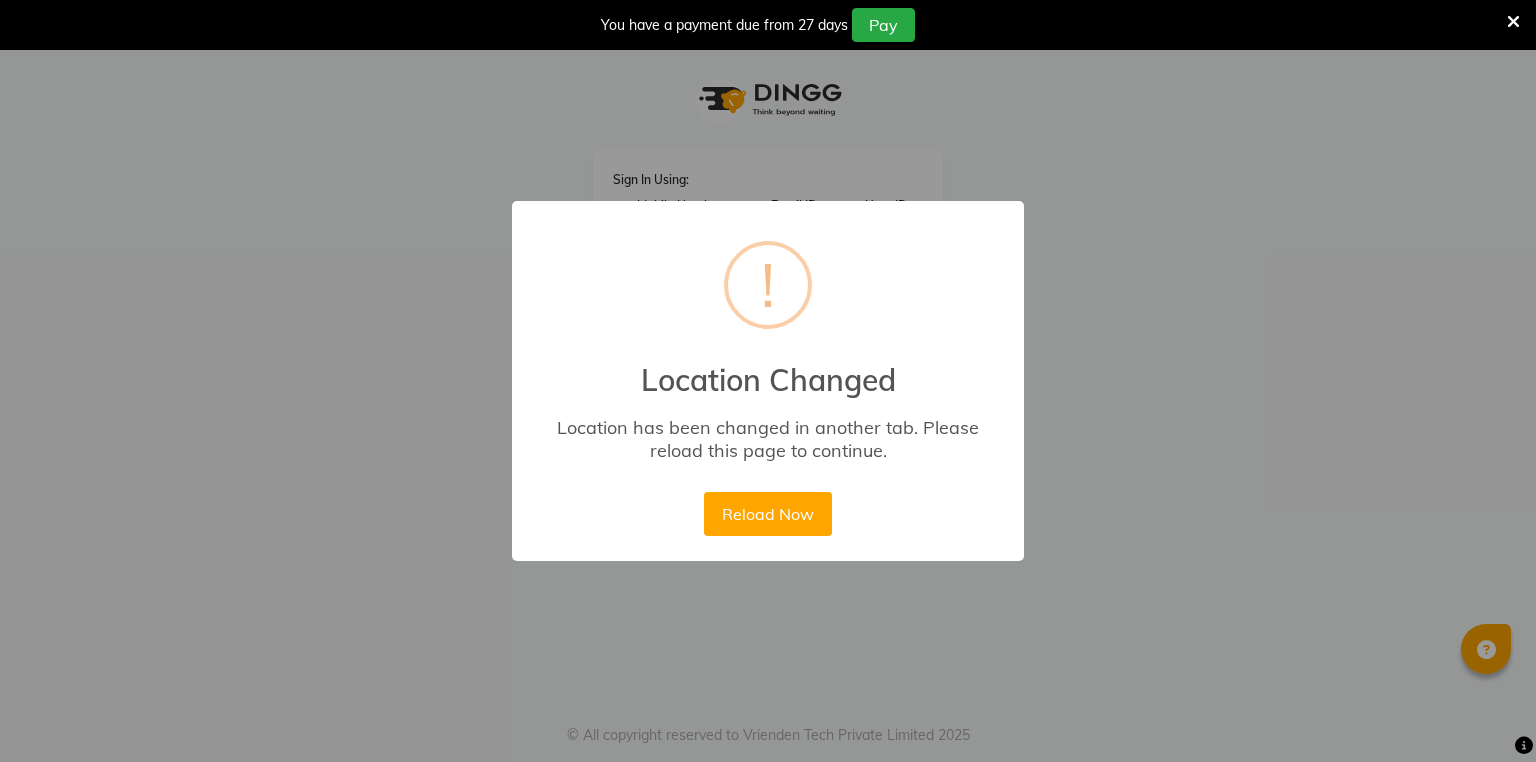 scroll, scrollTop: 0, scrollLeft: 0, axis: both 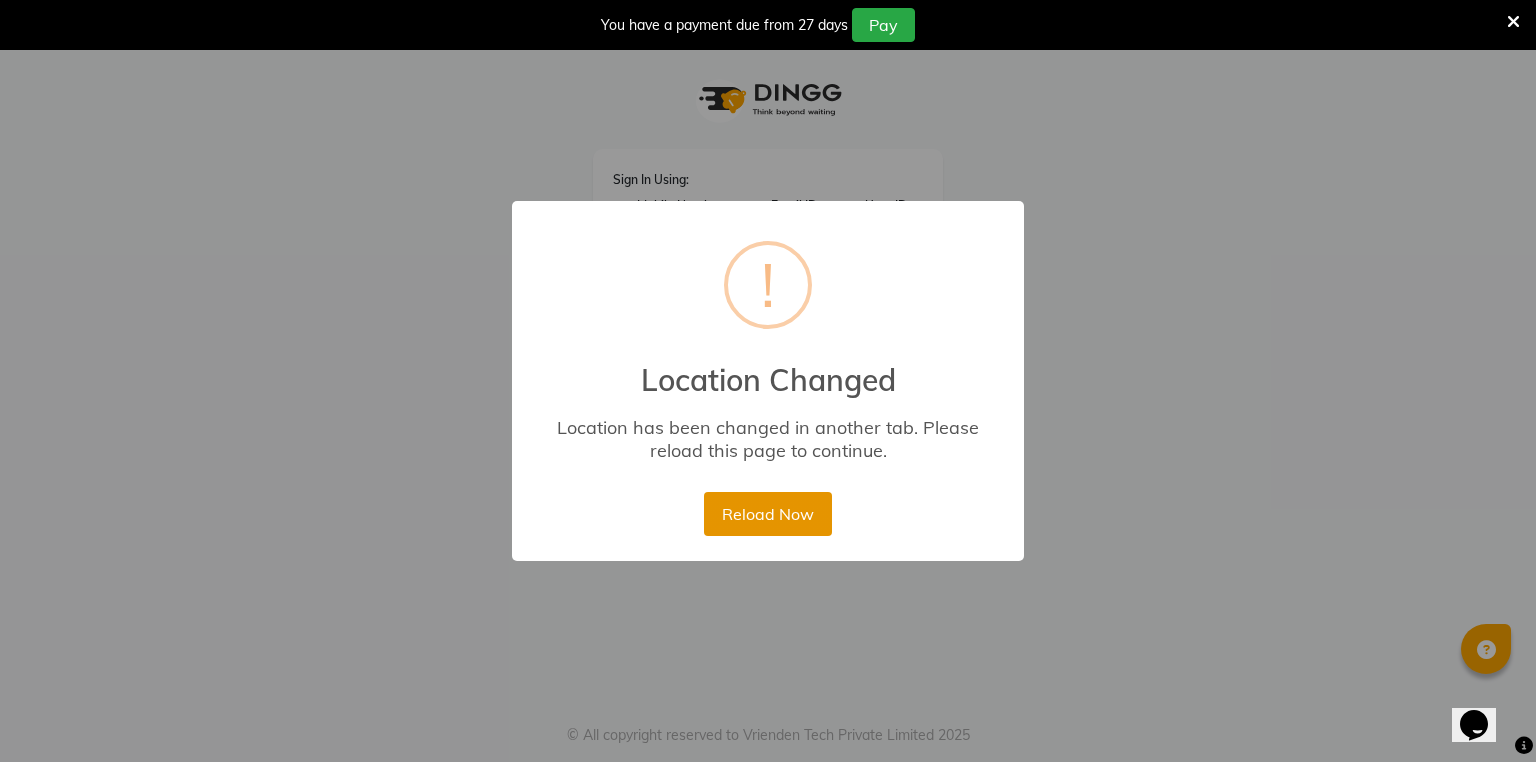 click on "Reload Now" at bounding box center [767, 514] 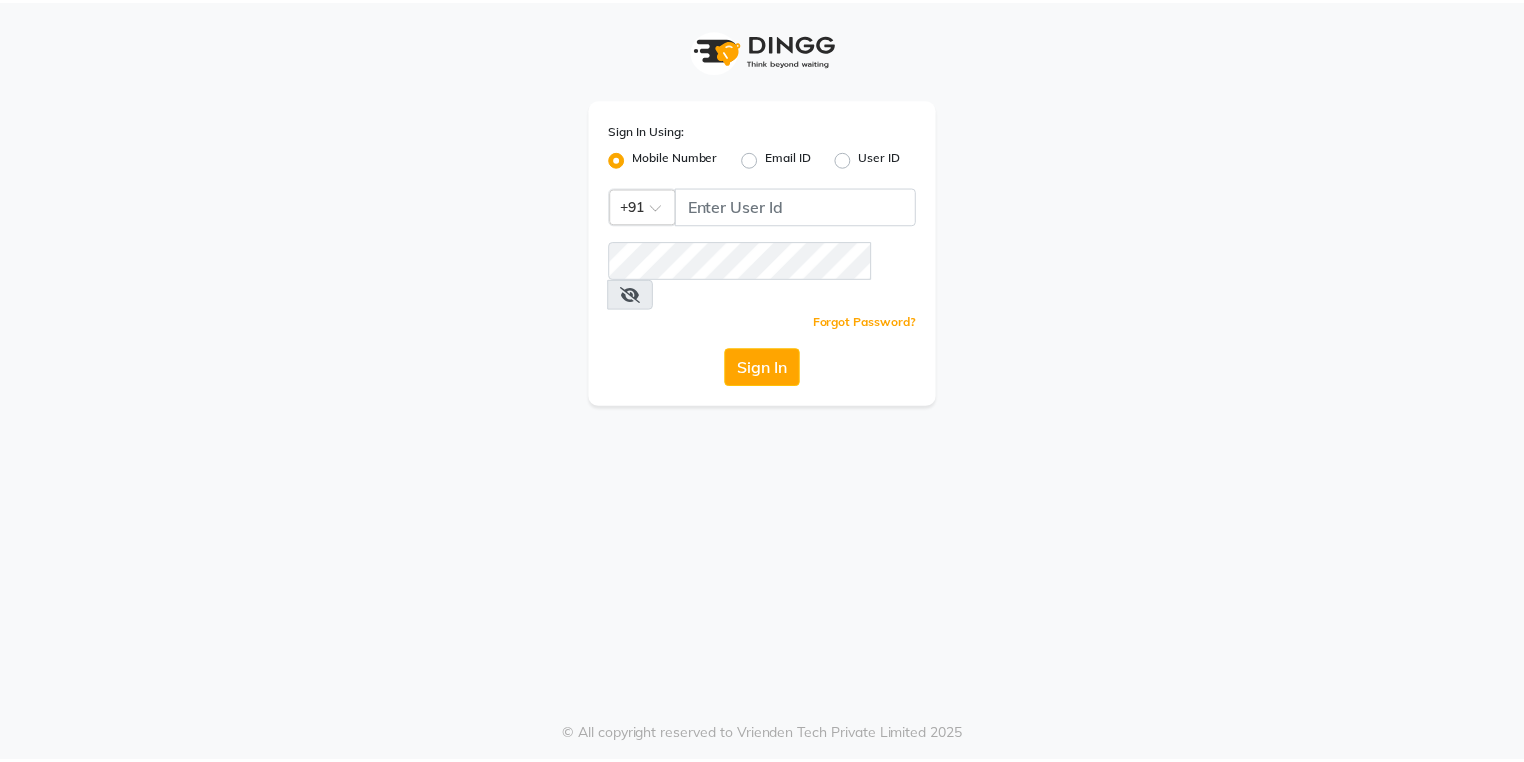 scroll, scrollTop: 0, scrollLeft: 0, axis: both 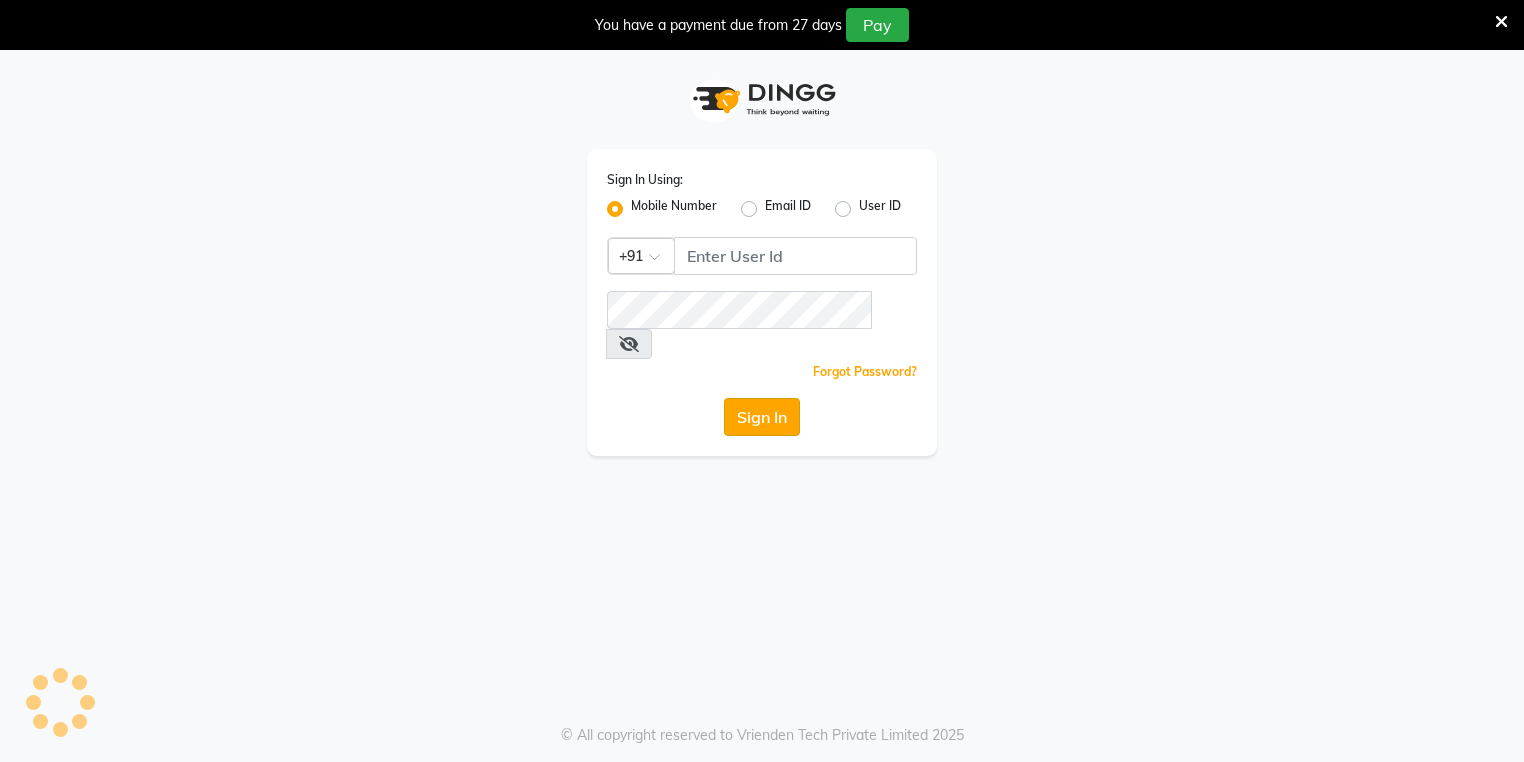 click on "Forgot Password?" 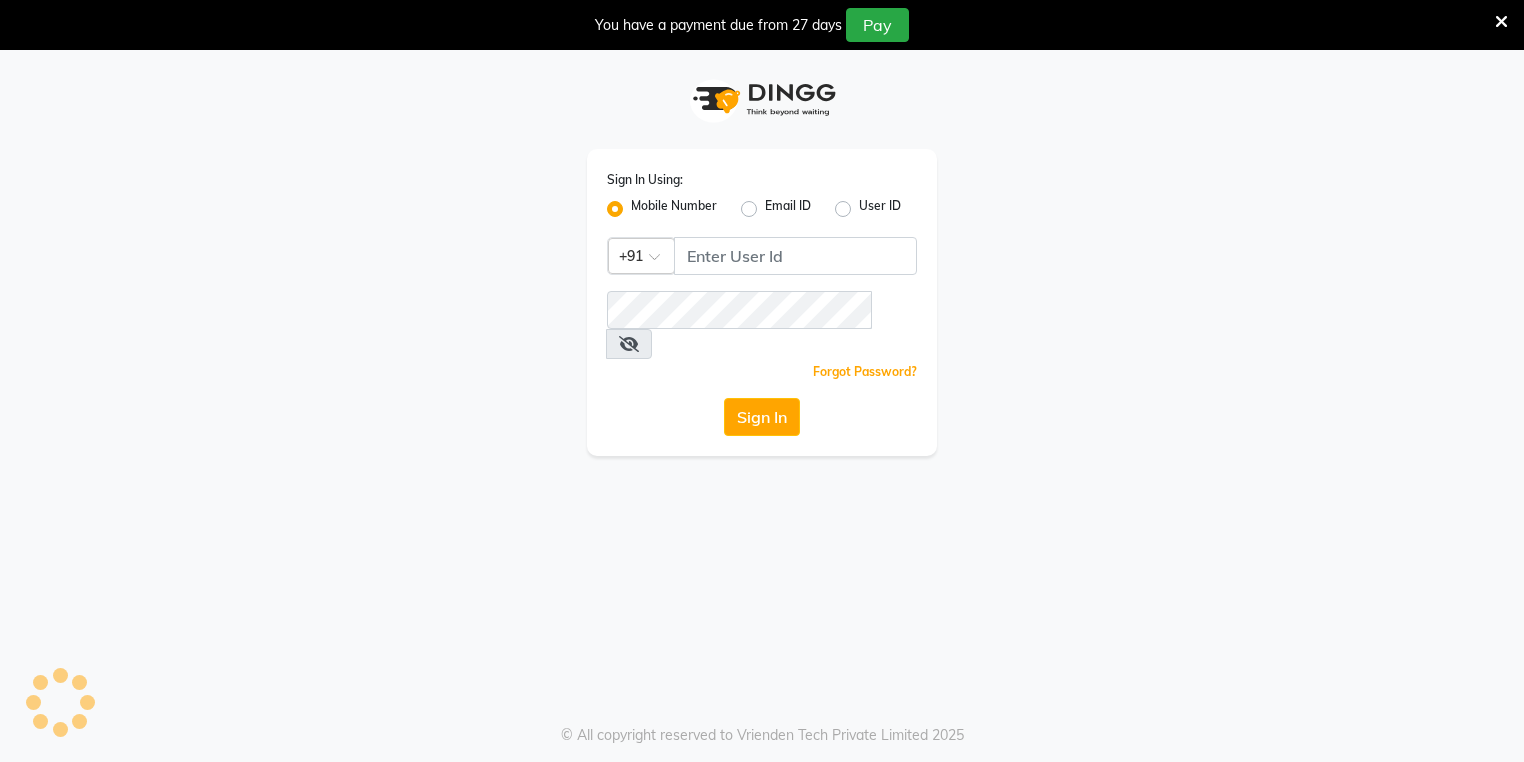select on "service" 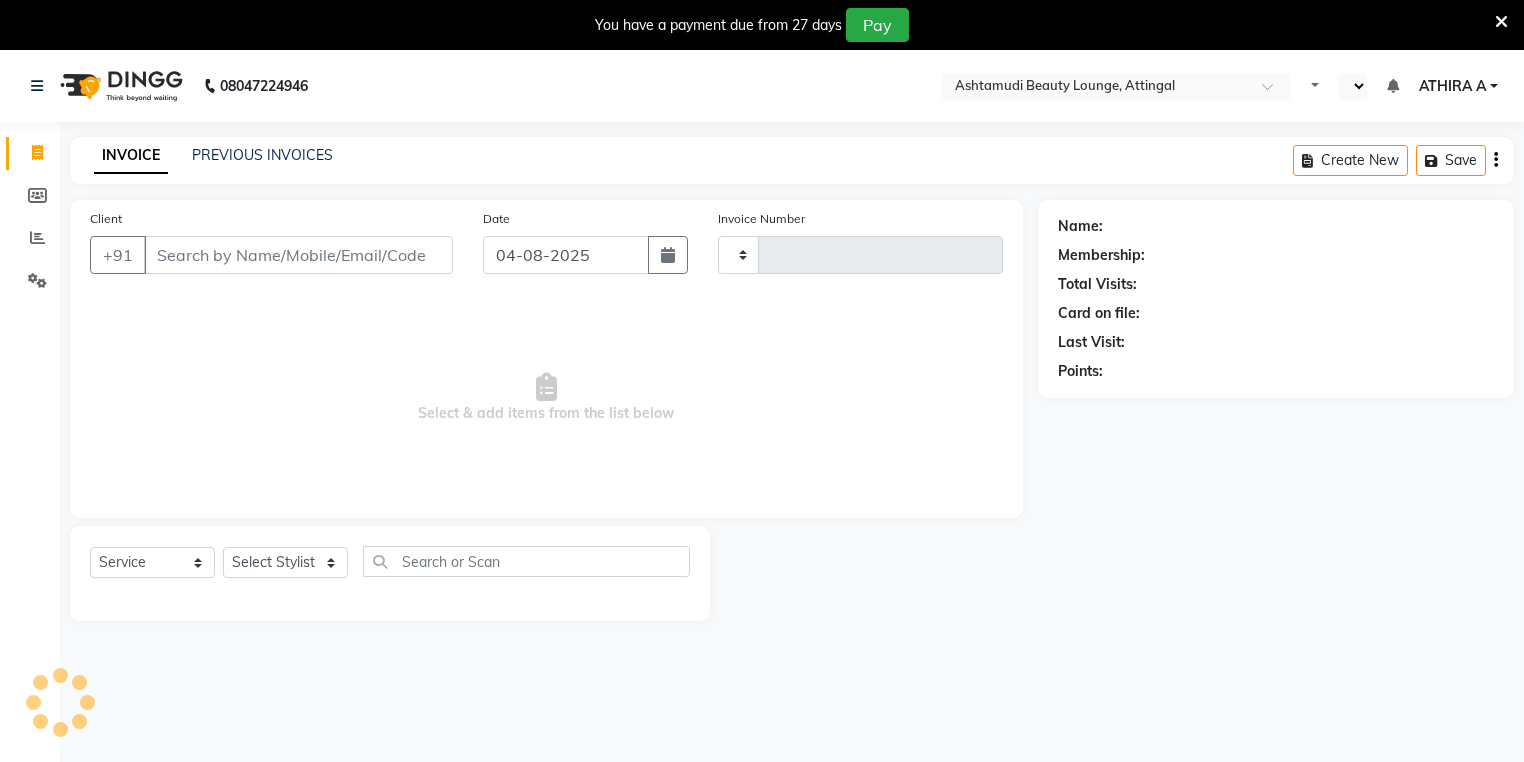 type on "1243" 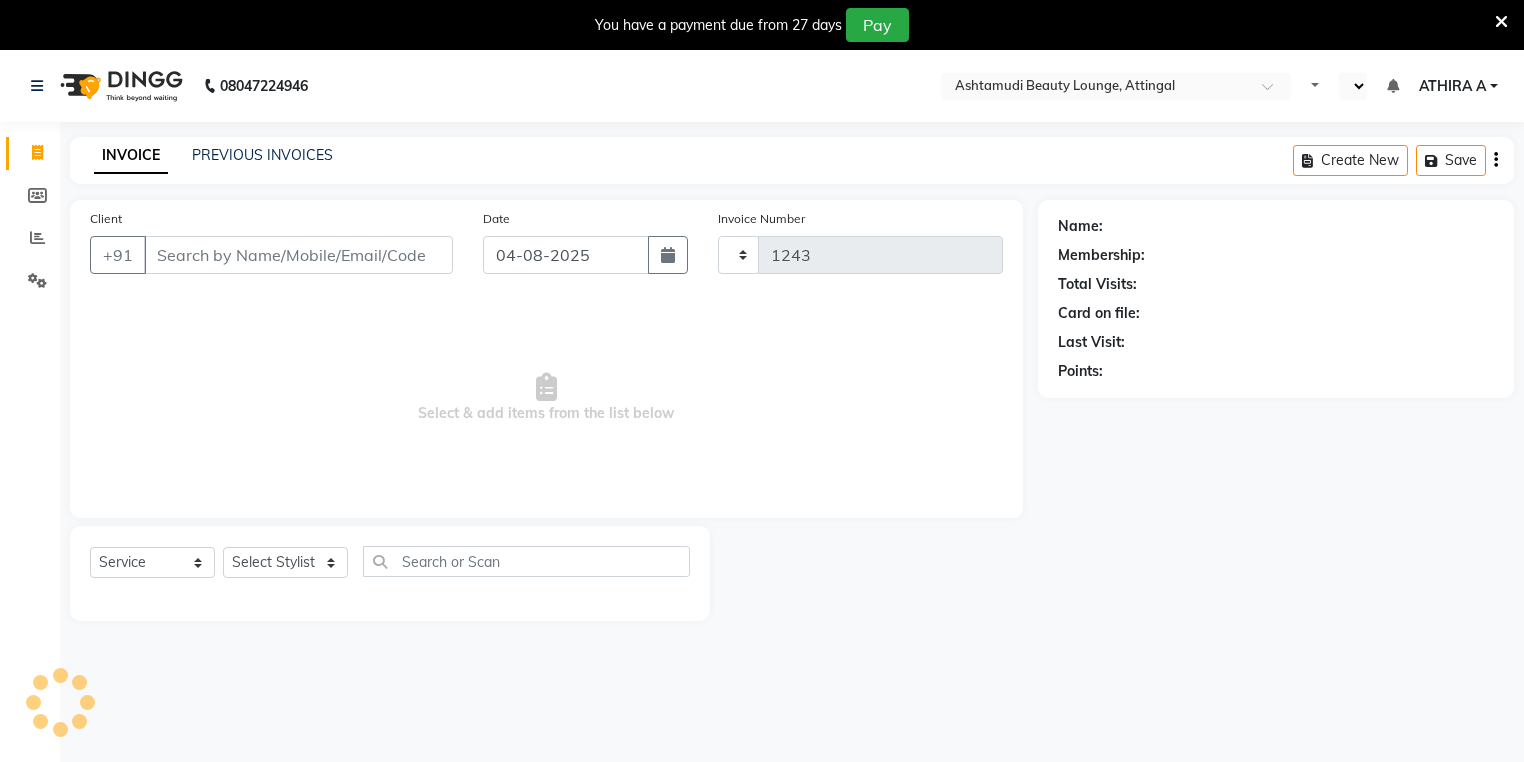 select on "en" 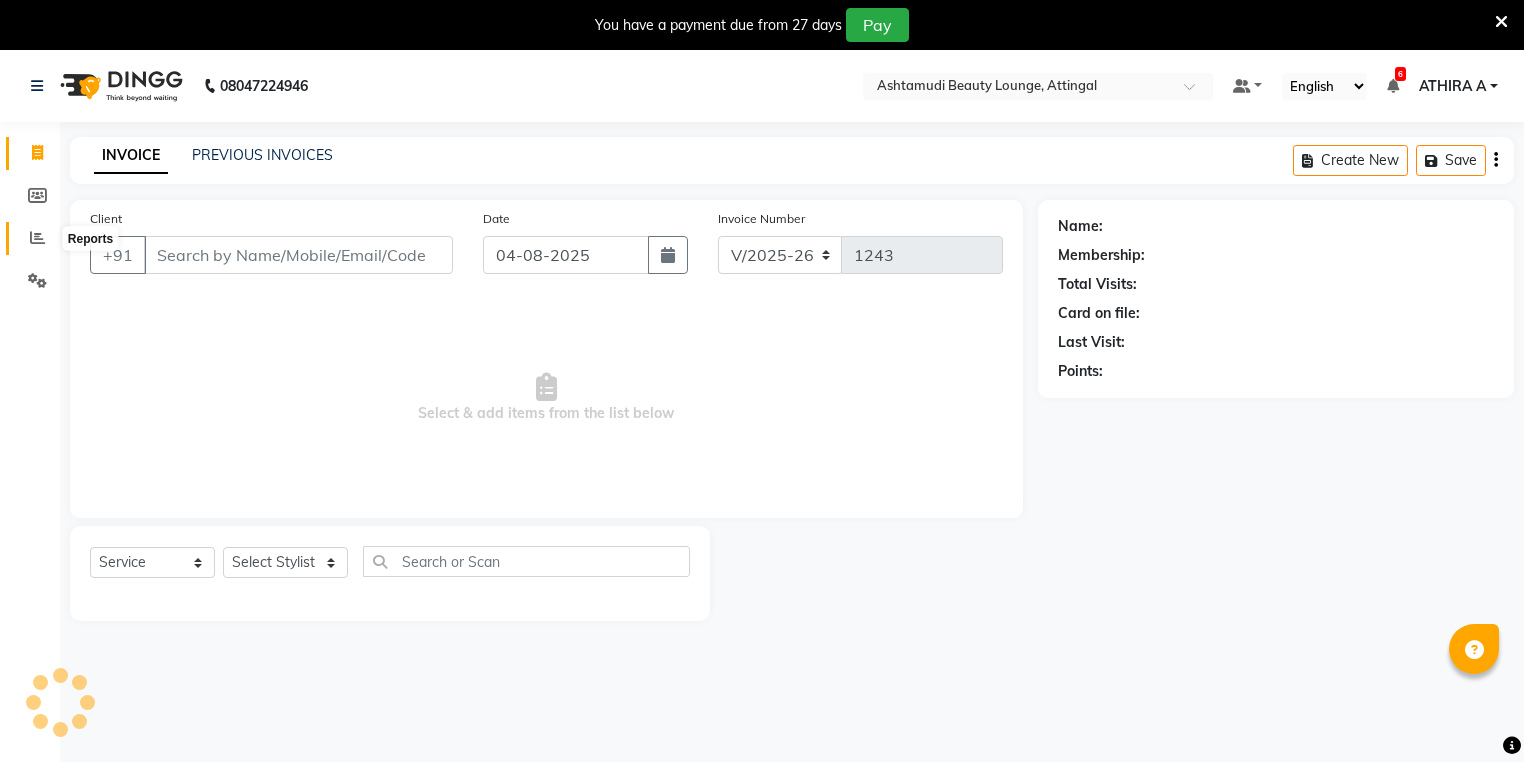 click 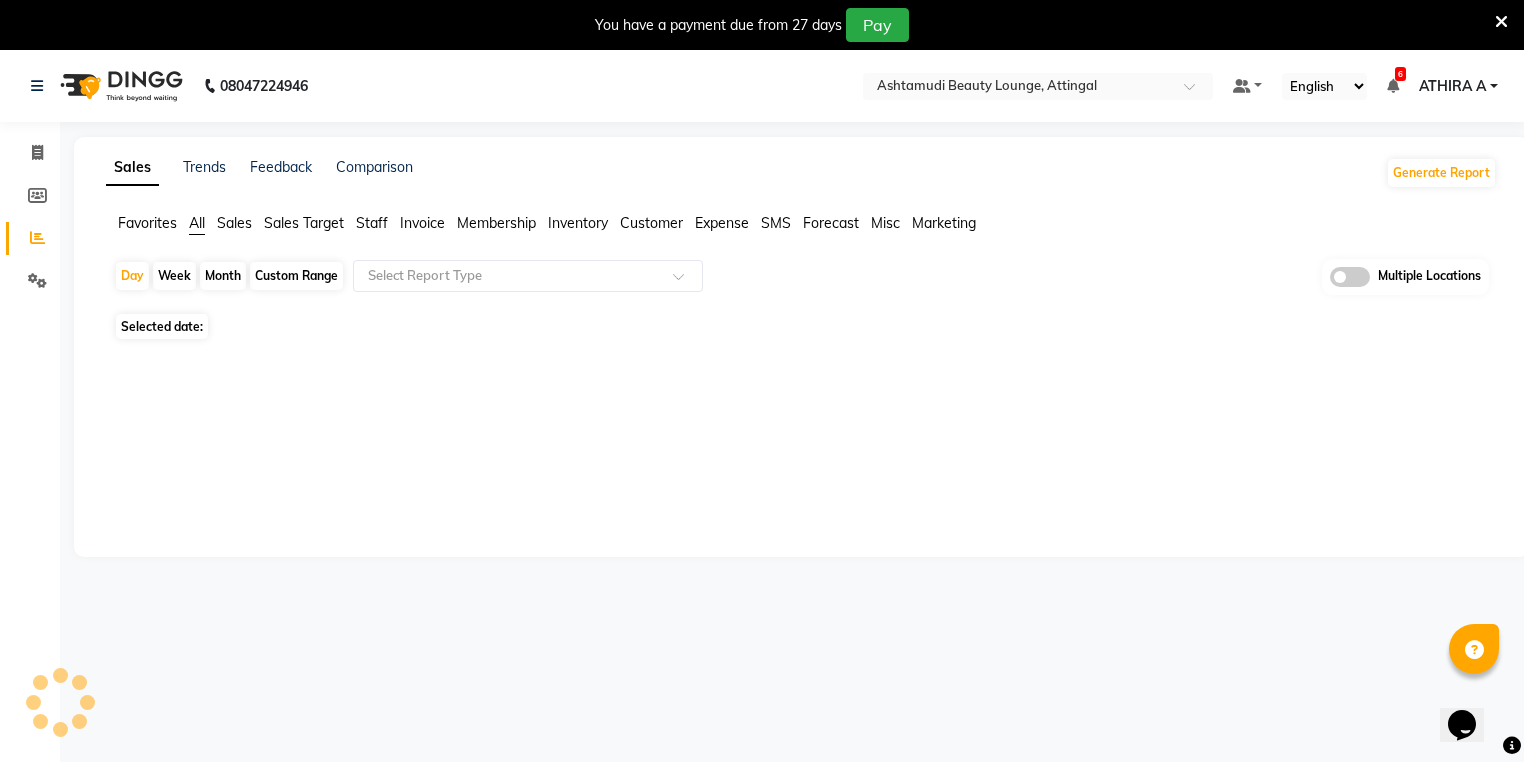 scroll, scrollTop: 0, scrollLeft: 0, axis: both 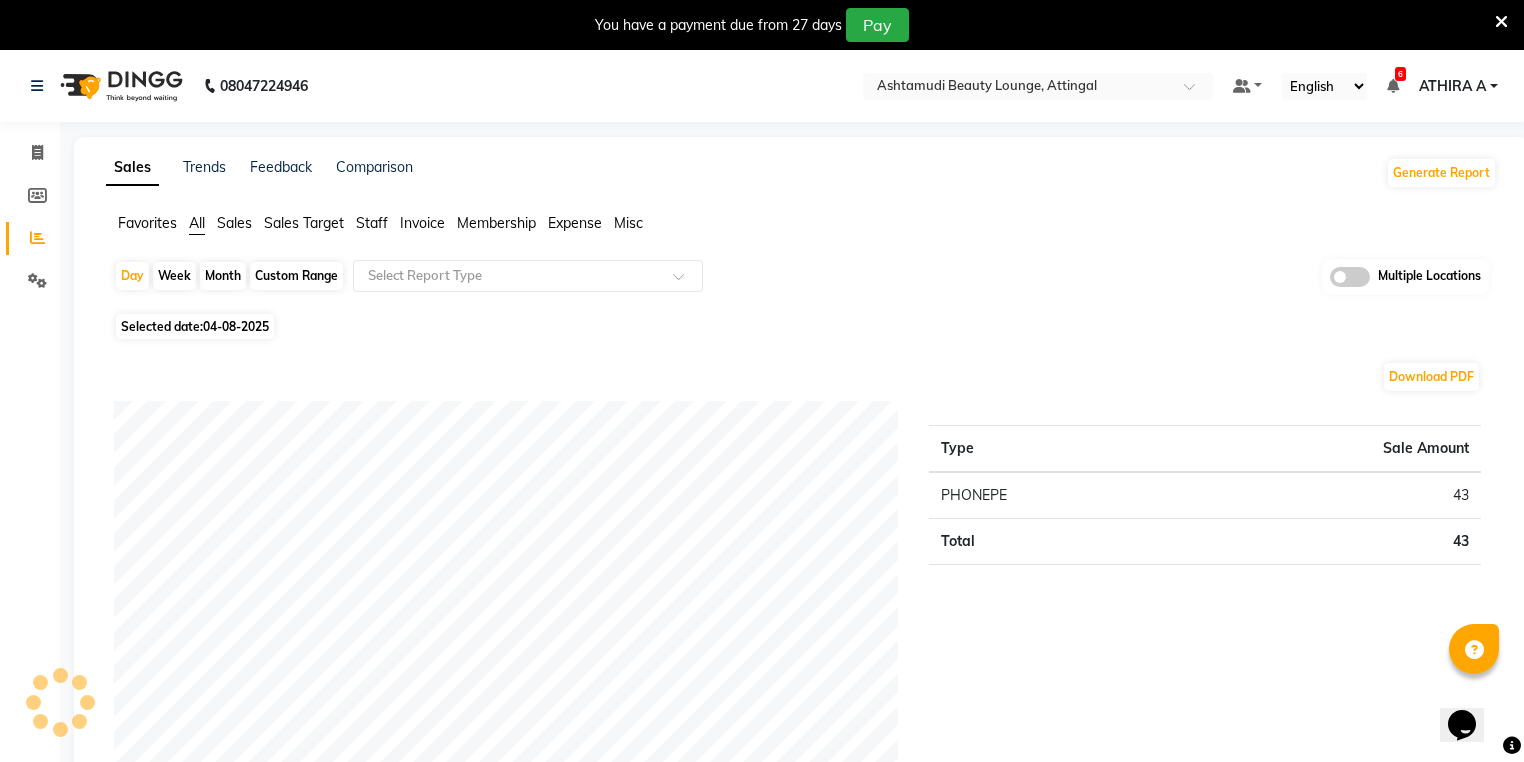 click on "Day   Week   Month   Custom Range  Select Report Type Multiple Locations" 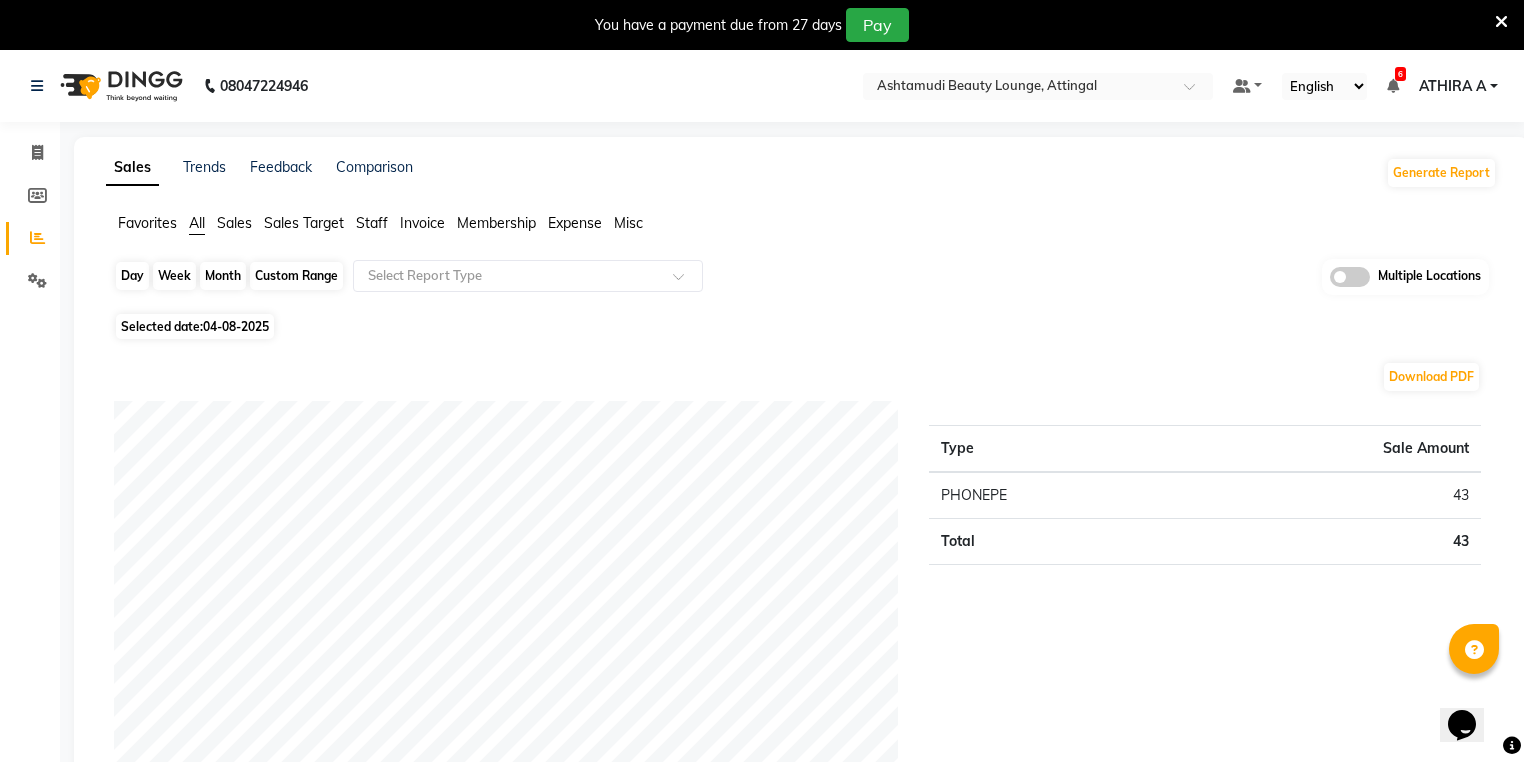 click on "Day" 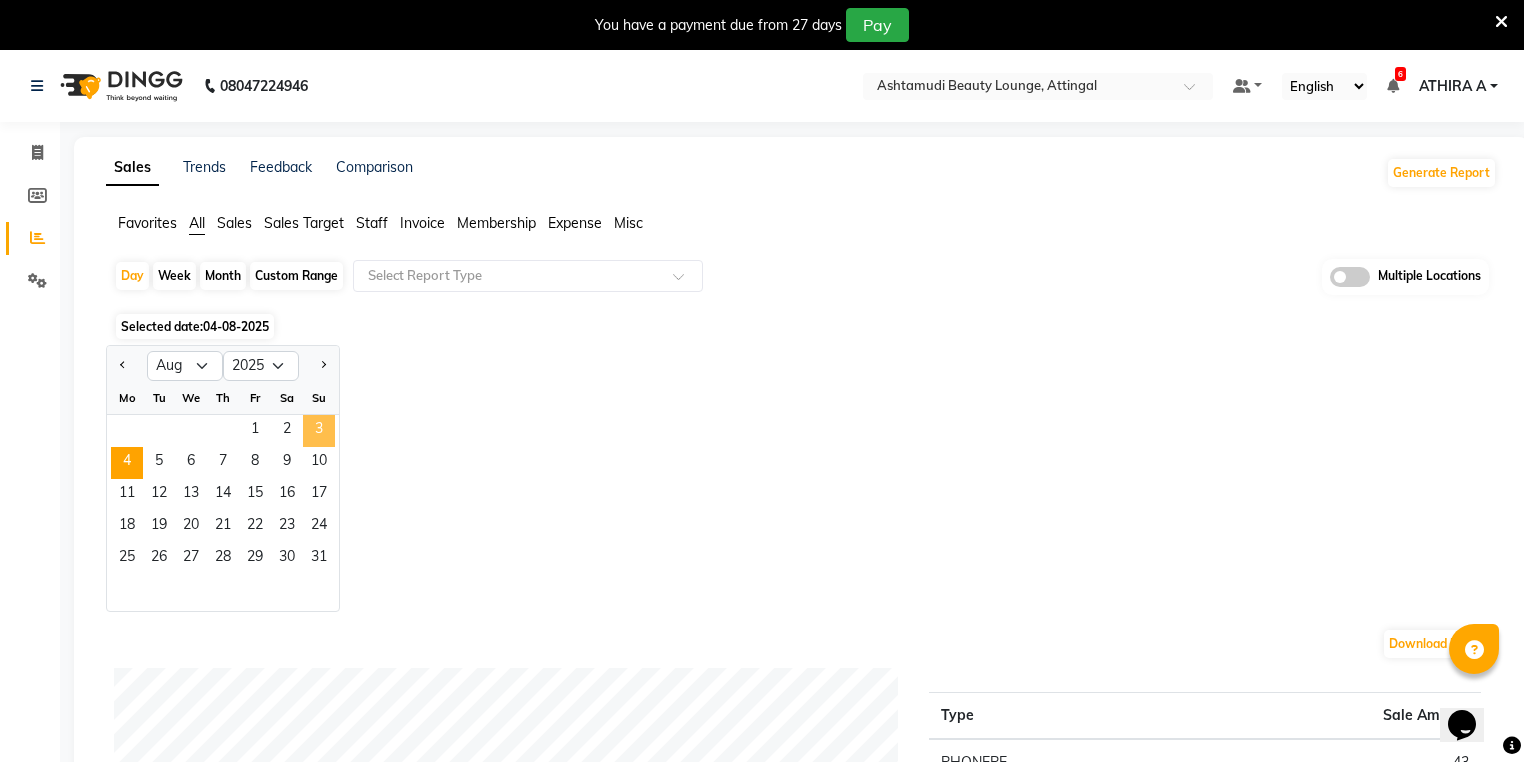 click on "3" 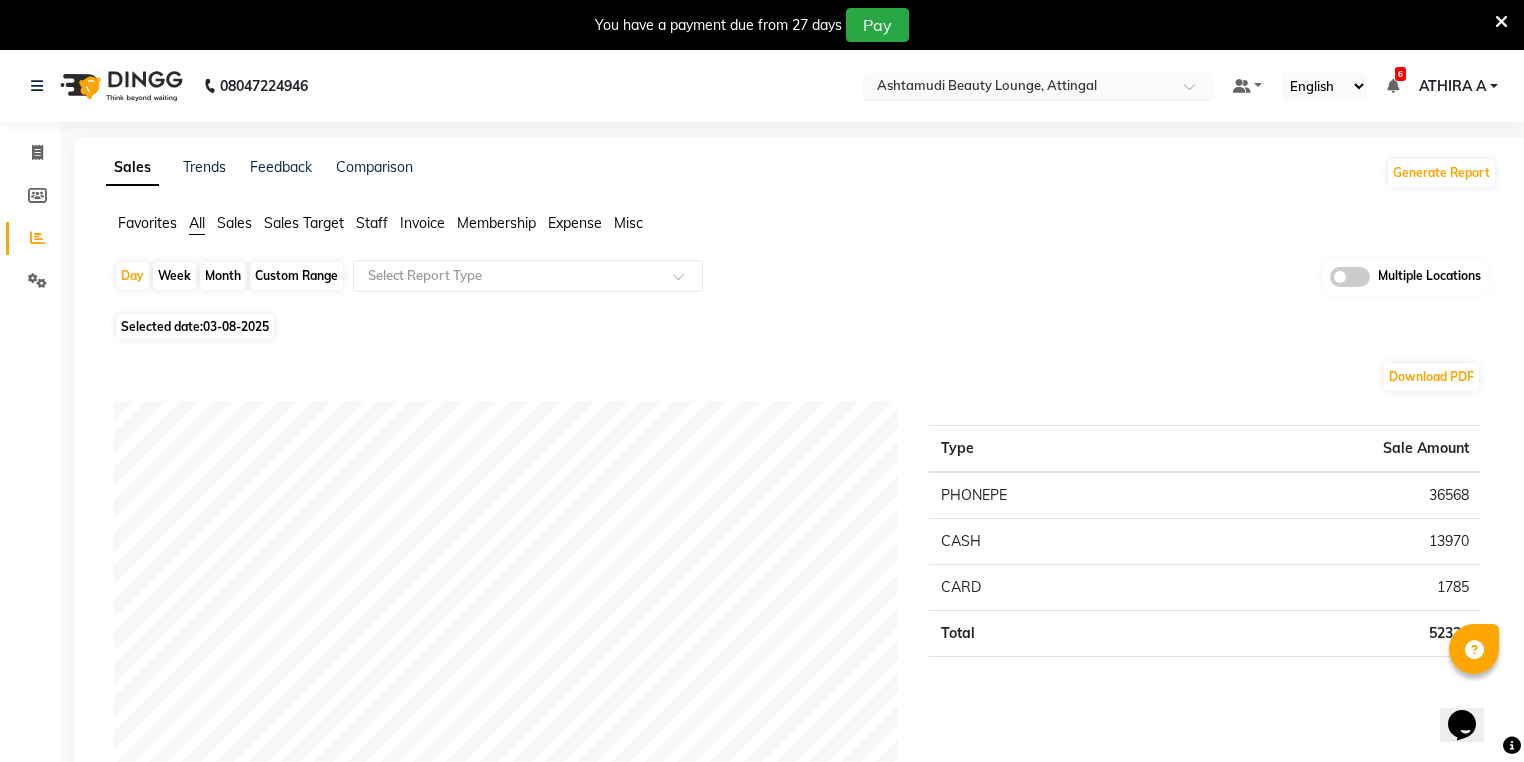 click on "Select Location × Ashtamudi Beauty Lounge, [CITY]" at bounding box center (1038, 86) 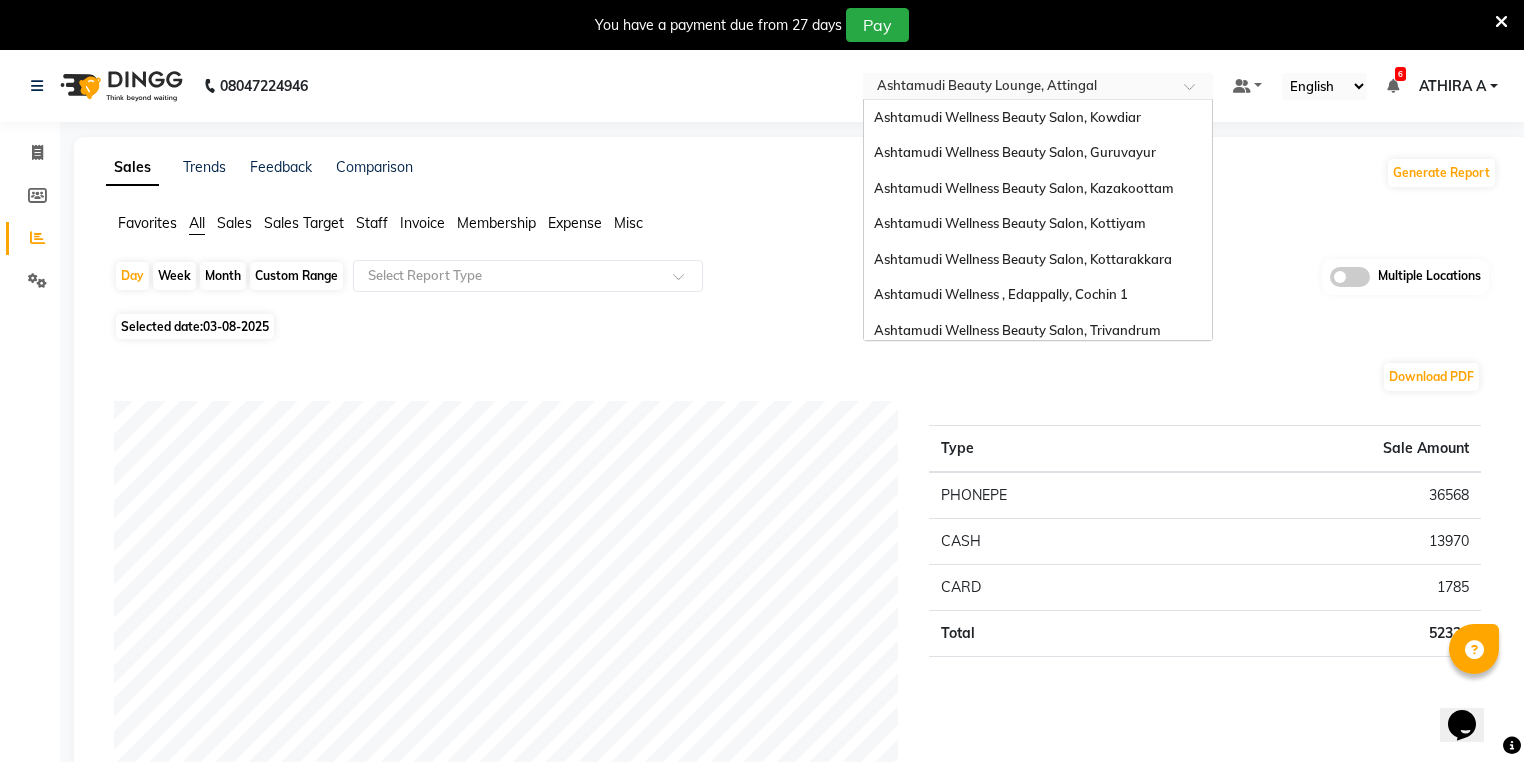scroll, scrollTop: 312, scrollLeft: 0, axis: vertical 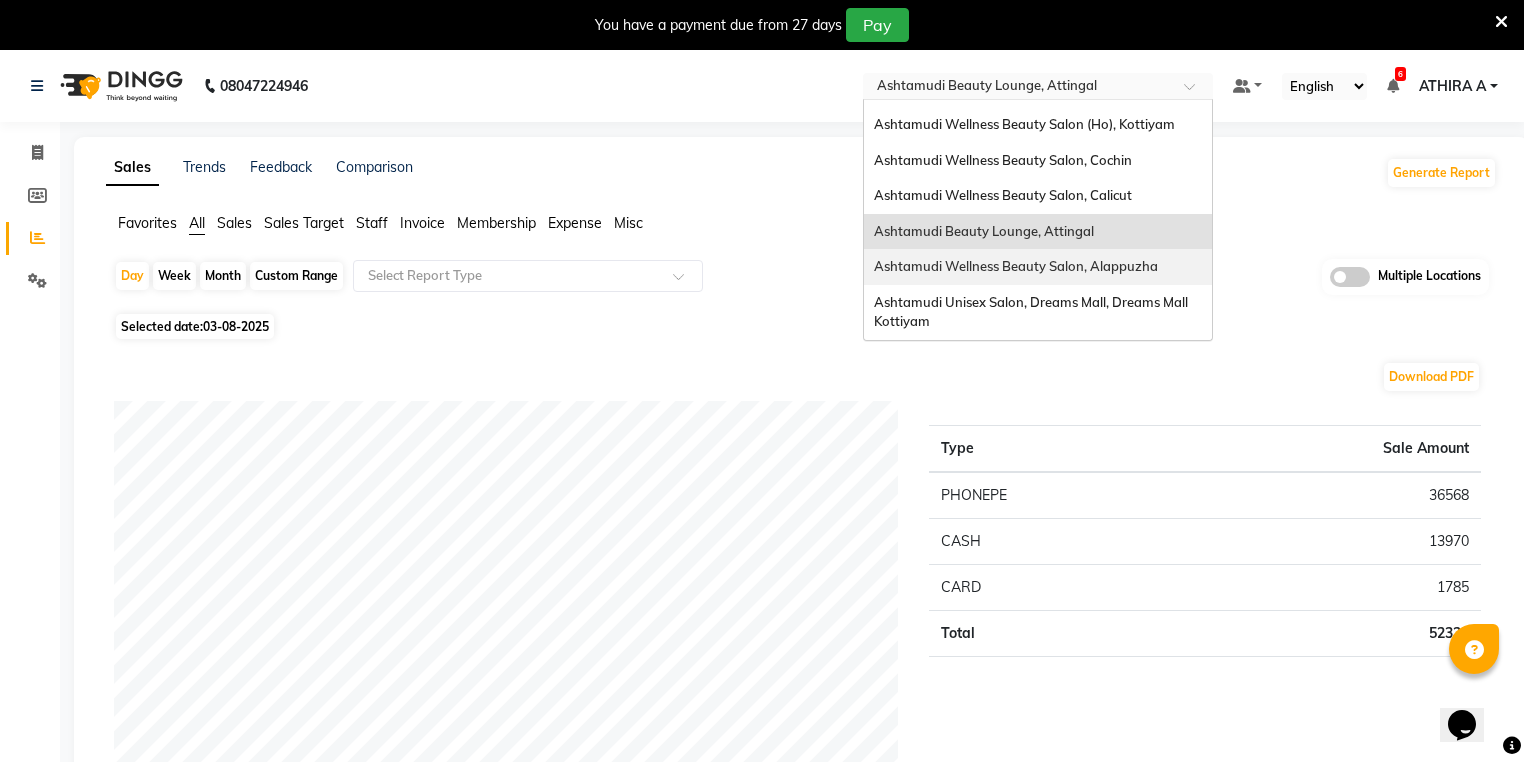 click on "Ashtamudi Wellness Beauty Salon, Alappuzha" at bounding box center (1016, 266) 